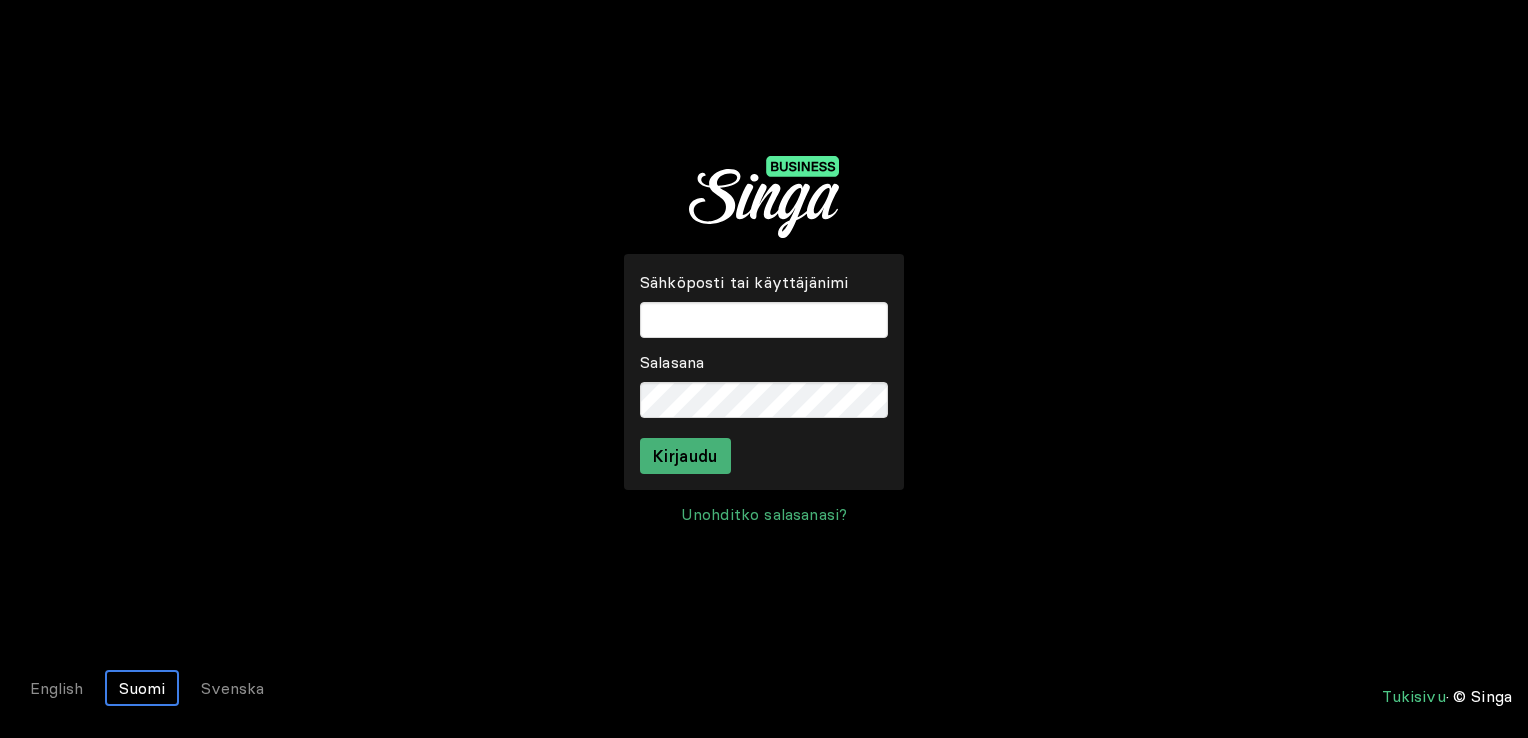 scroll, scrollTop: 0, scrollLeft: 0, axis: both 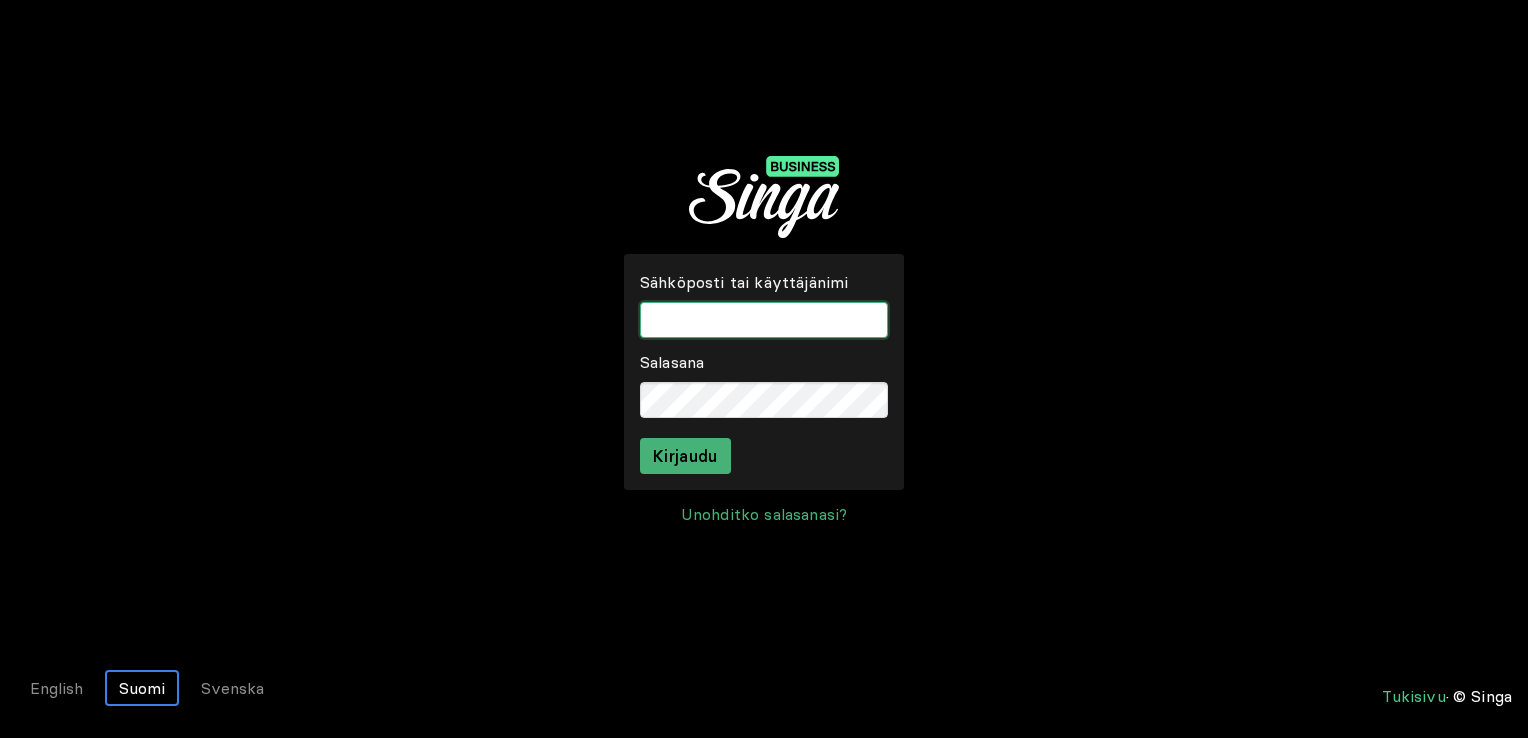 click at bounding box center [764, 320] 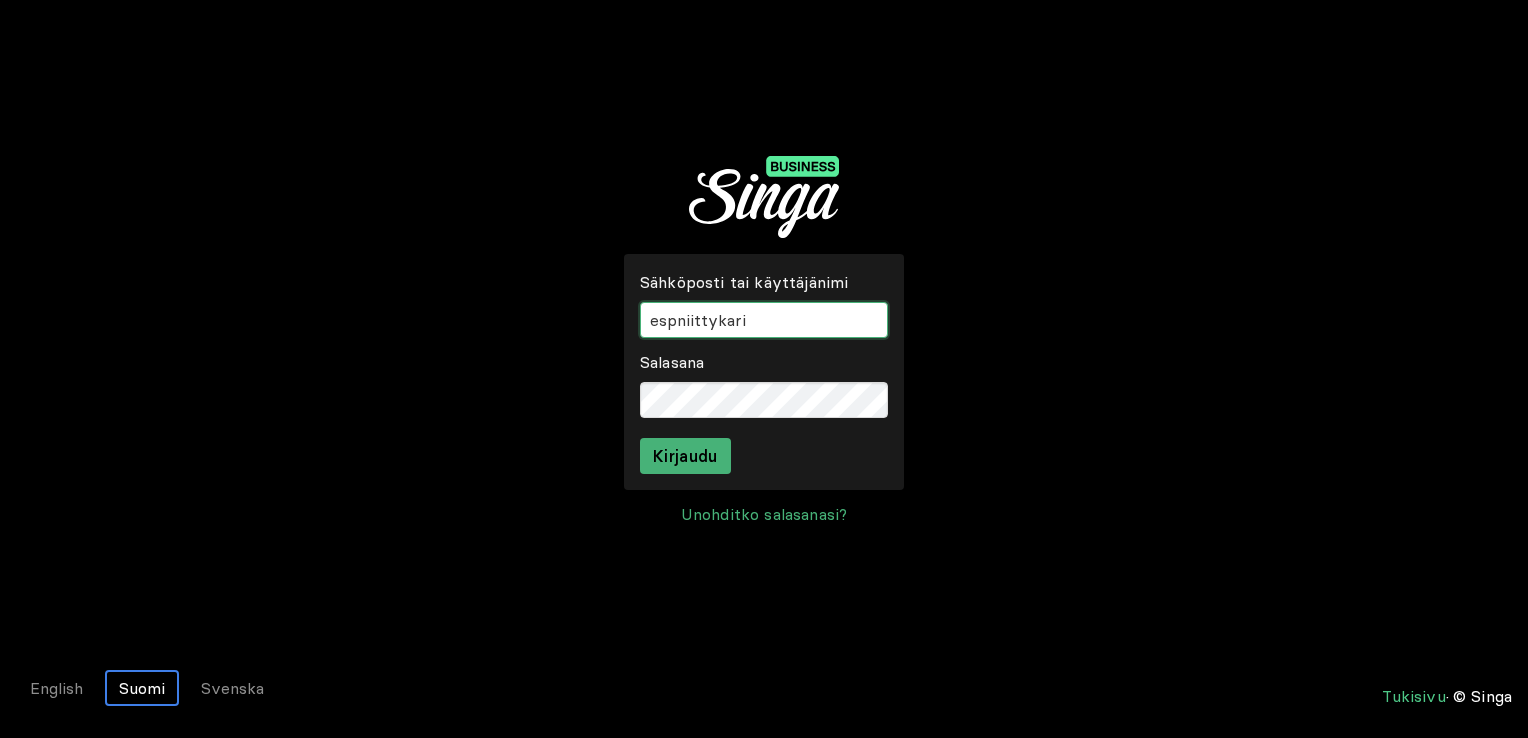 type on "espniittykari" 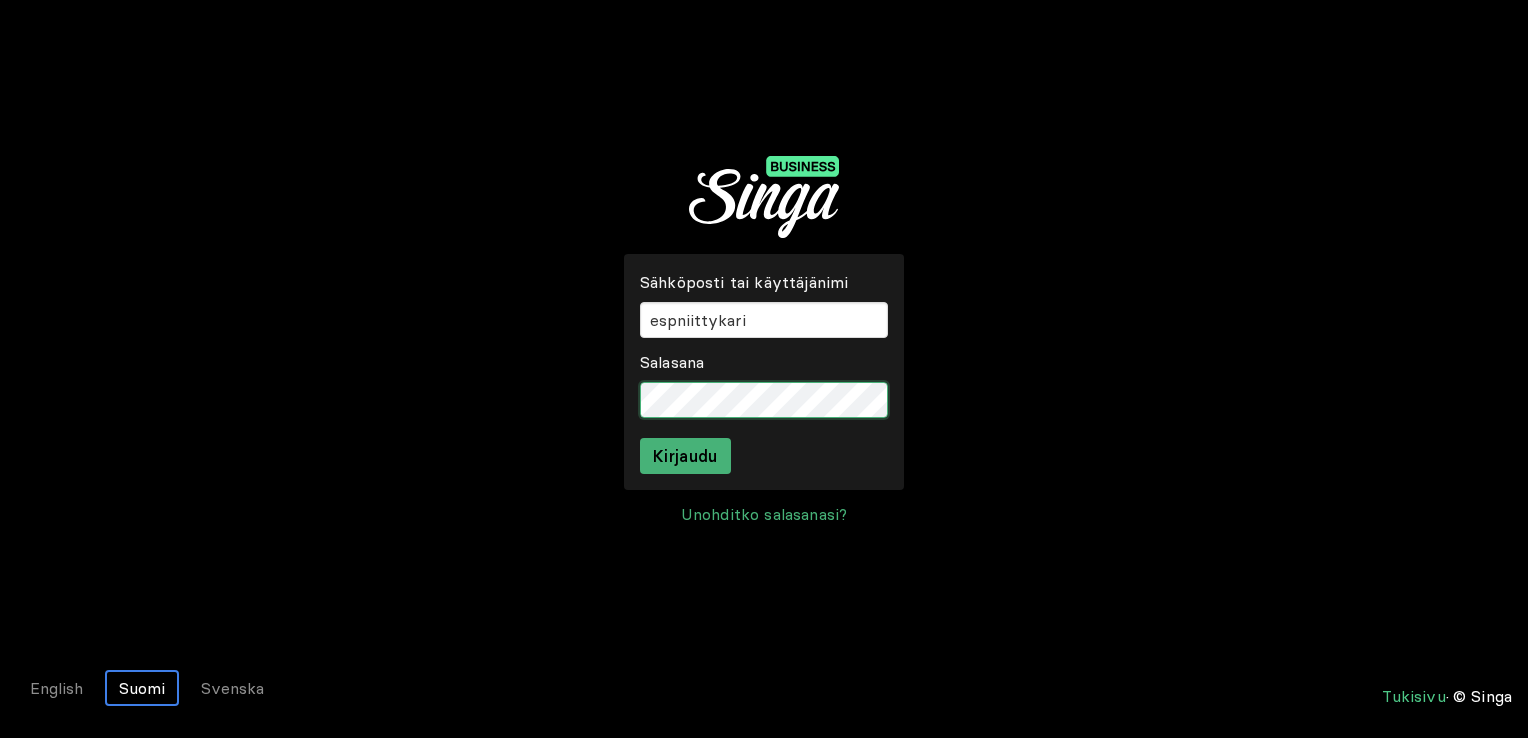 click on "Kirjaudu" at bounding box center [685, 456] 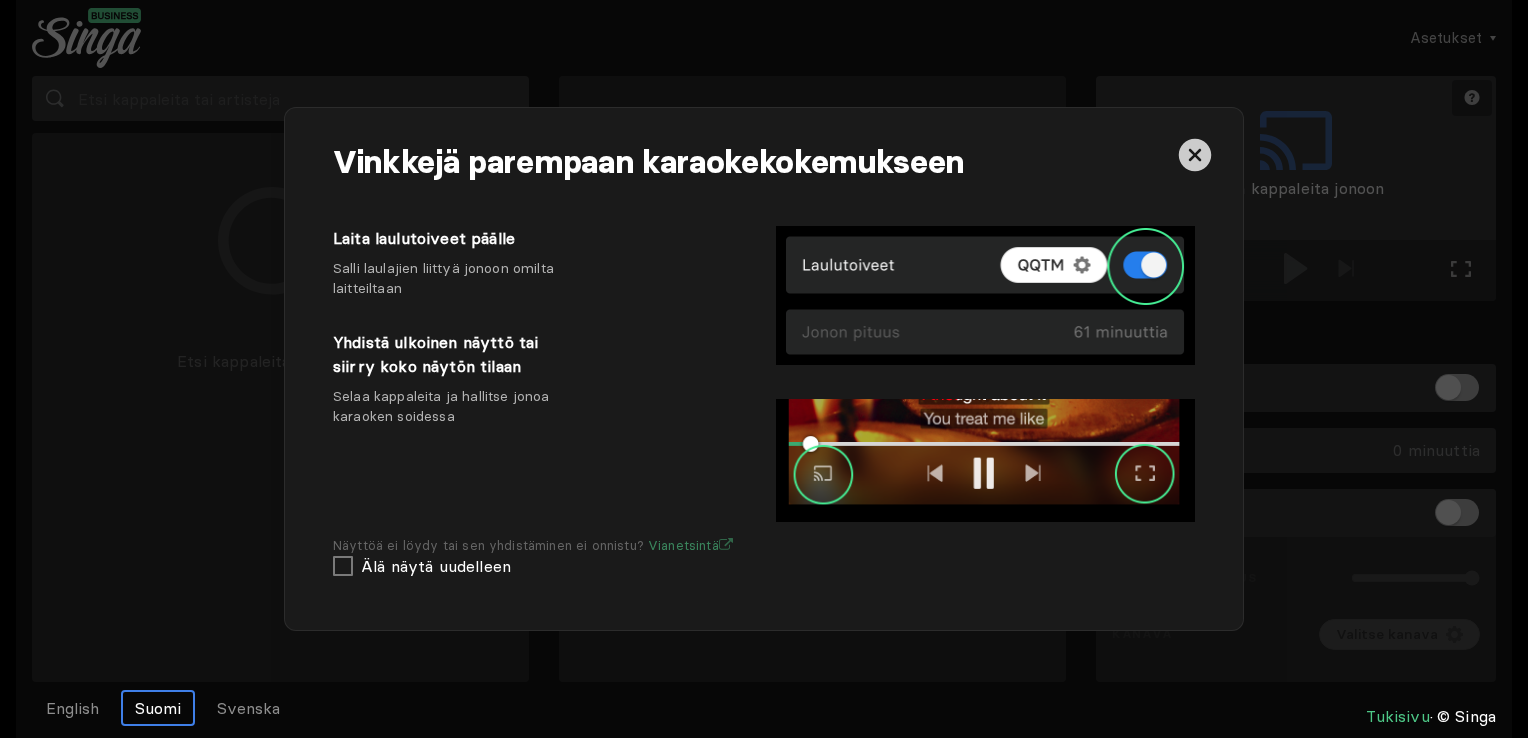 click at bounding box center [1195, 155] 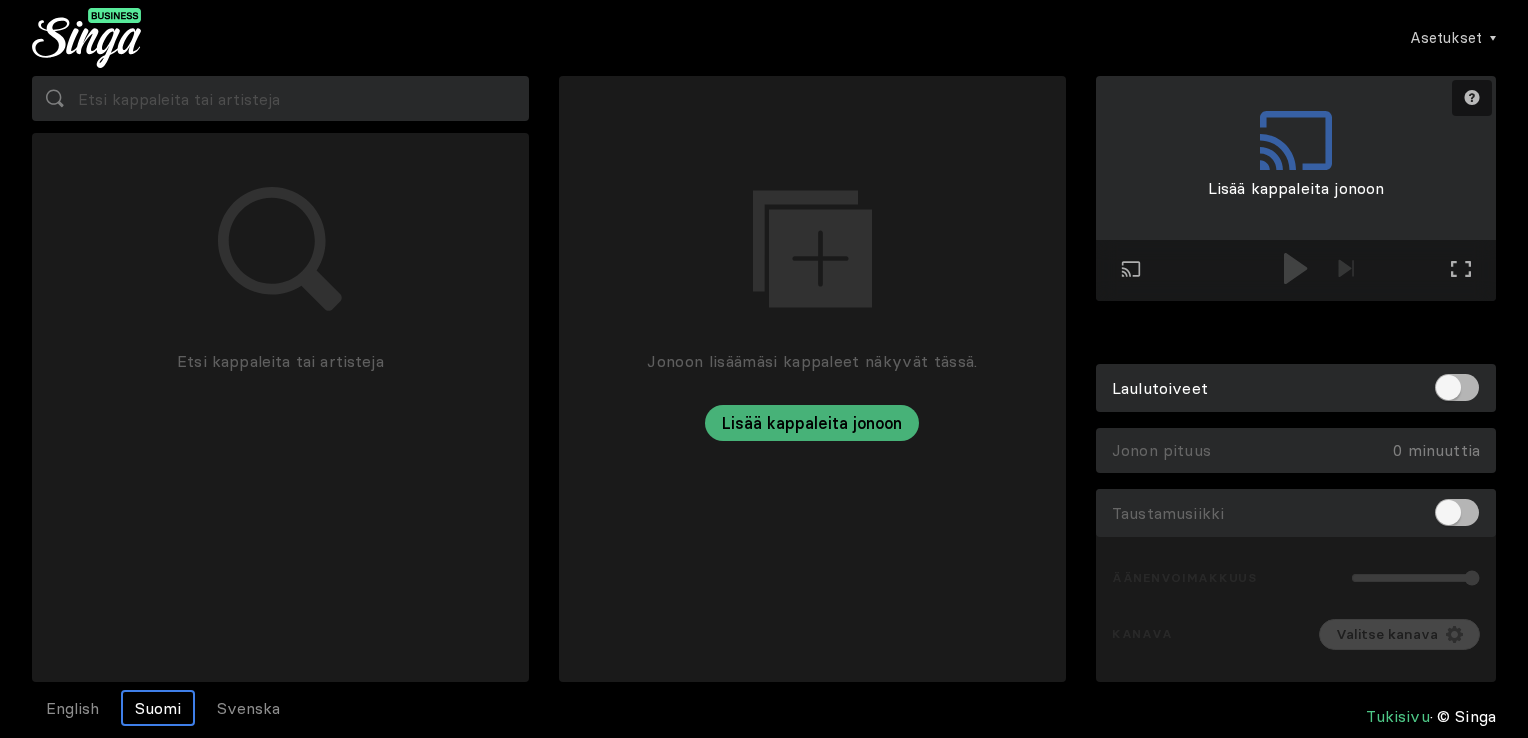 click on "Jonoon lisäämäsi kappaleet näkyvät tässä. Lisää kappaleita jonoon" at bounding box center [812, 258] 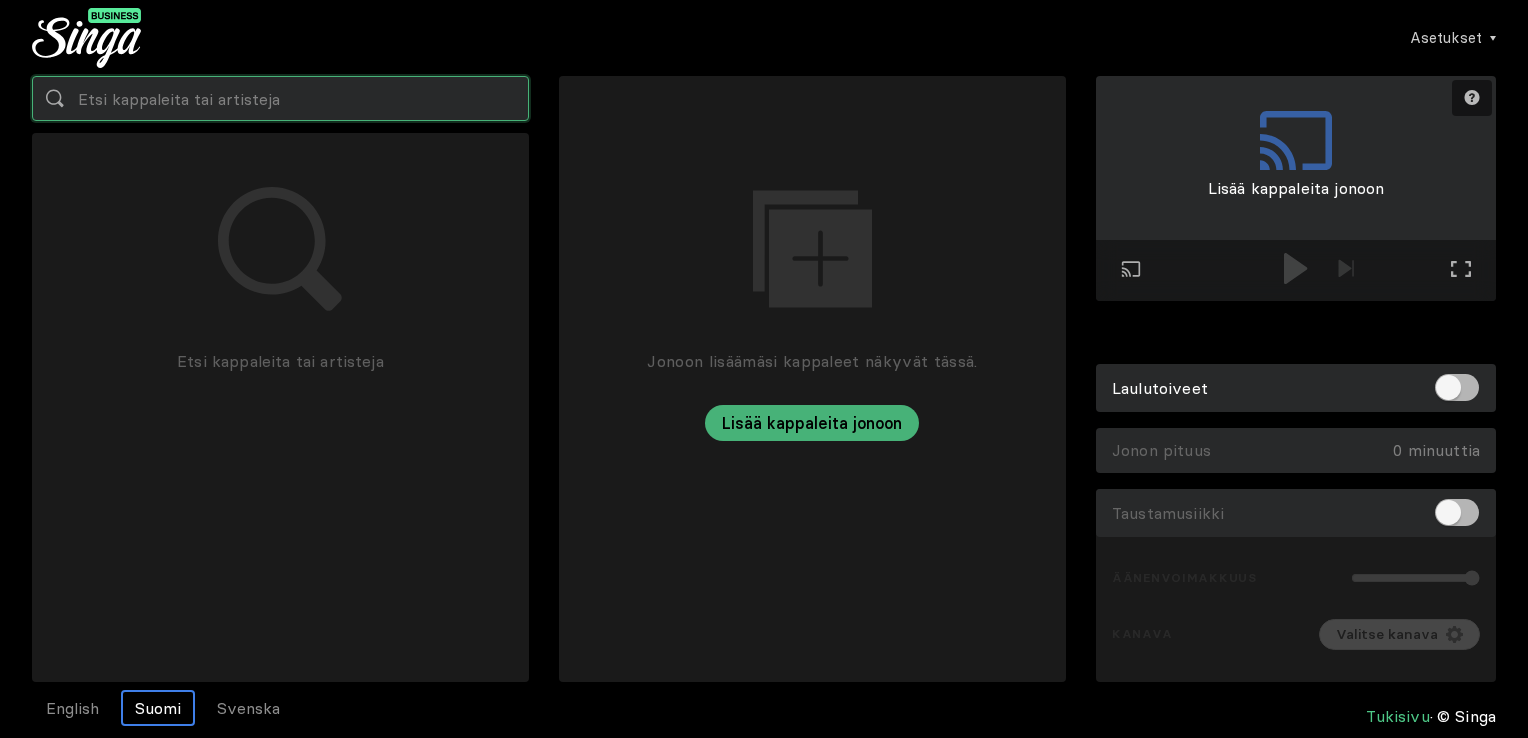 click at bounding box center (280, 98) 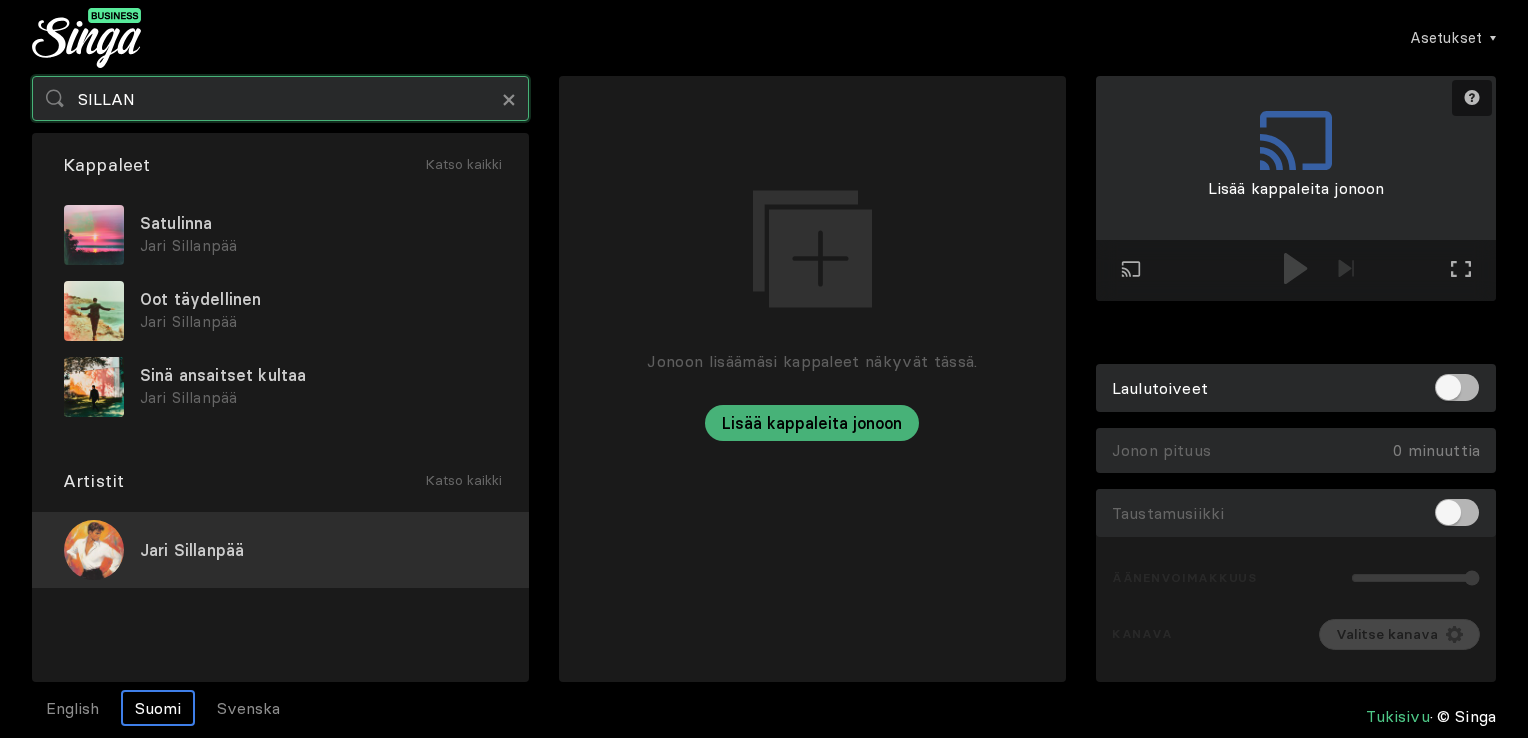 type on "SILLAN" 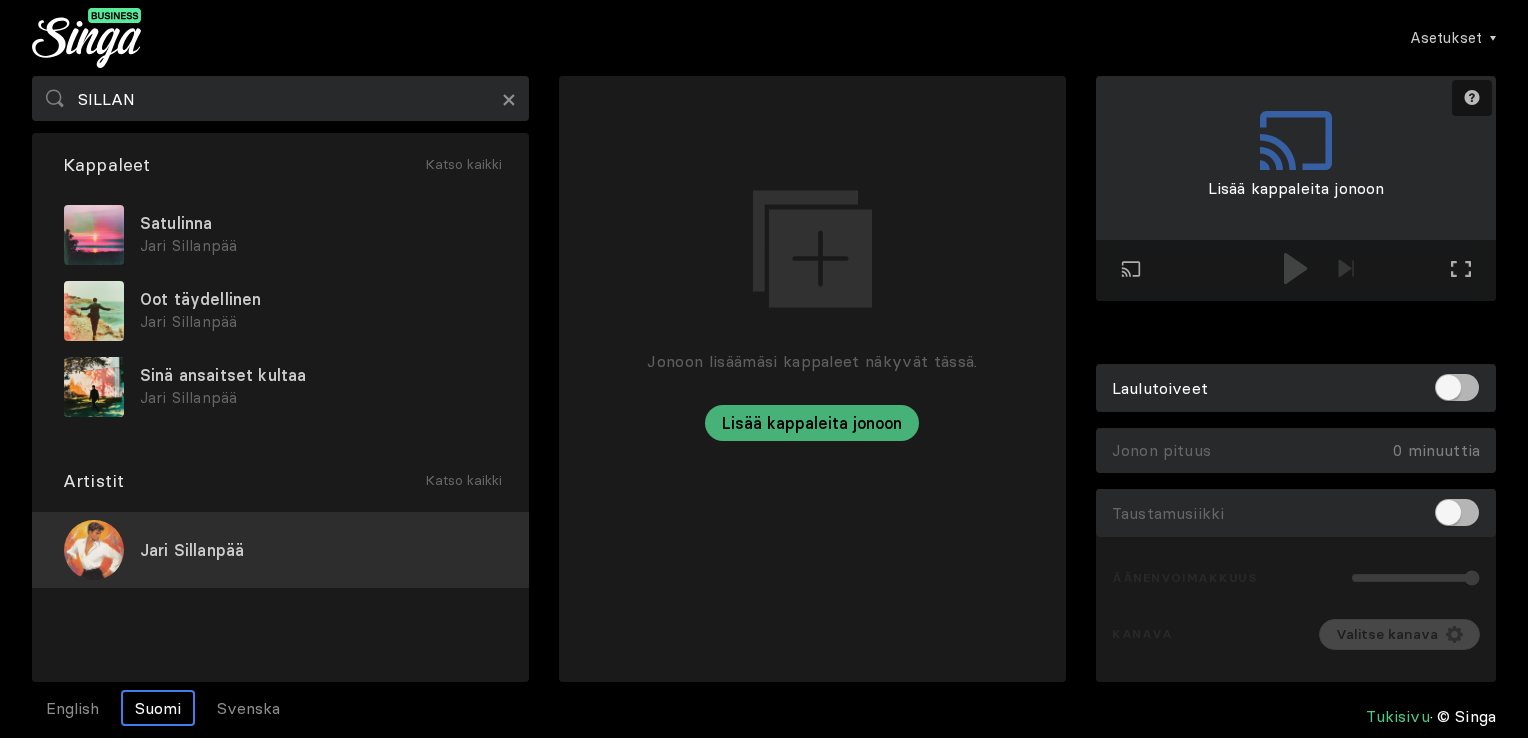 click on "Jari Sillanpää" at bounding box center [192, 550] 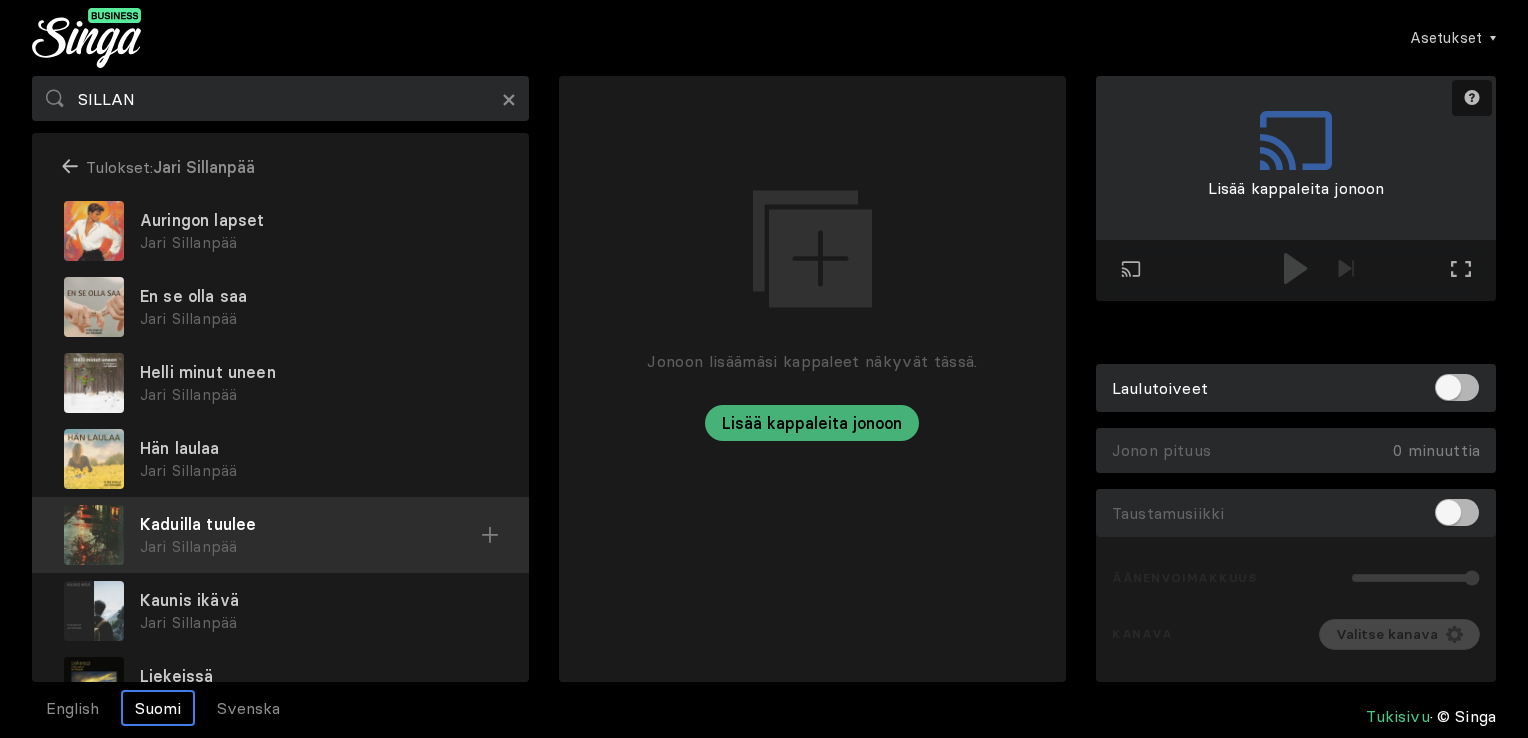 click on "Jari Sillanpää" at bounding box center (318, 243) 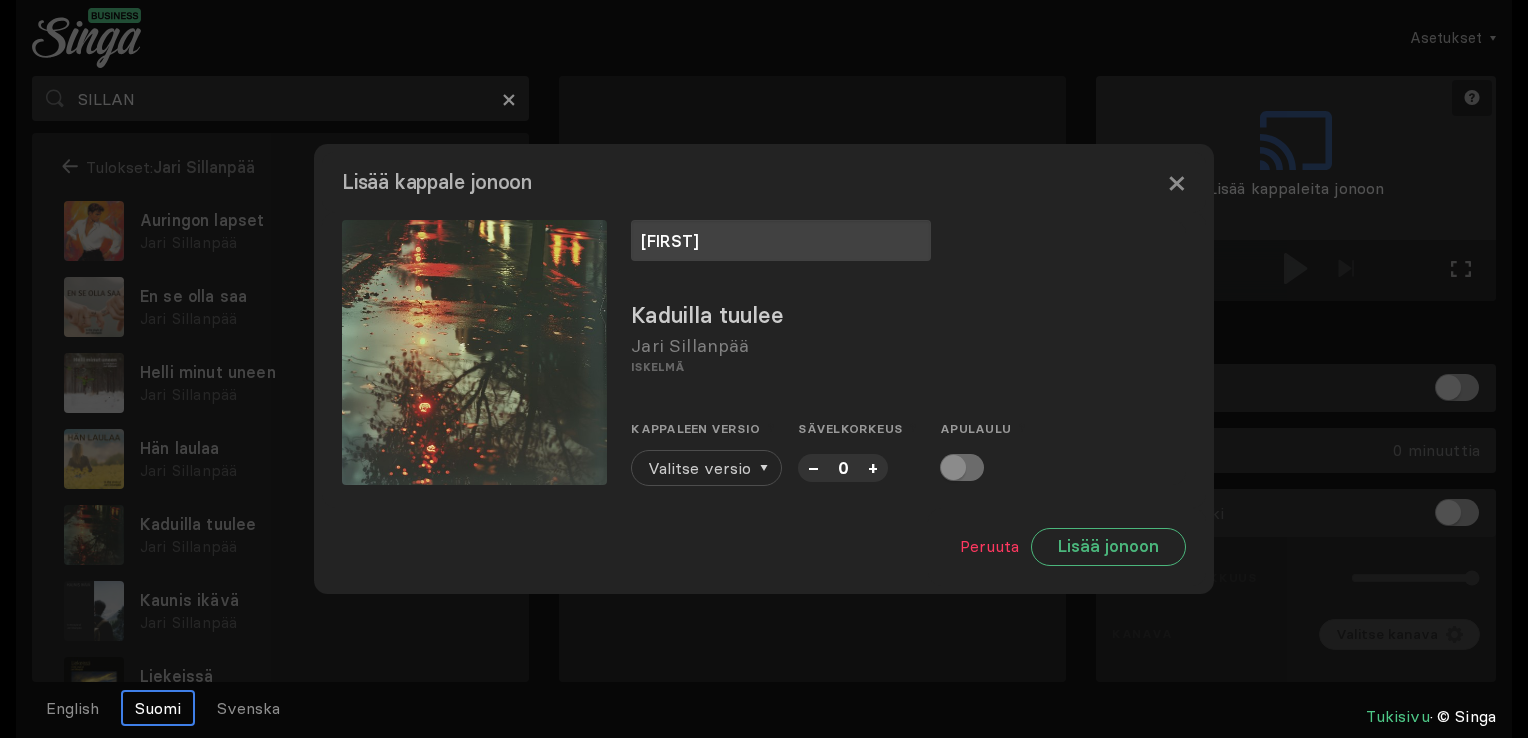 type on "[FIRST]" 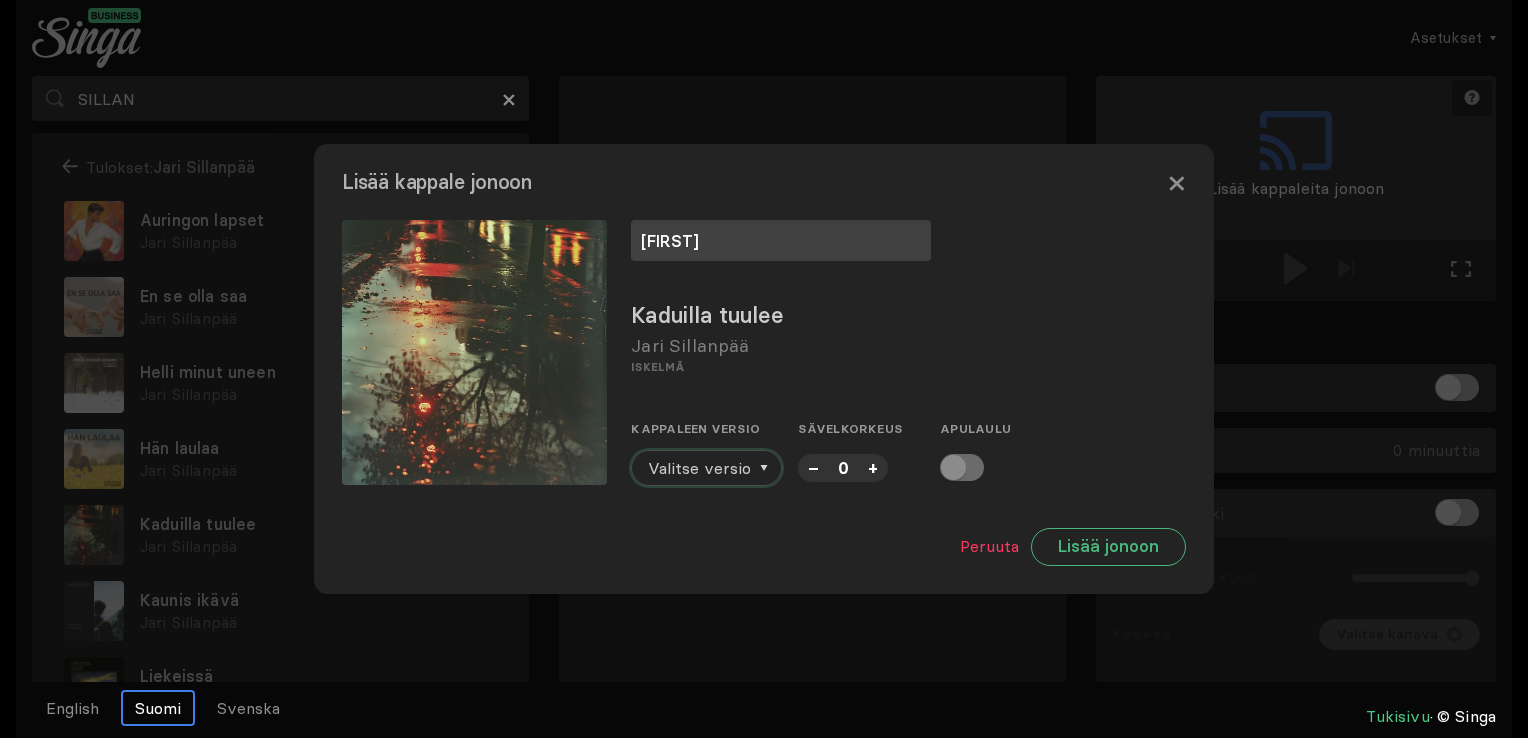 click on "Valitse versio" at bounding box center (699, 468) 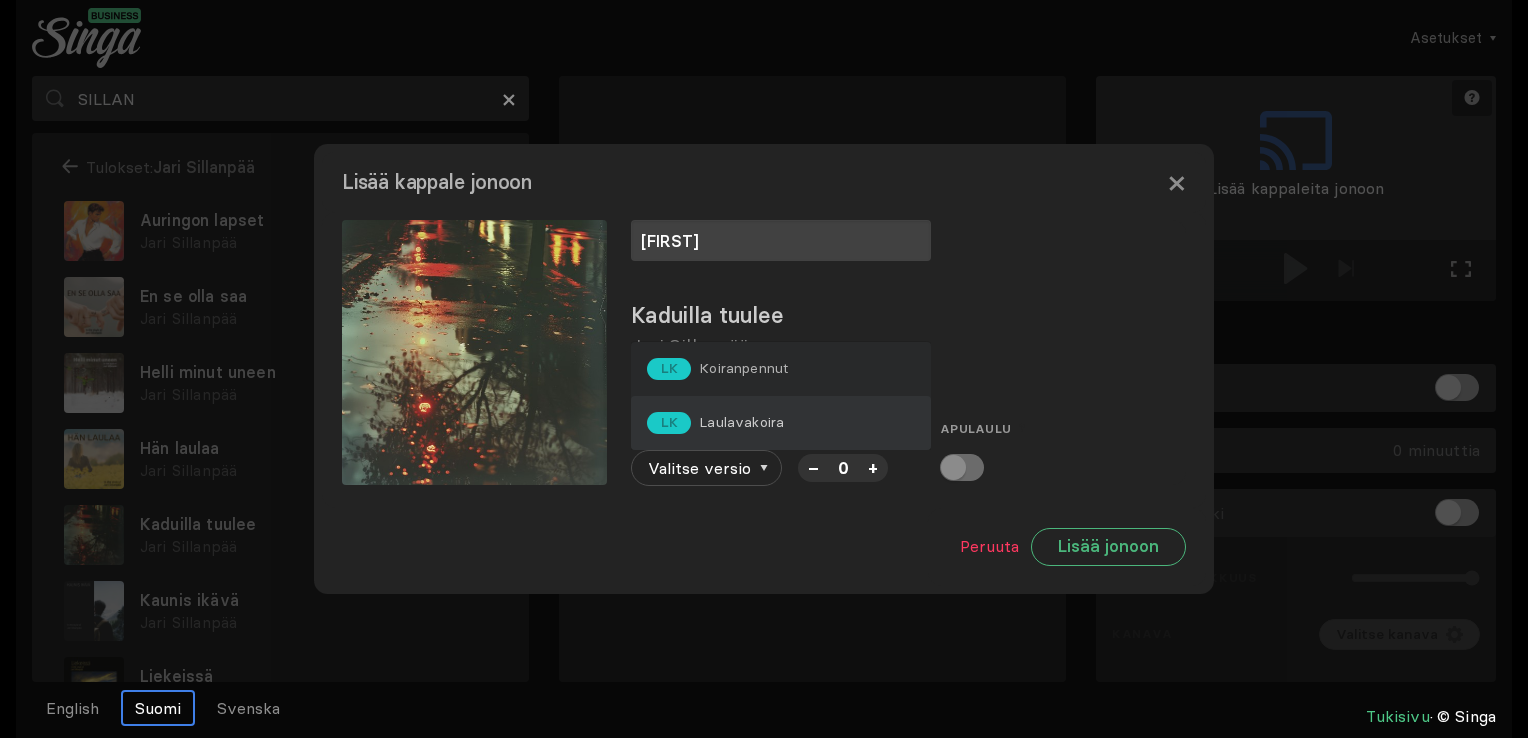 click on "LK Laulavakoira" at bounding box center (717, 369) 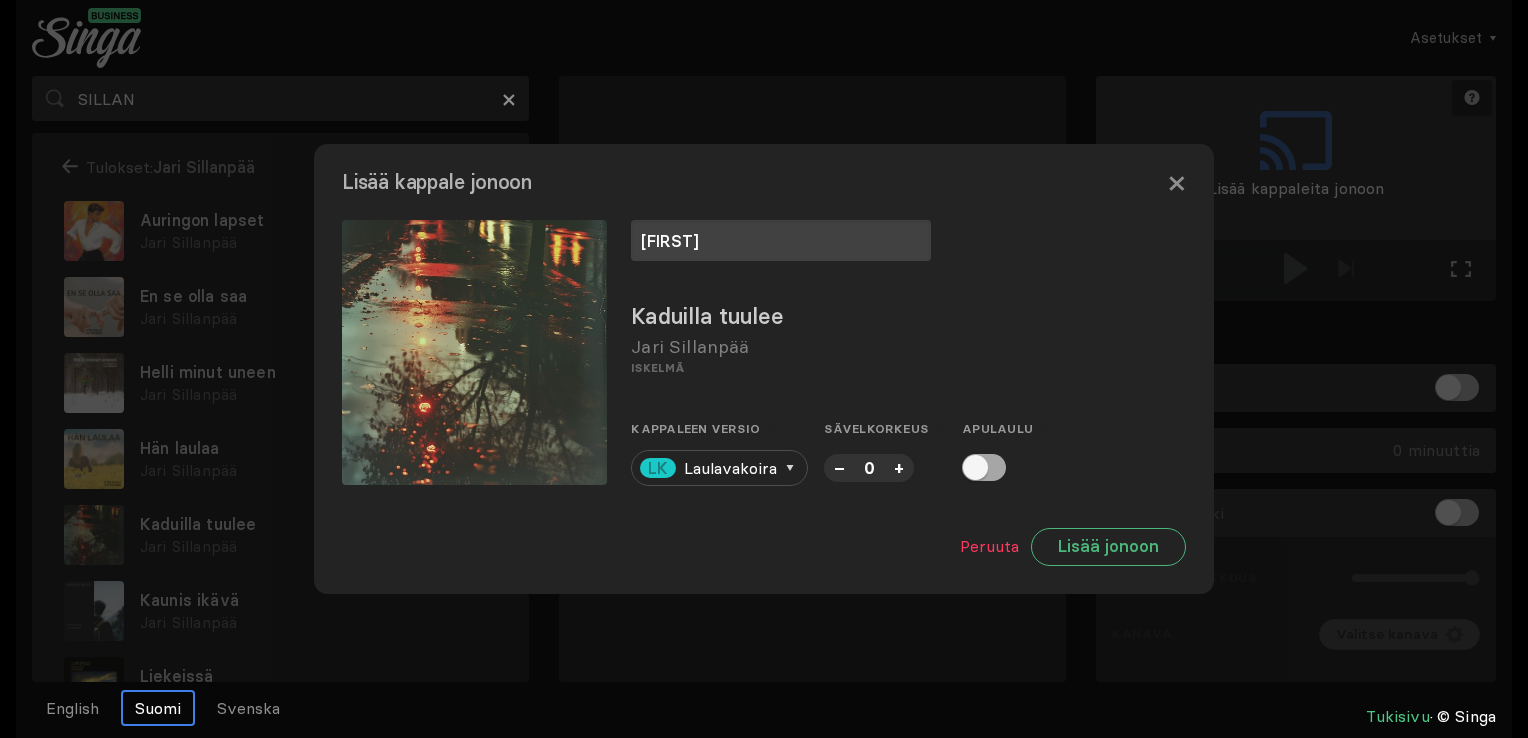 click at bounding box center [984, 467] 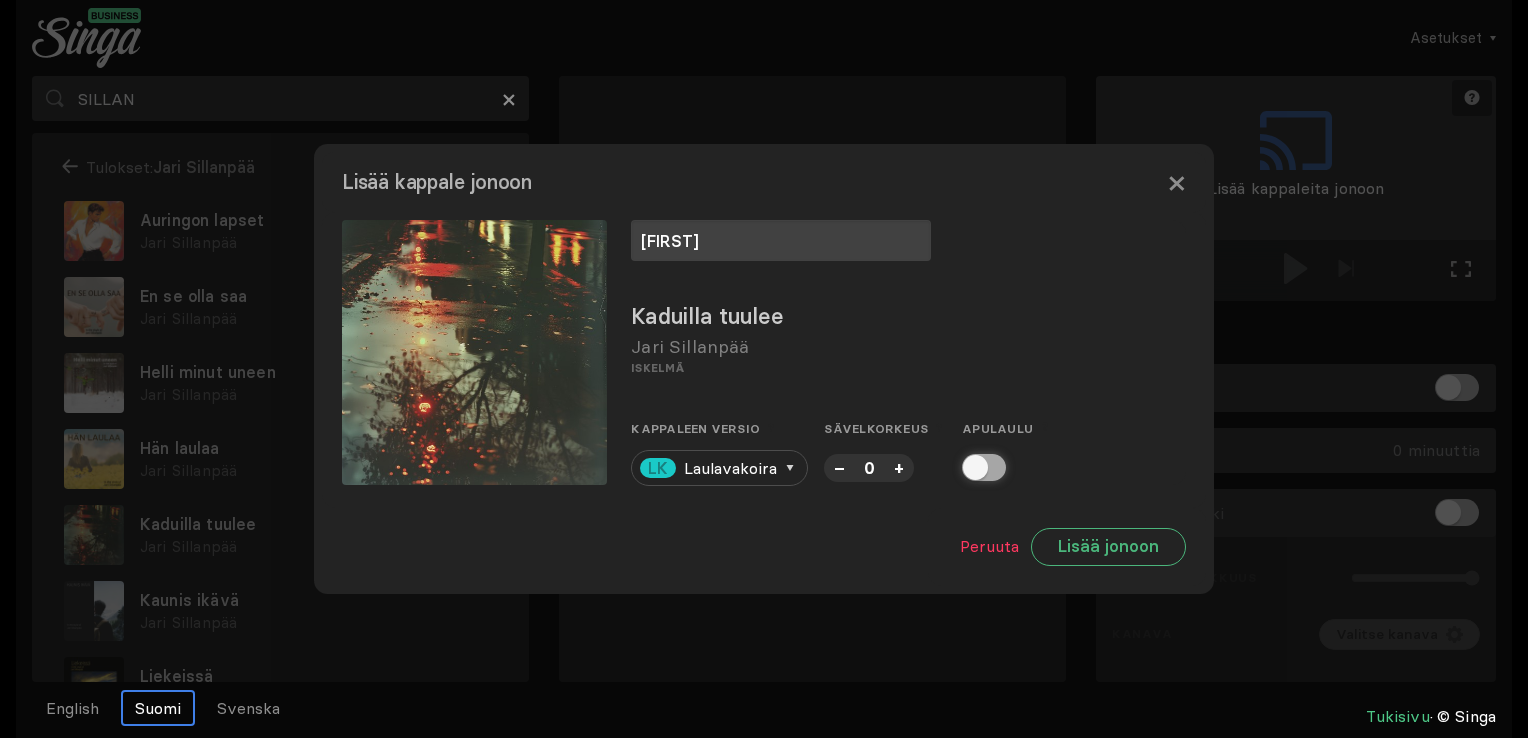 click at bounding box center (968, 467) 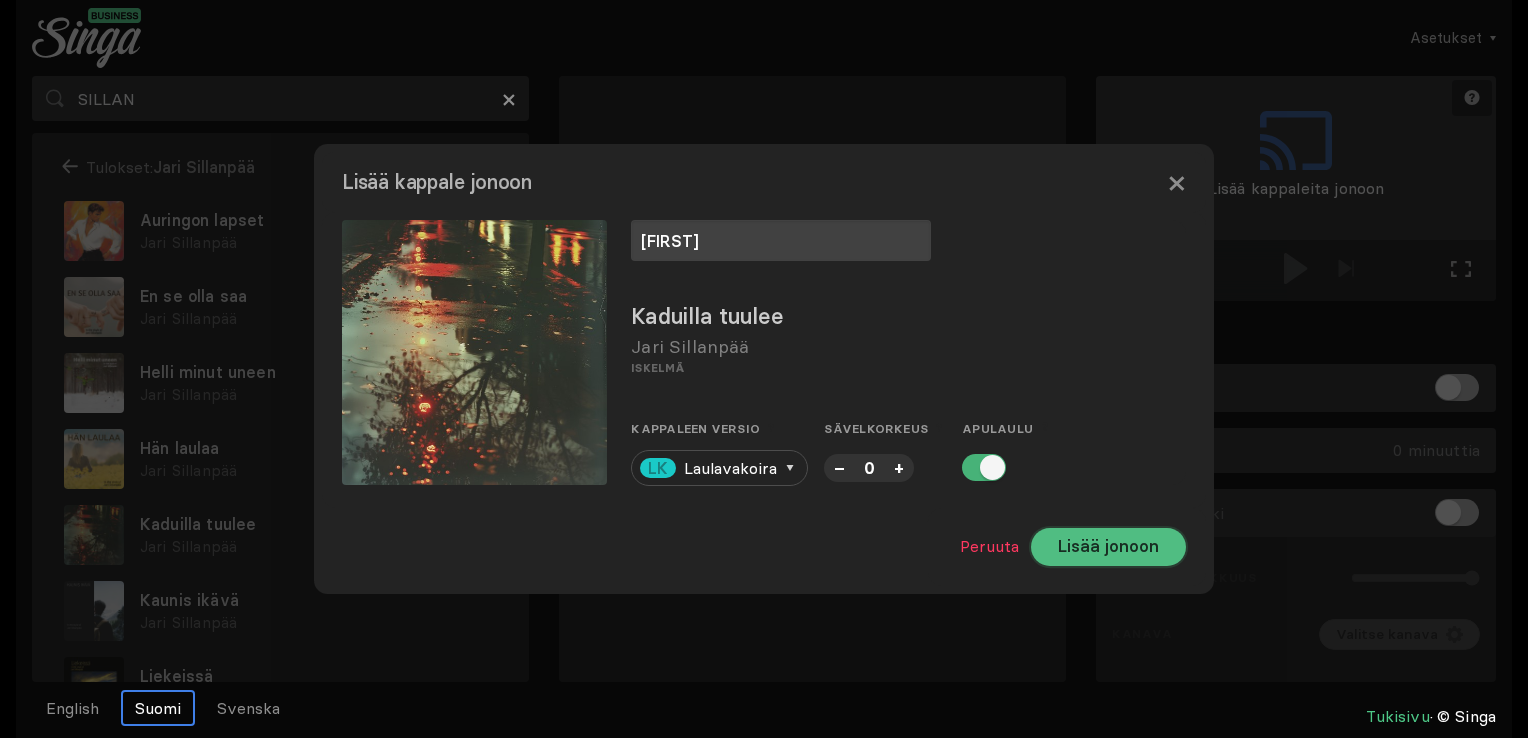 click on "Lisää jonoon" at bounding box center [1108, 547] 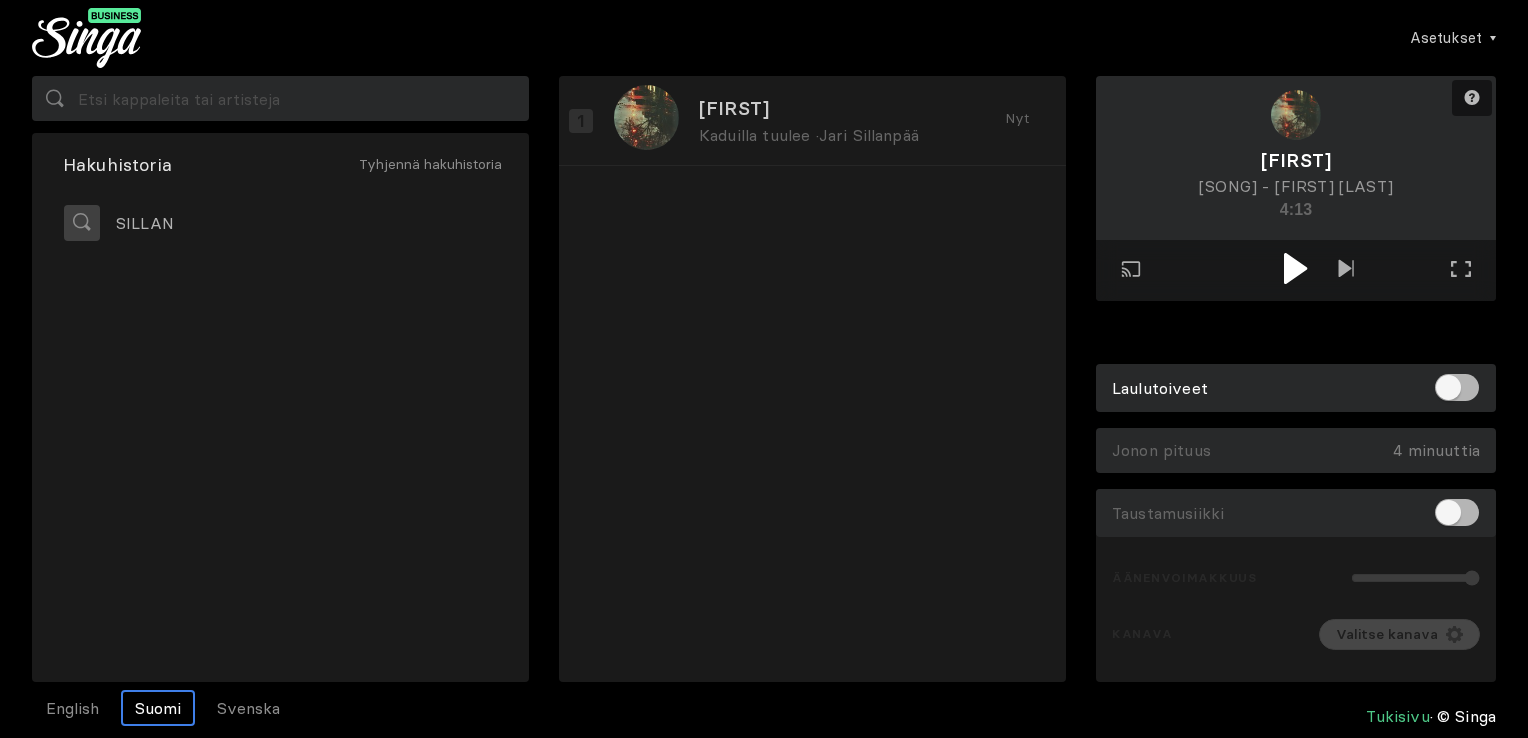 click at bounding box center [1296, 270] 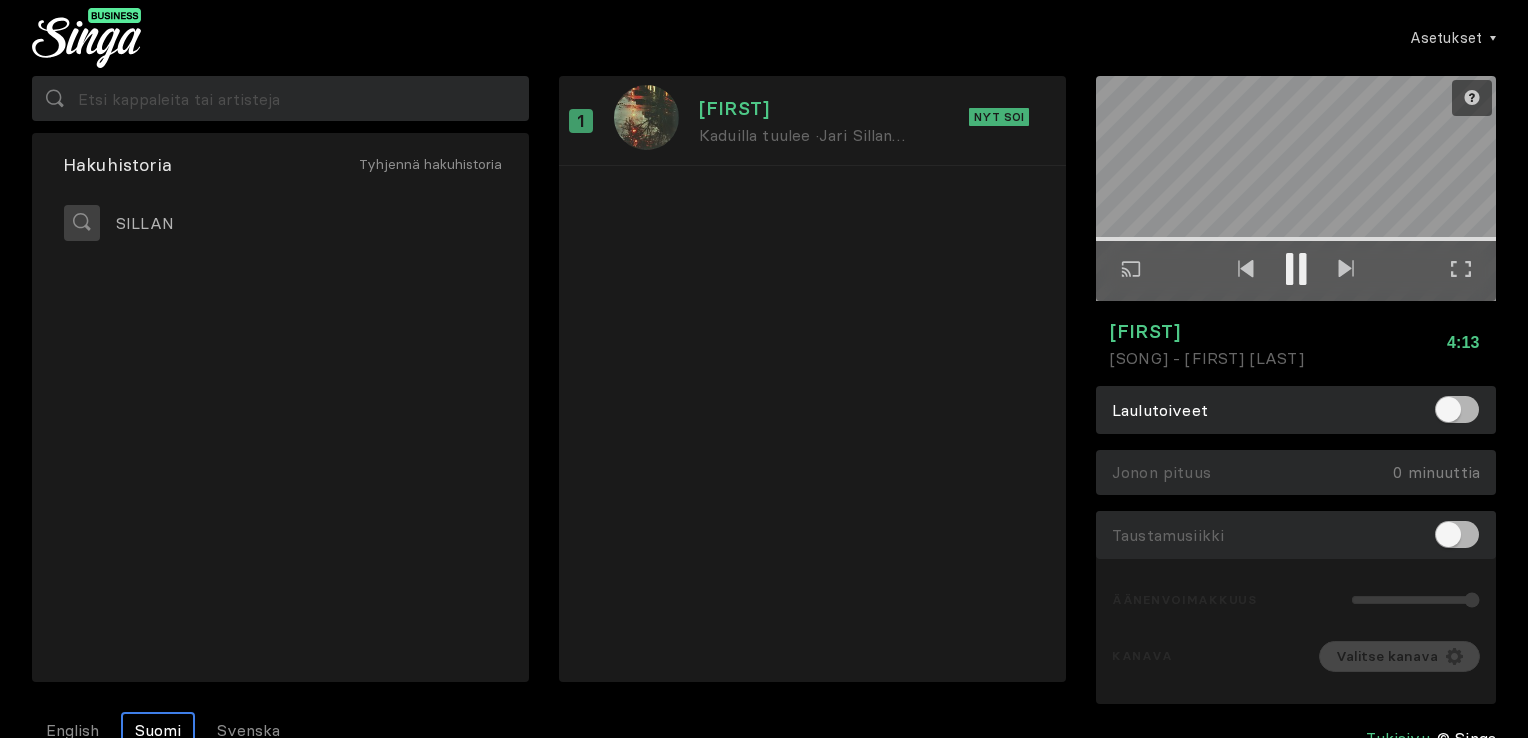 click at bounding box center (1461, 269) 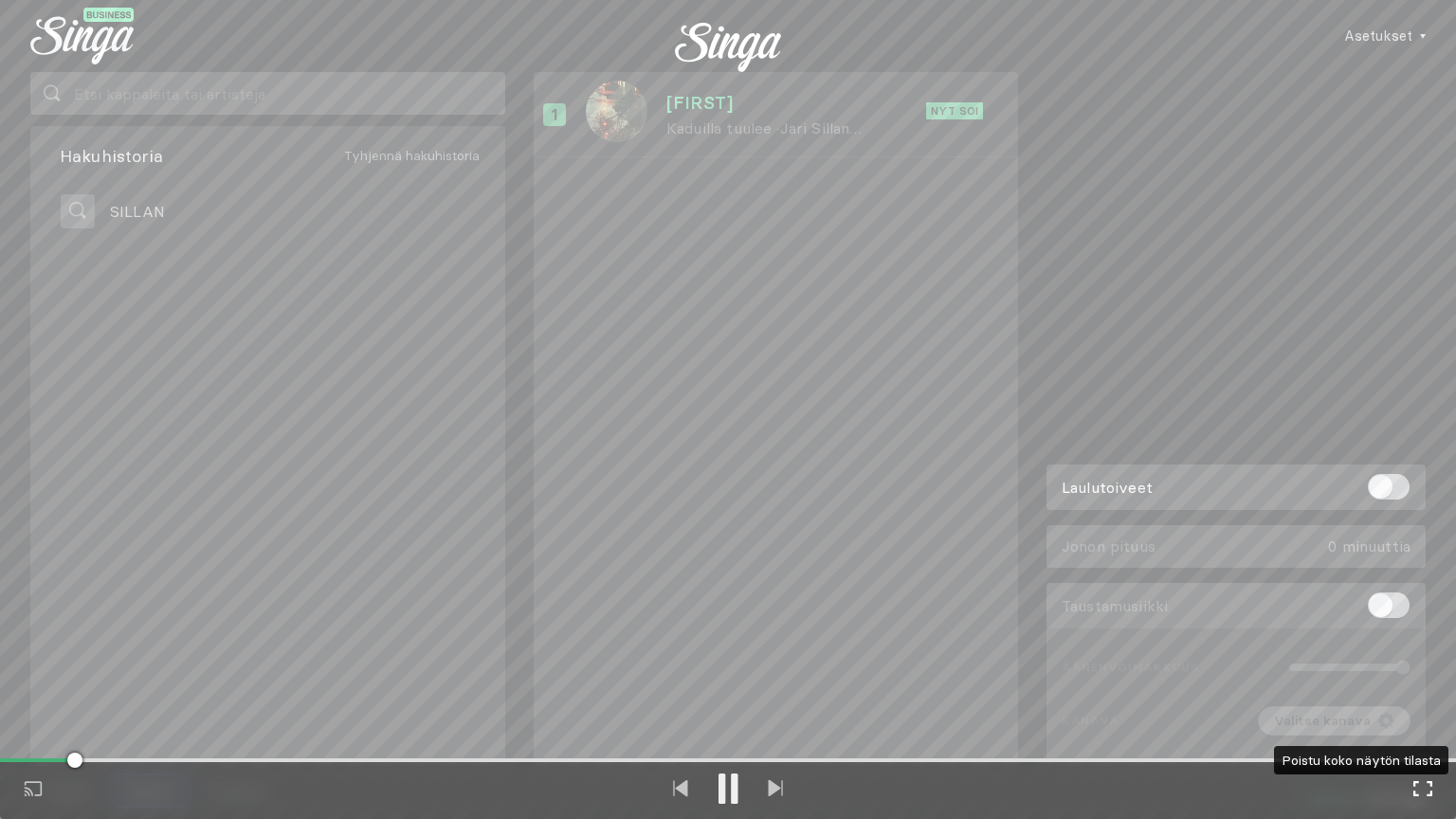 click at bounding box center [1423, 789] 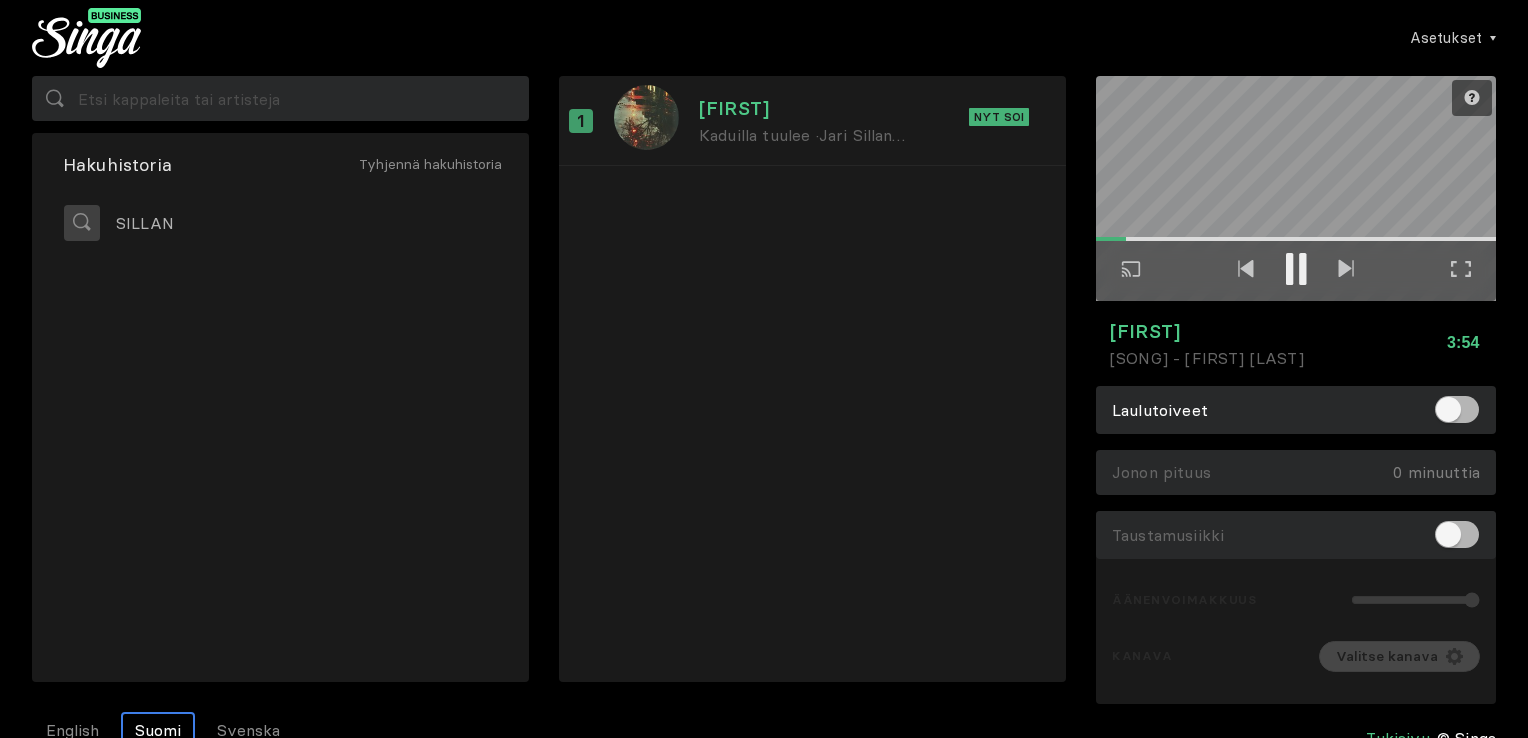 click on "[FIRST] [SONG] ·   [FIRST] Nyt soi" at bounding box center [812, 371] 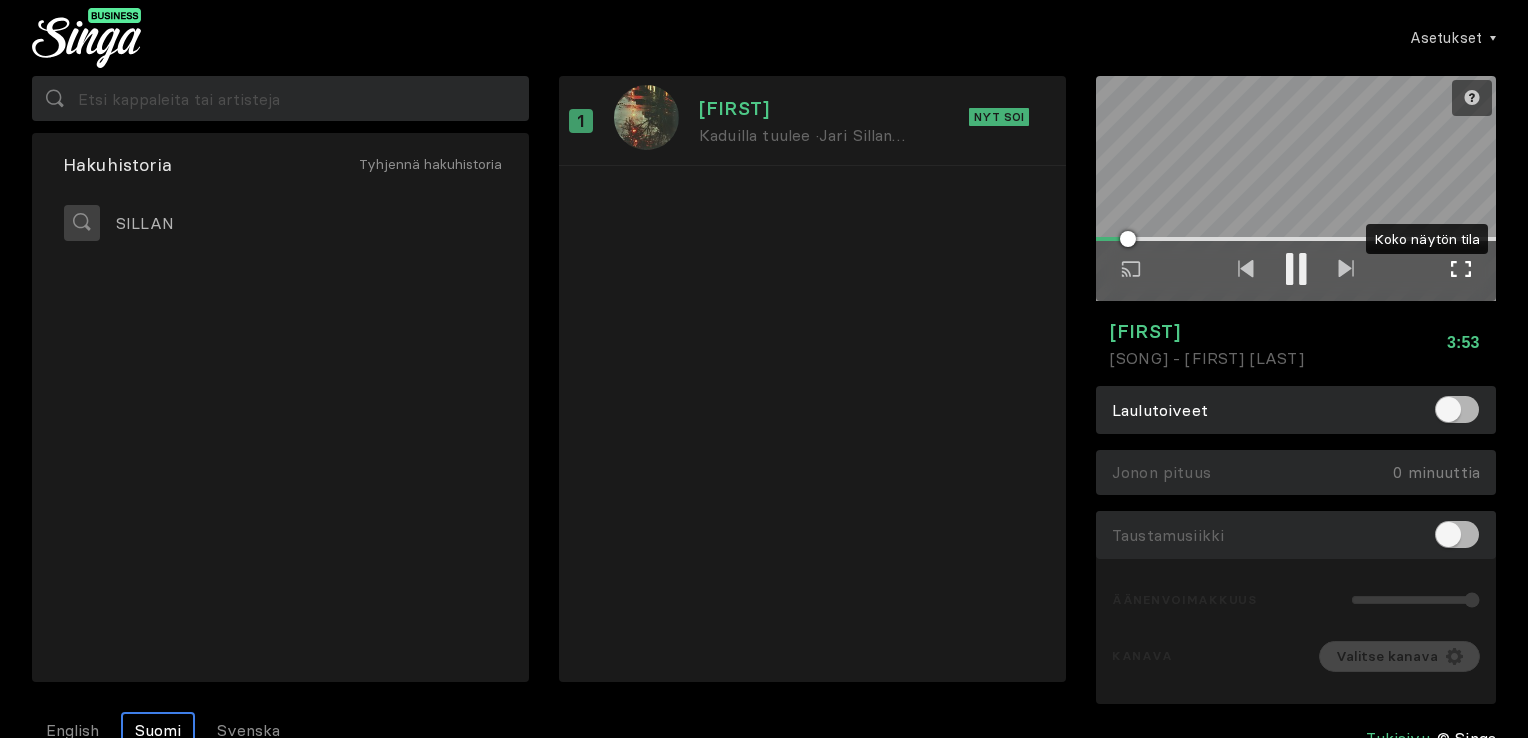click at bounding box center (1461, 269) 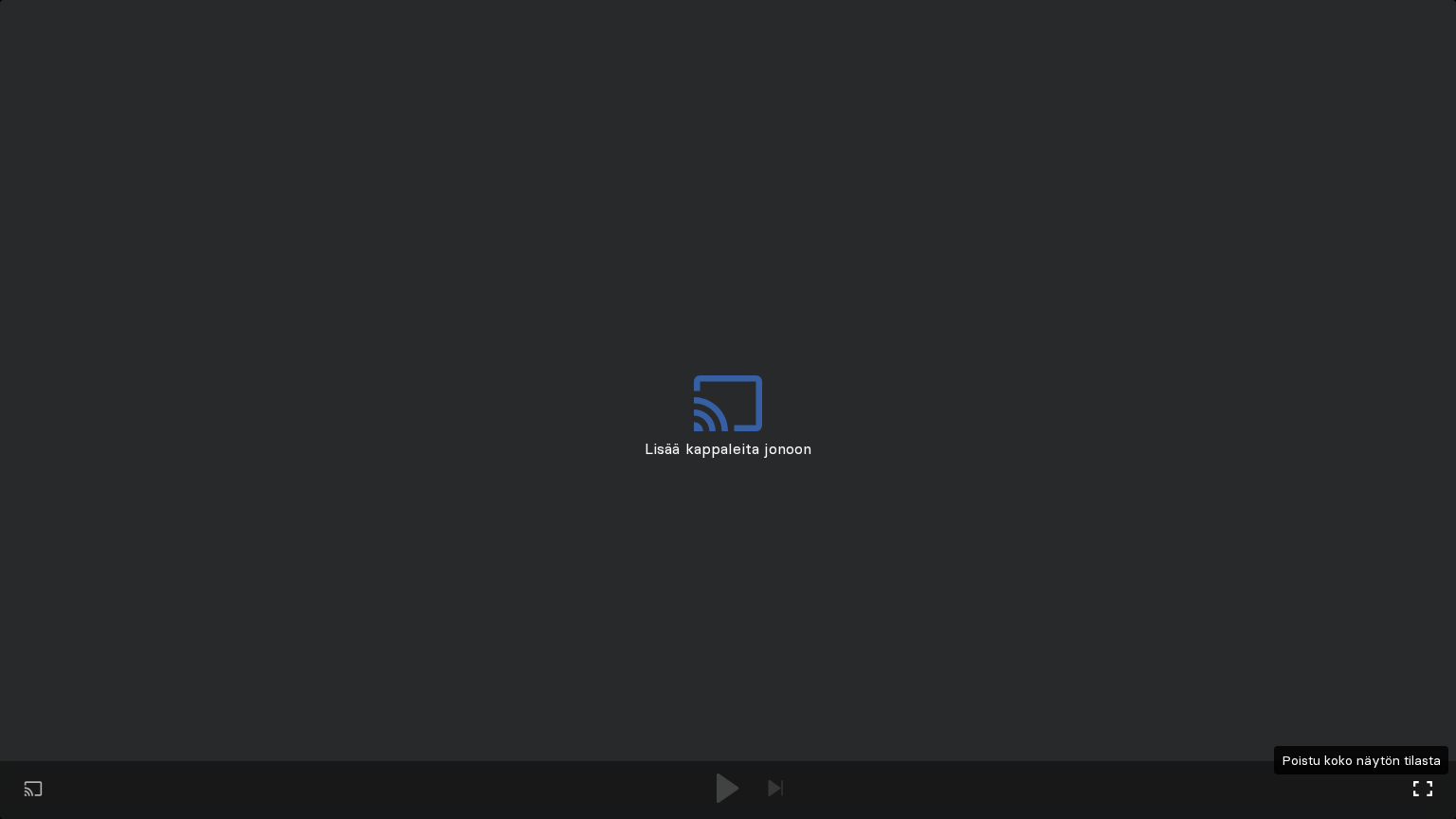 click at bounding box center [1423, 789] 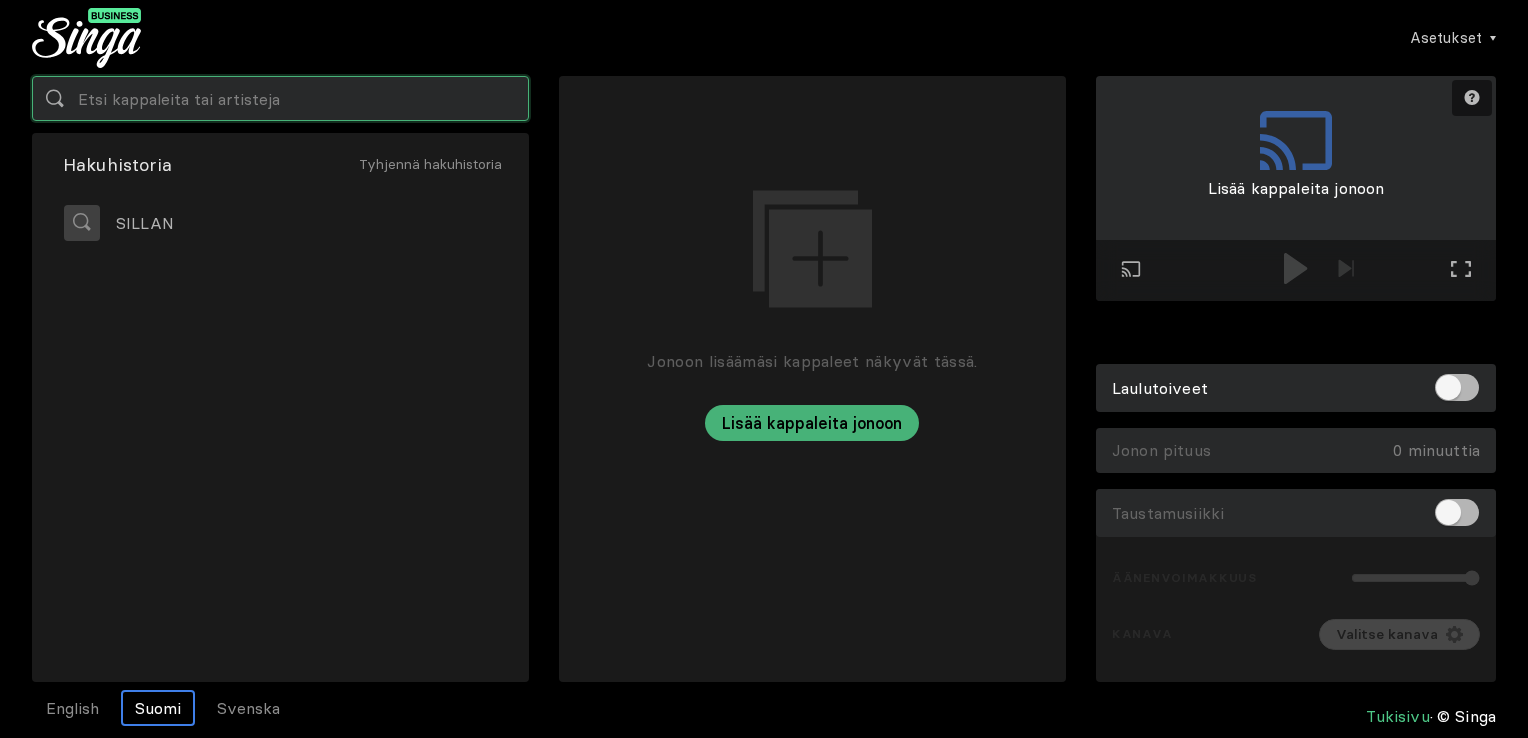 click at bounding box center [280, 98] 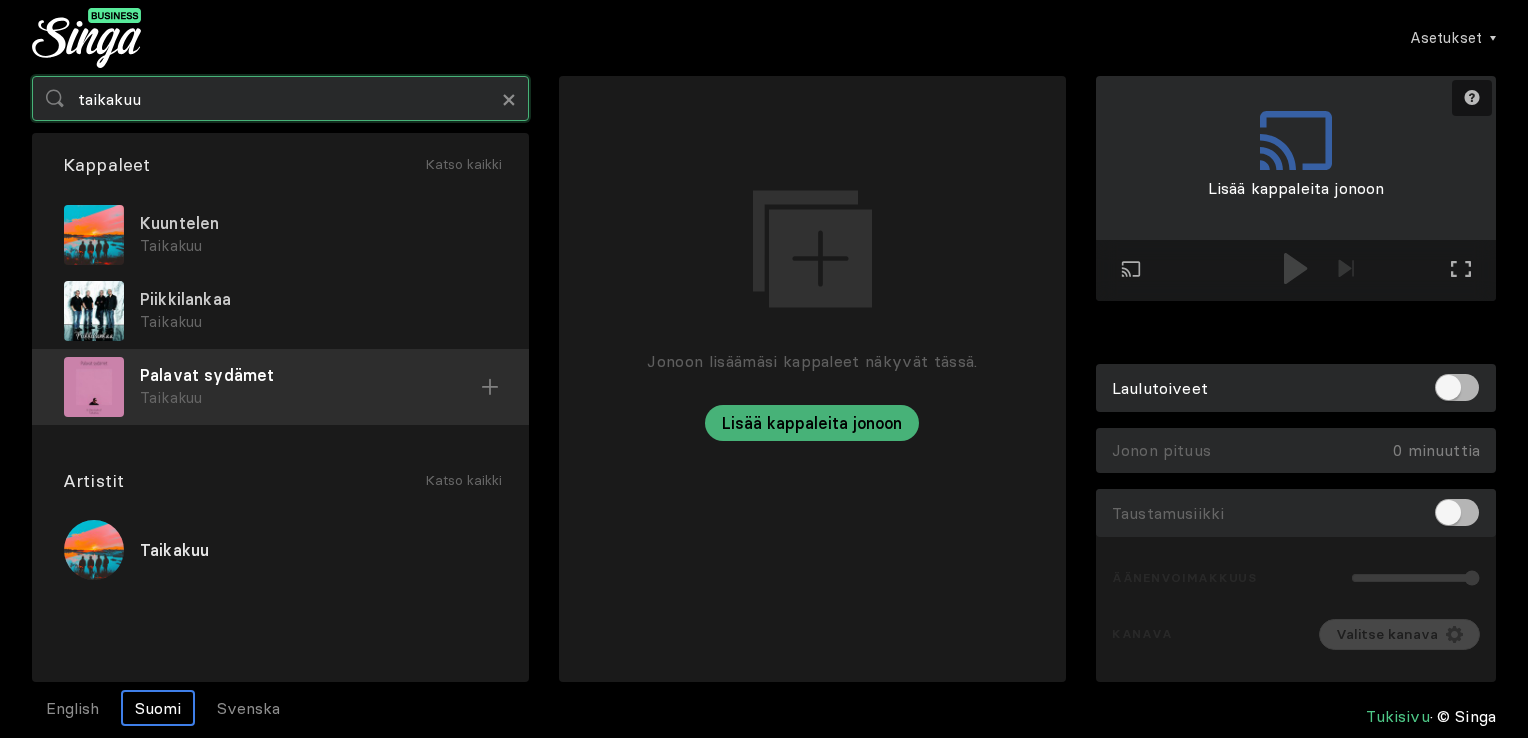 type on "taikakuu" 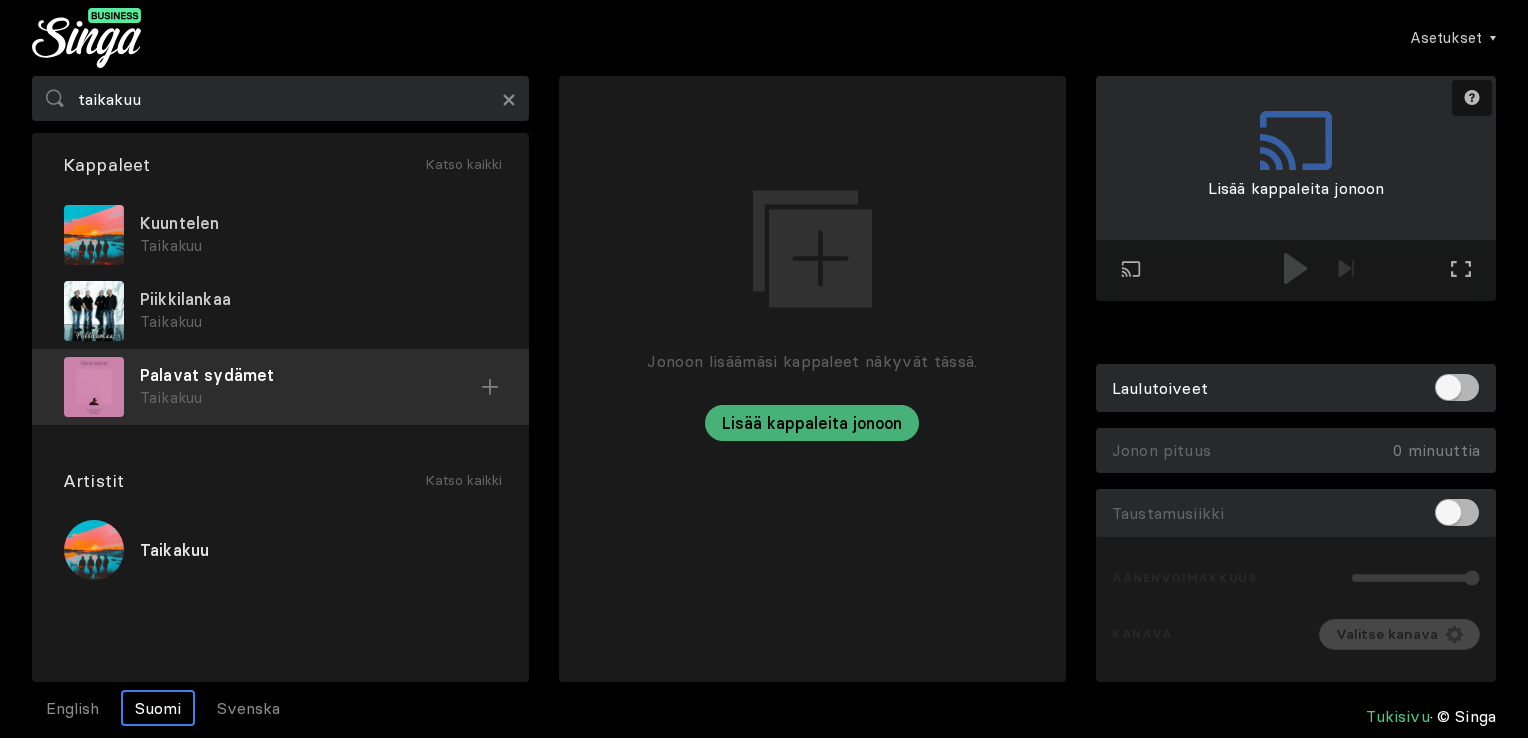 click on "Taikakuu" at bounding box center (318, 246) 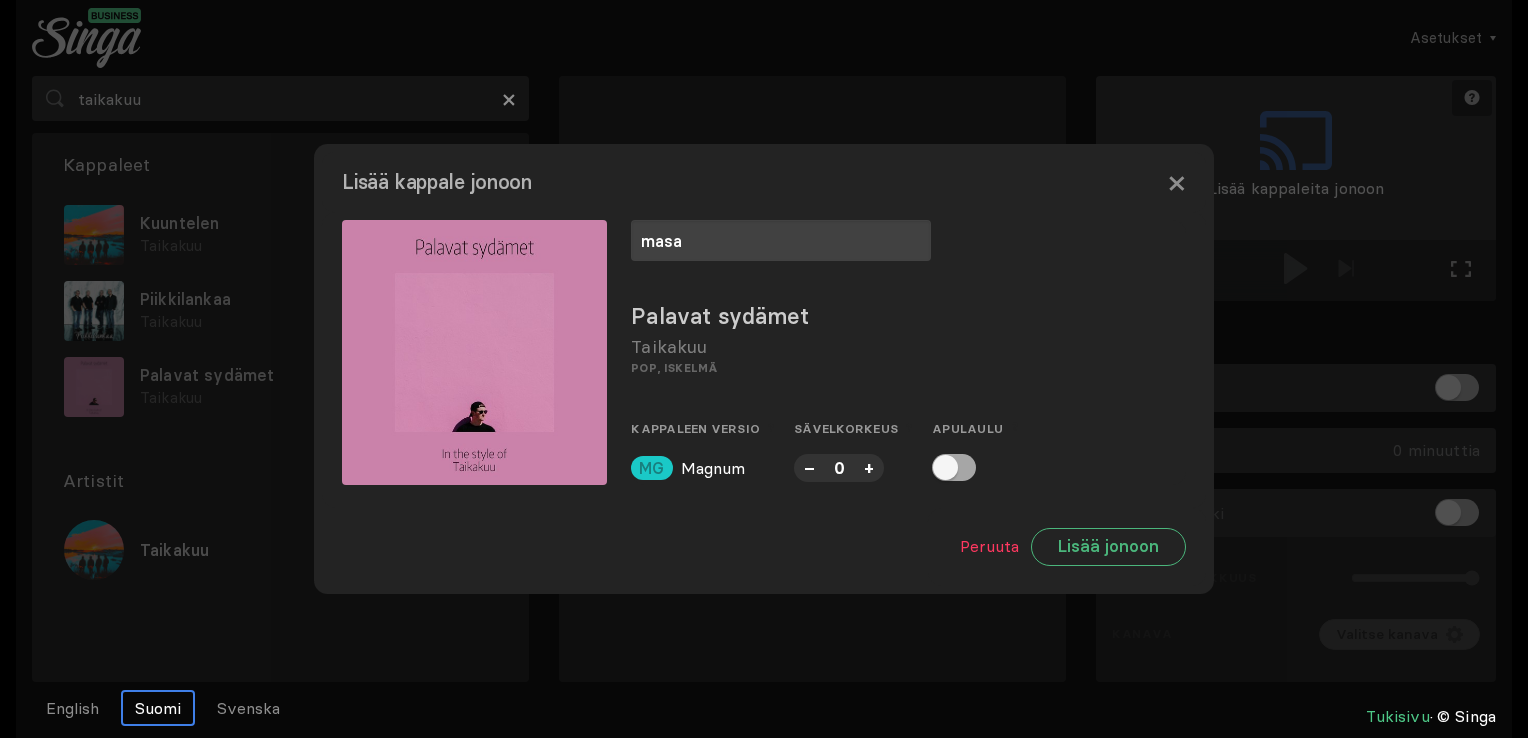 type on "masa" 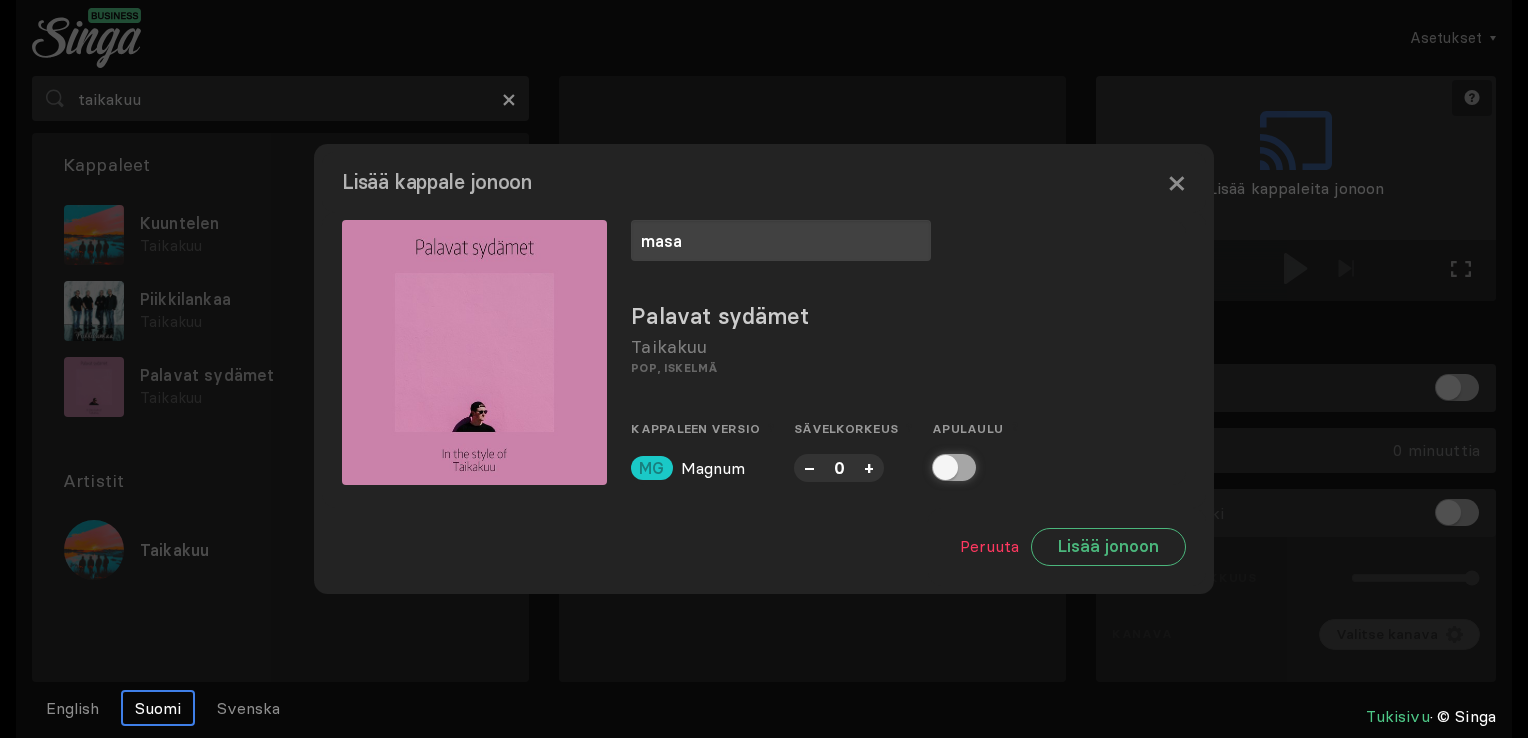 click at bounding box center [938, 467] 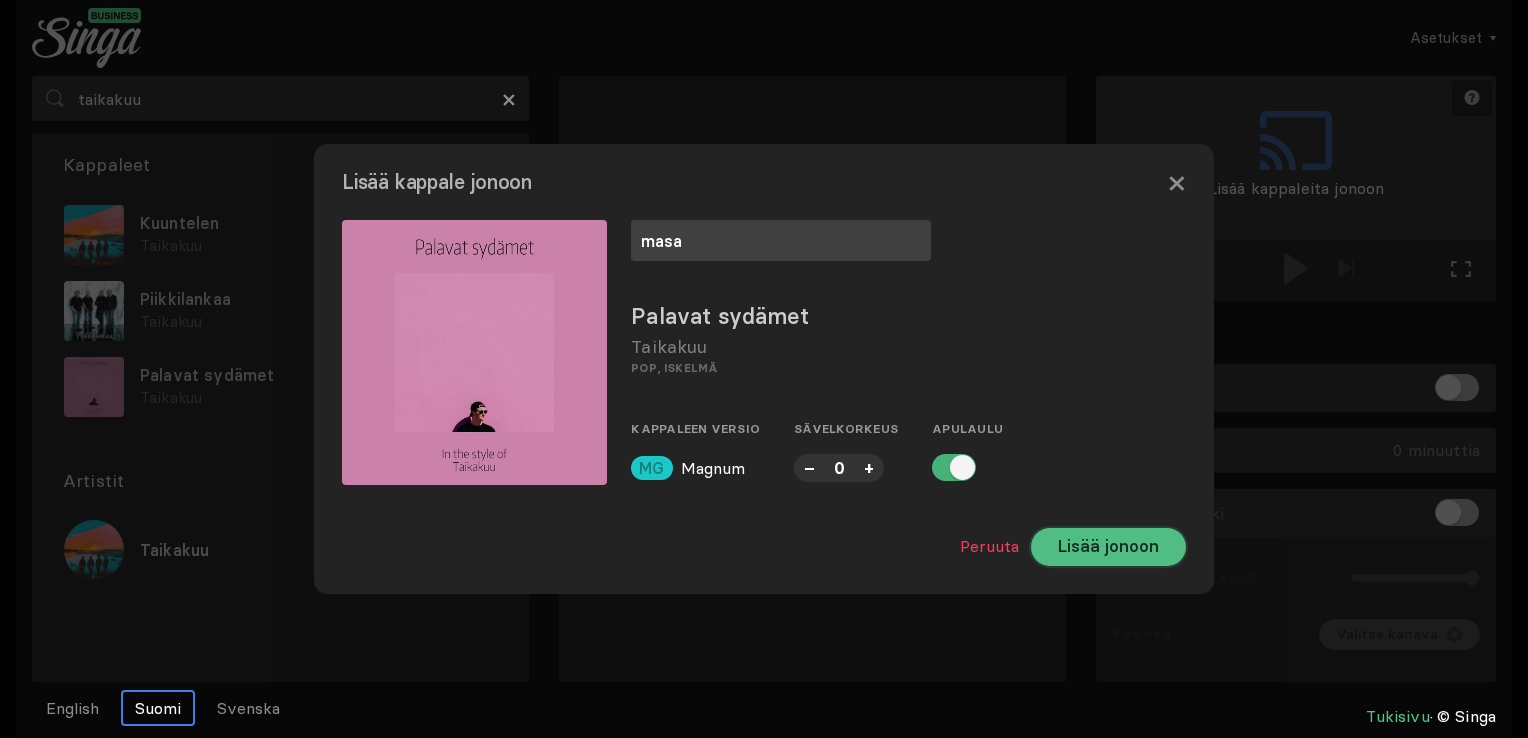 click on "Lisää jonoon" at bounding box center [1108, 547] 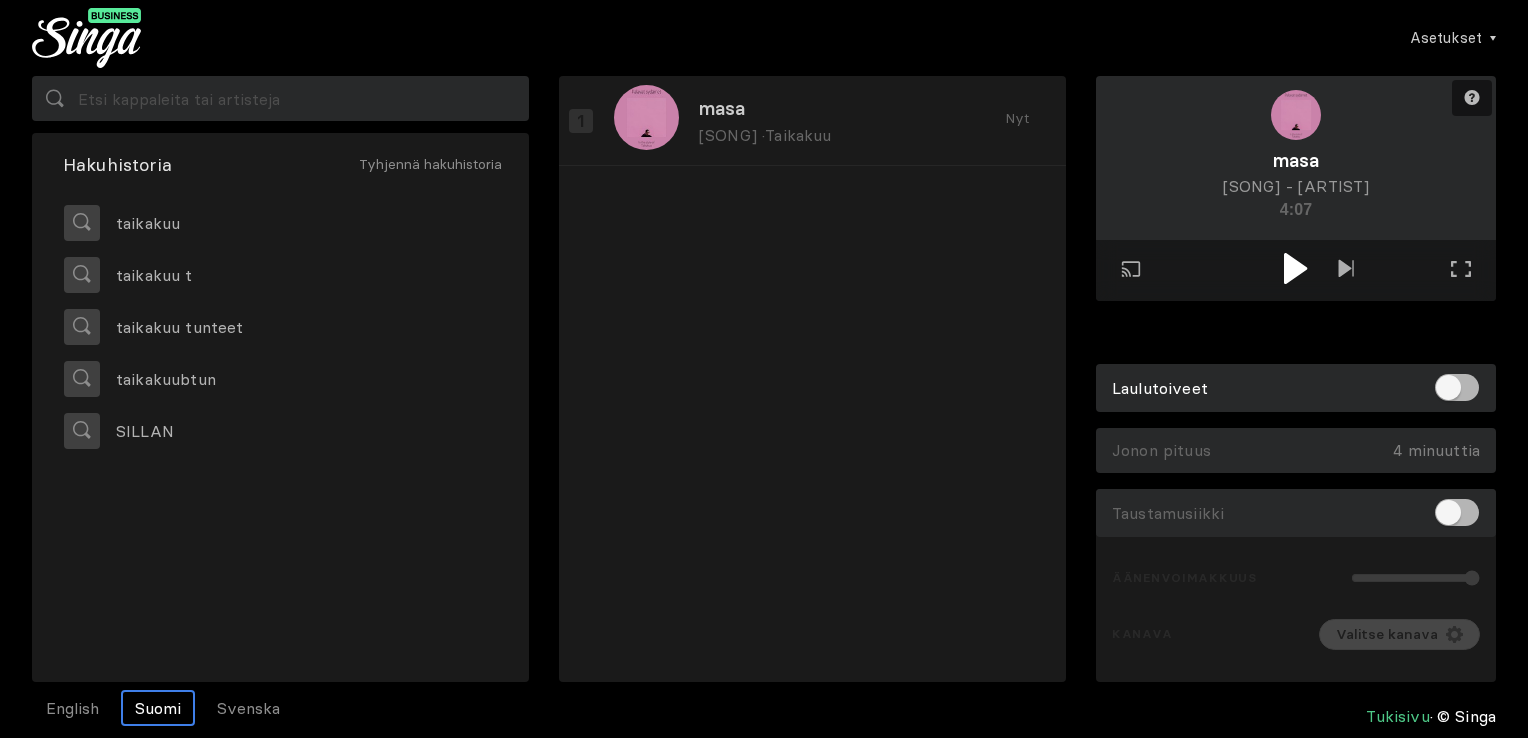 click at bounding box center [1295, 268] 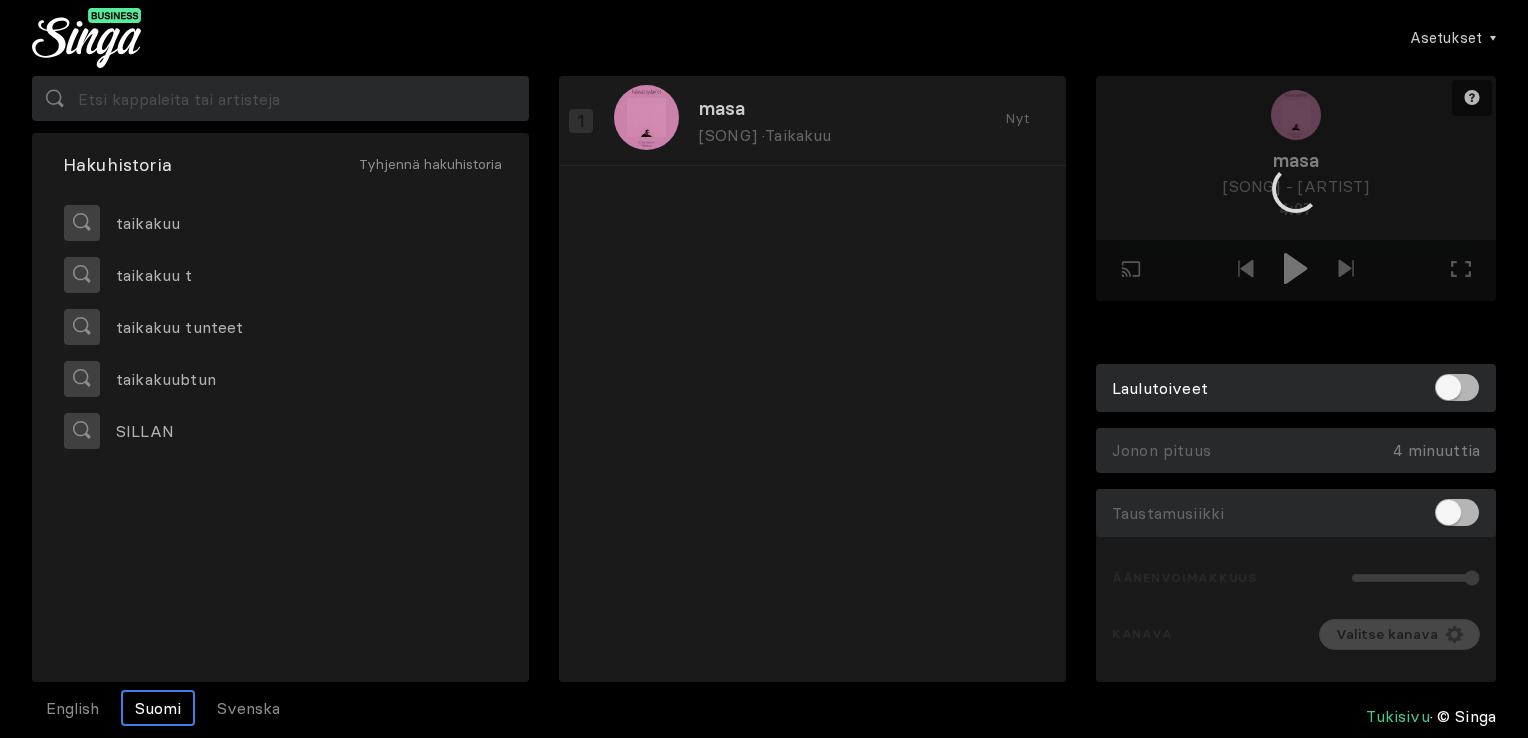 click at bounding box center [1296, 188] 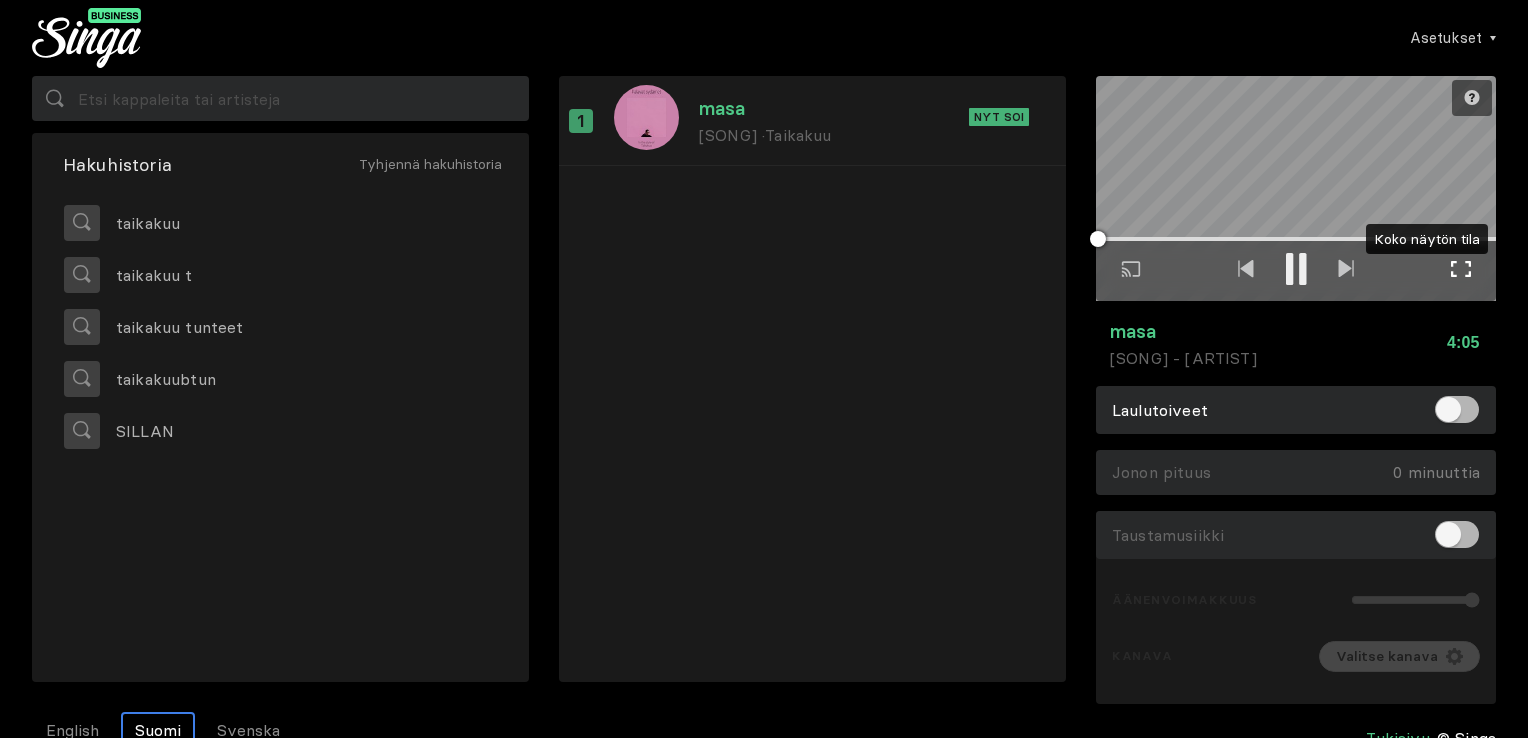 click at bounding box center [1461, 269] 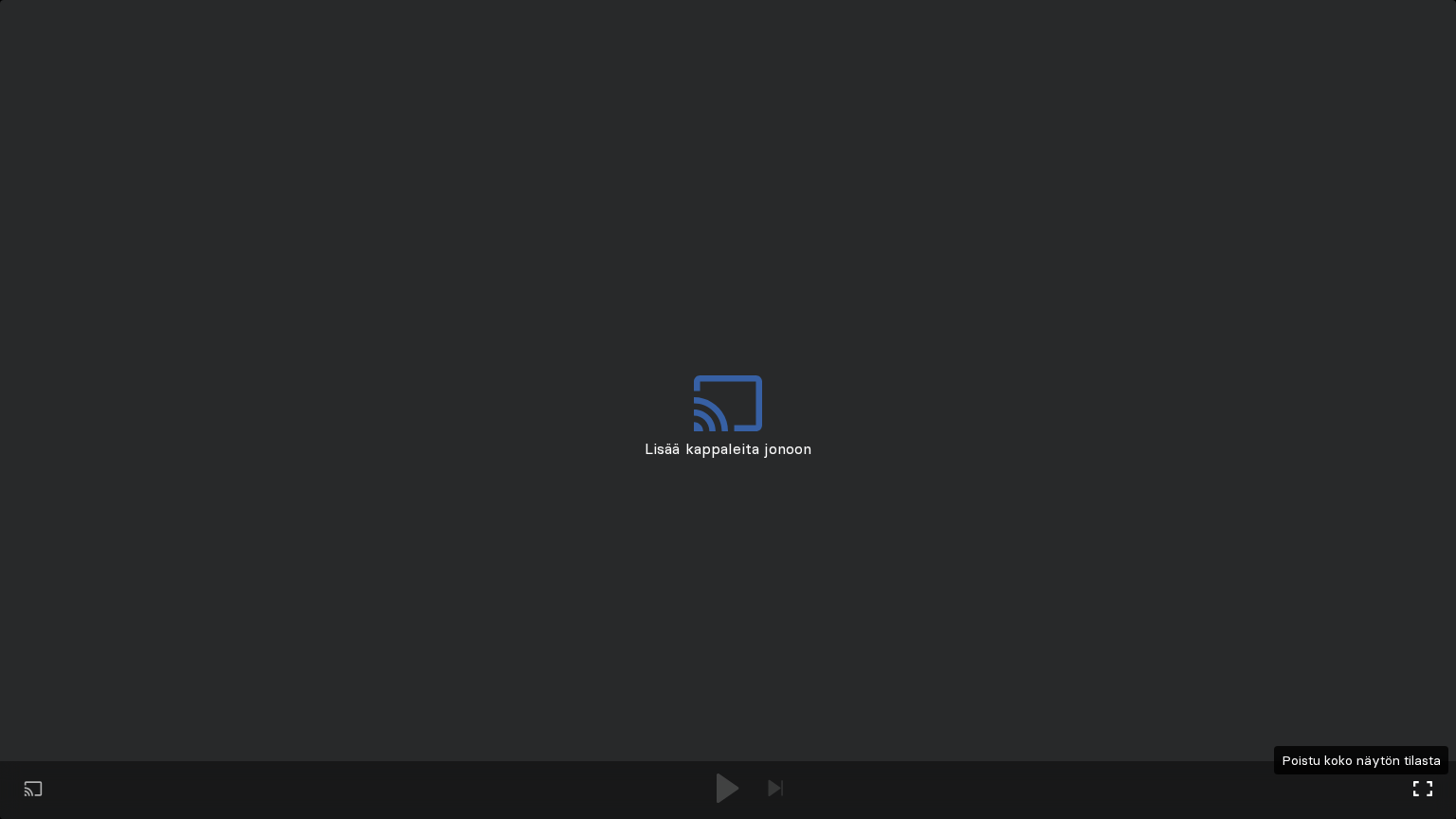 click at bounding box center [1423, 789] 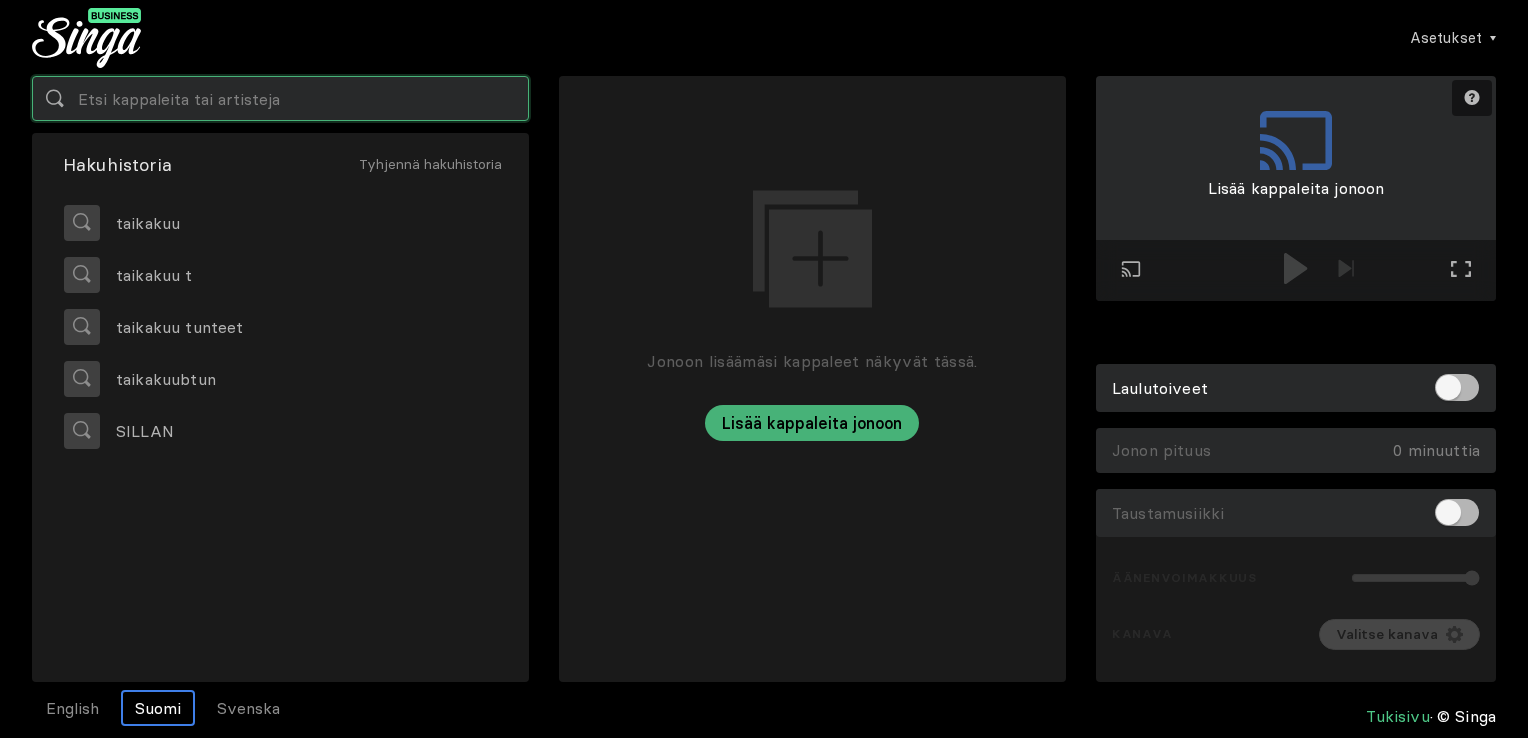 click at bounding box center [280, 98] 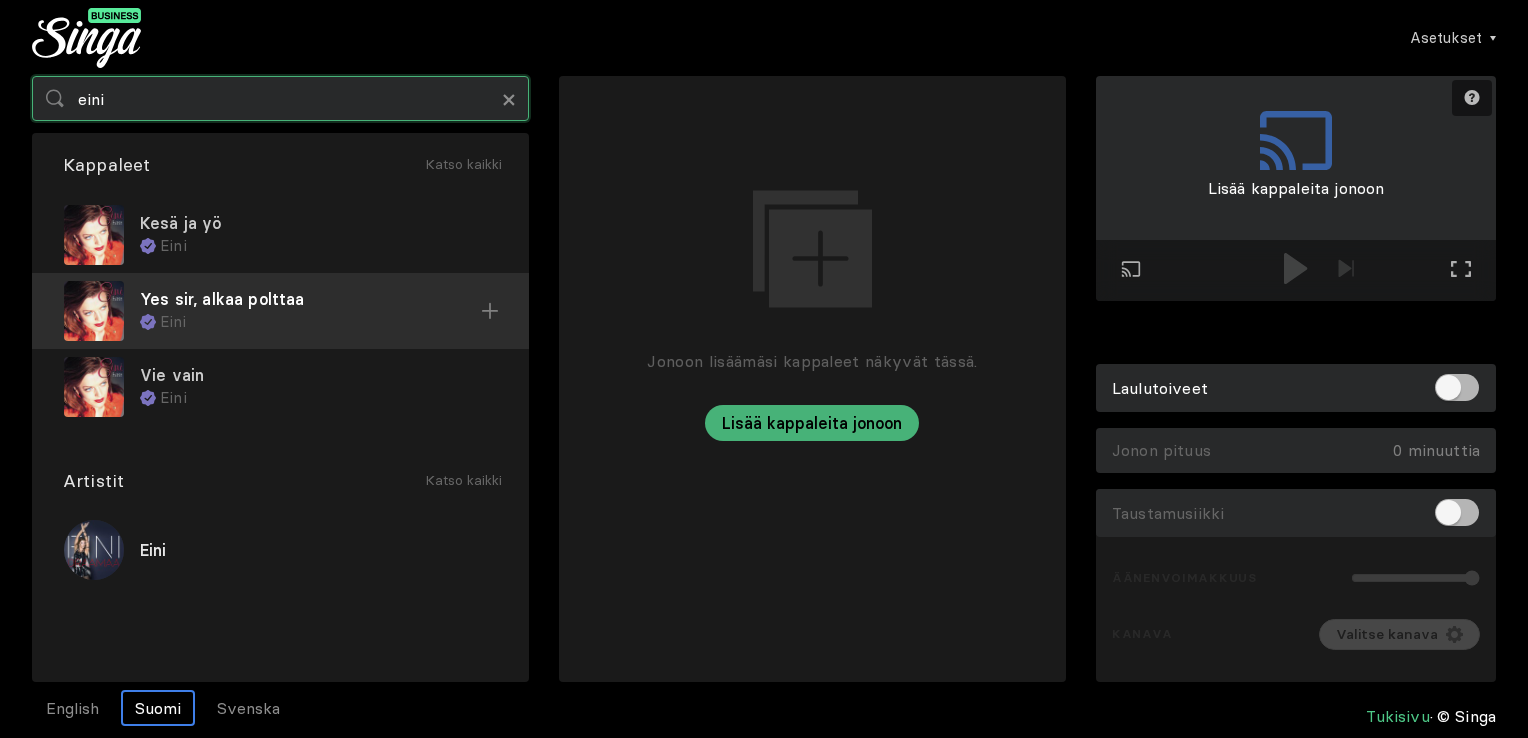 type on "eini" 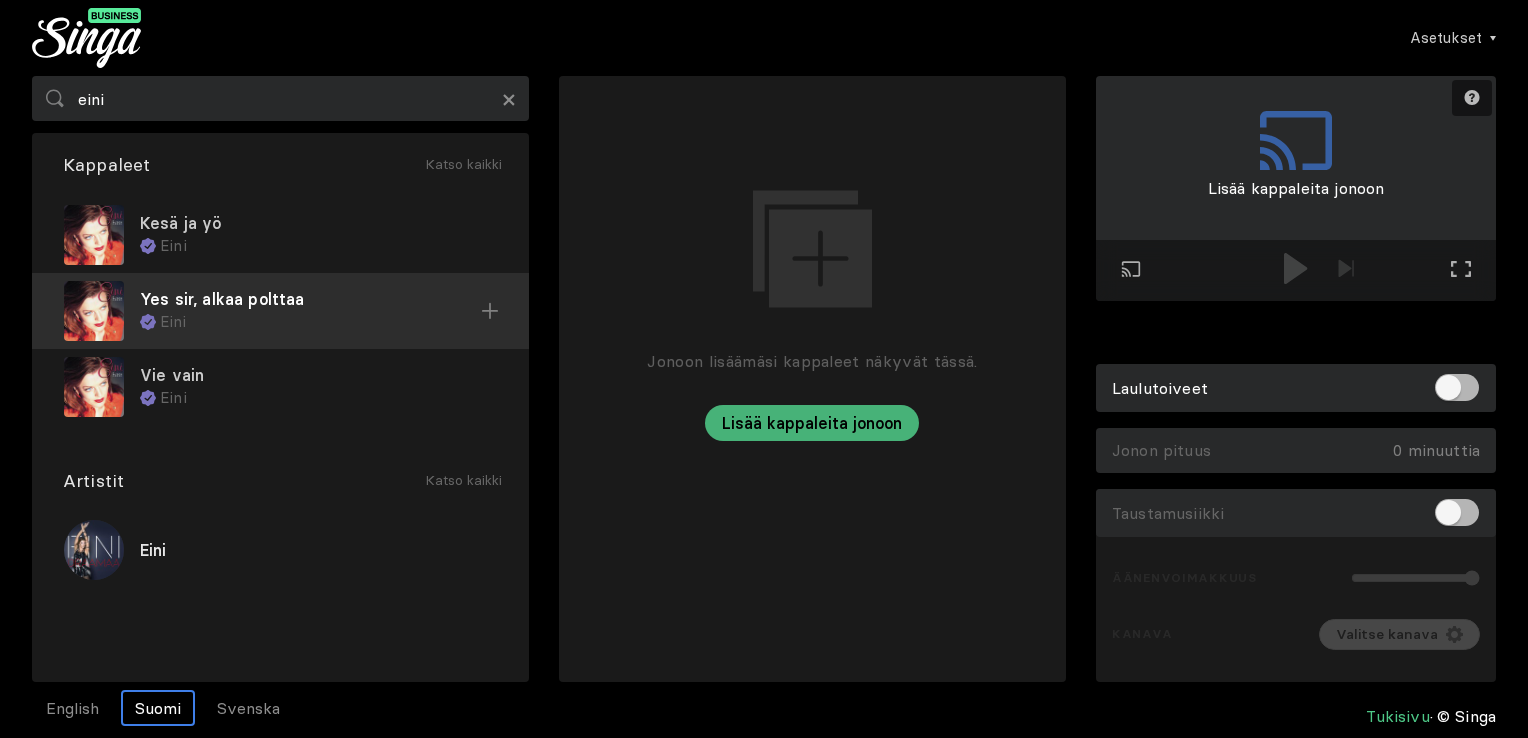 click at bounding box center (0, 0) 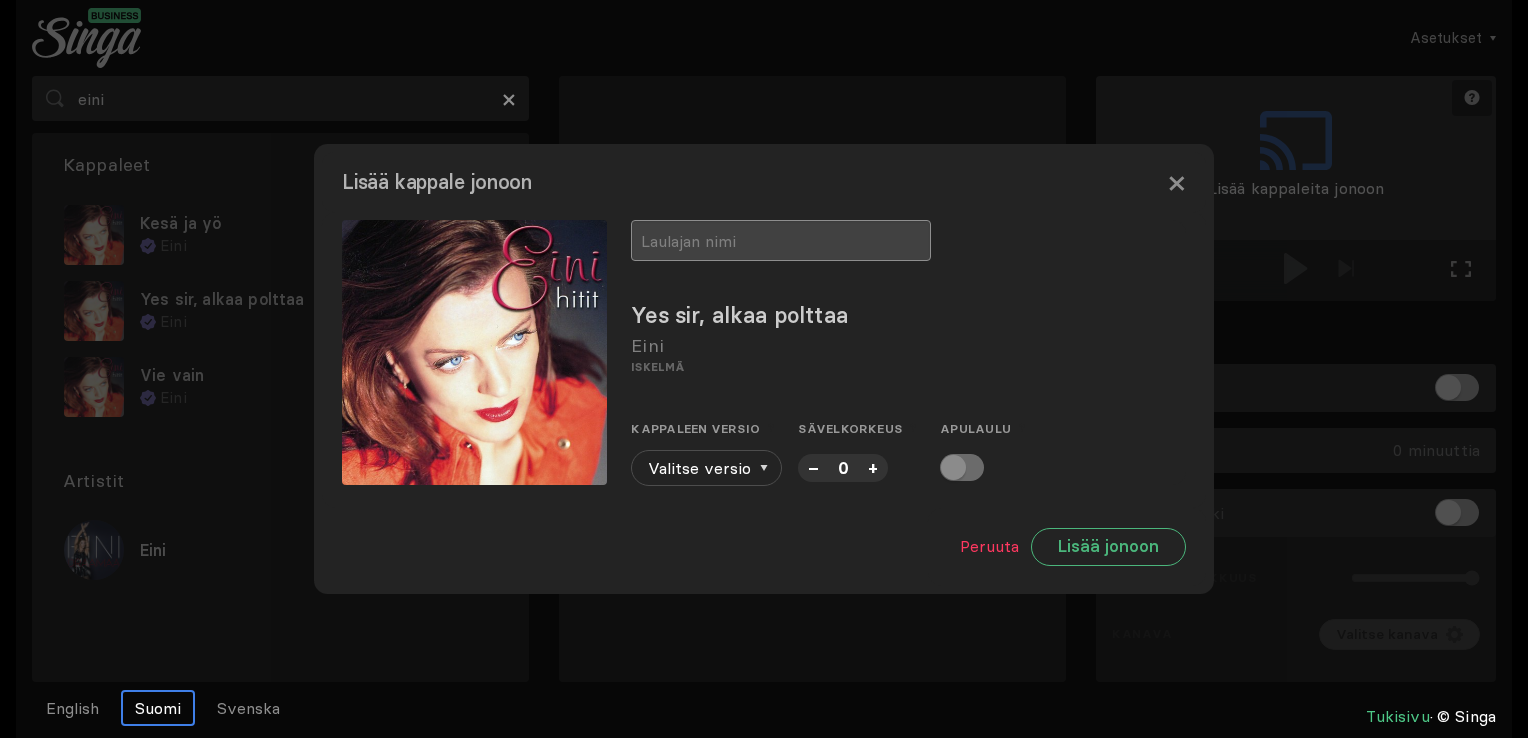 click at bounding box center [781, 240] 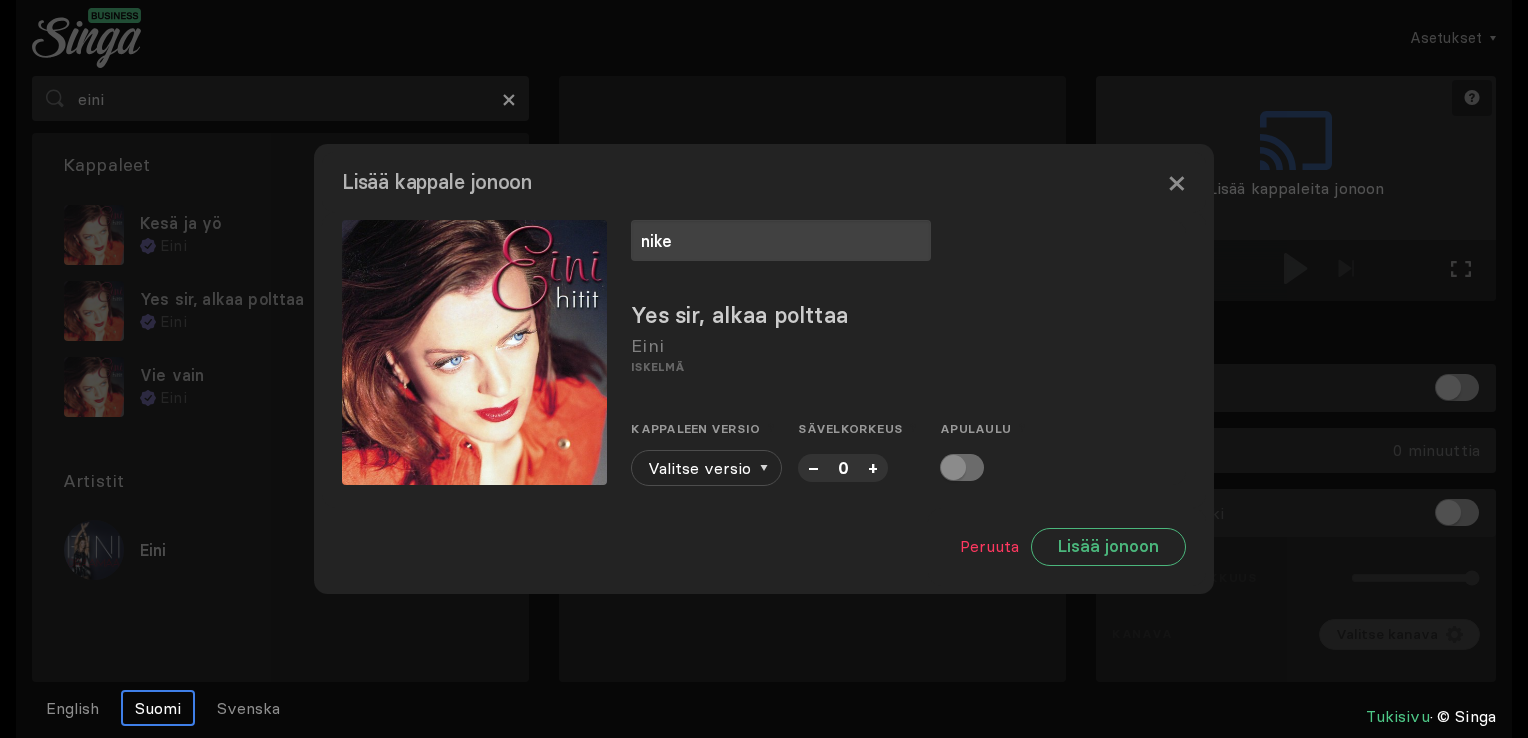 type on "nike" 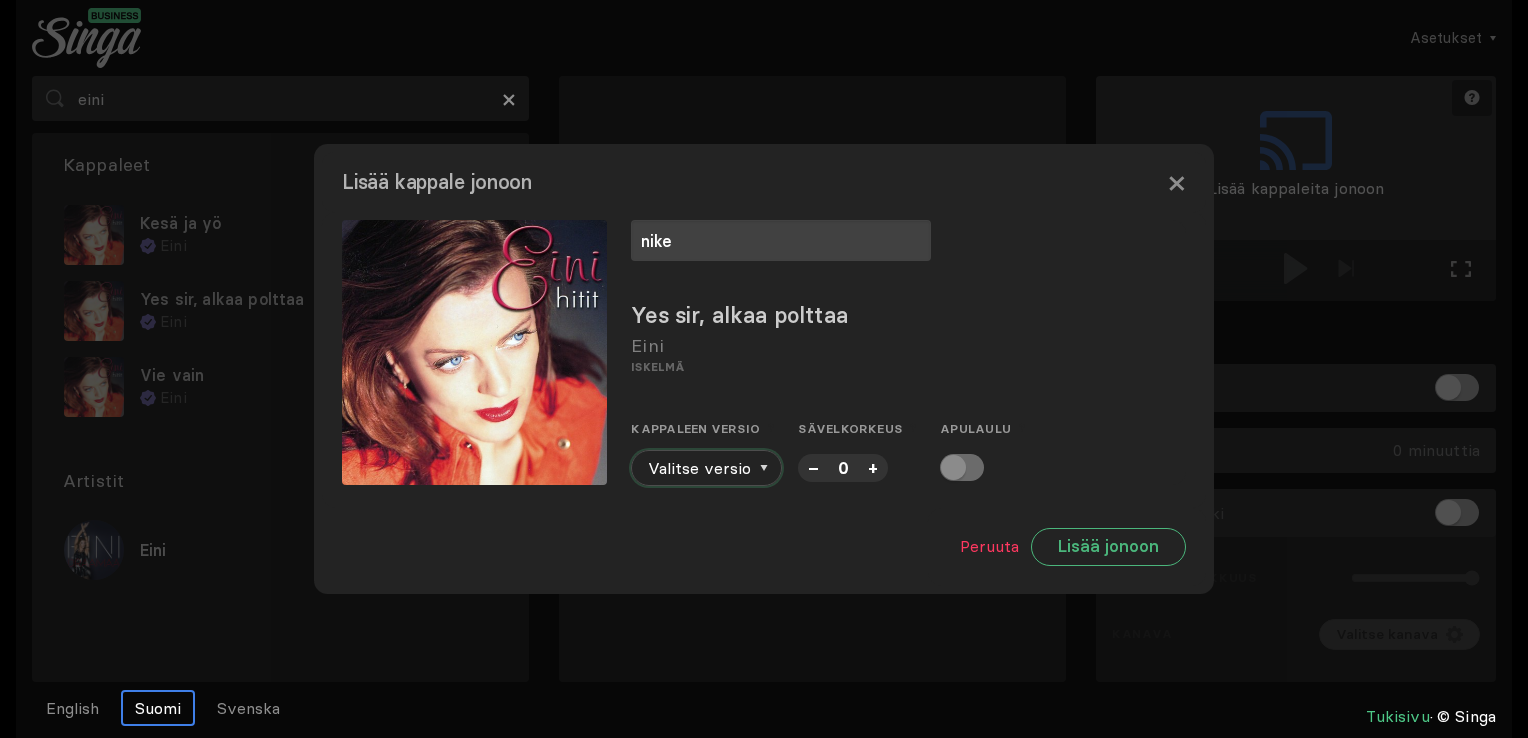 click on "Valitse versio" at bounding box center [706, 468] 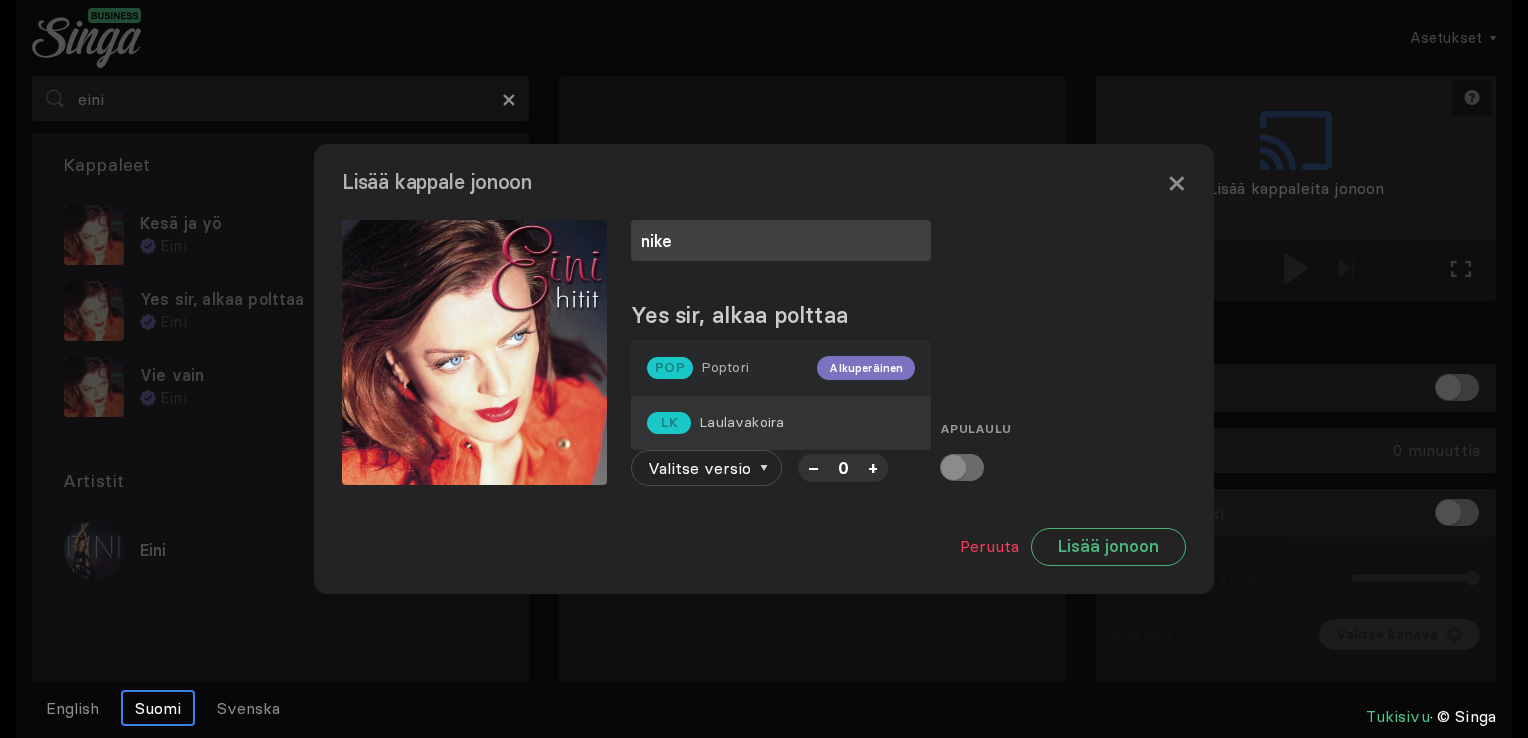 click on "LK Laulavakoira" at bounding box center (781, 423) 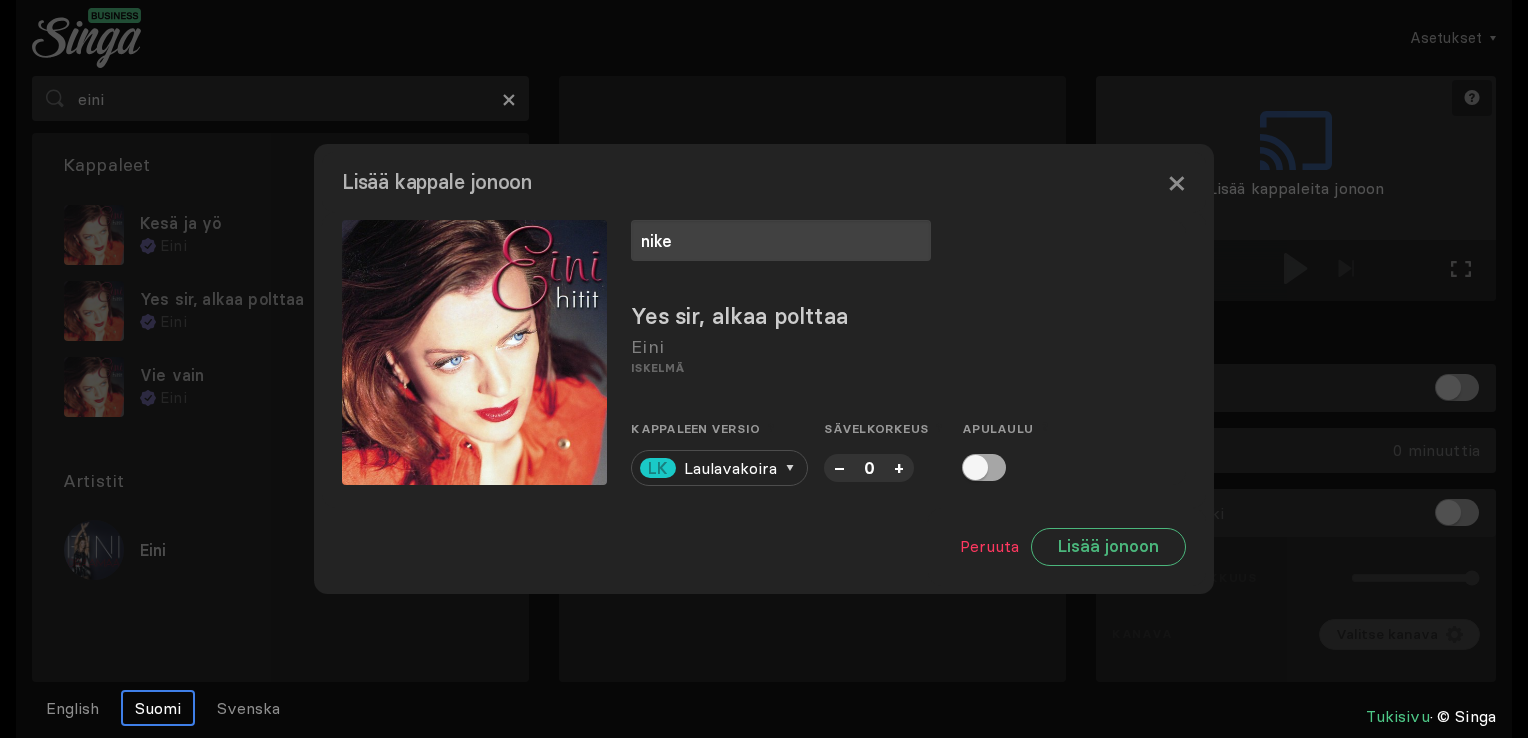 click at bounding box center [984, 467] 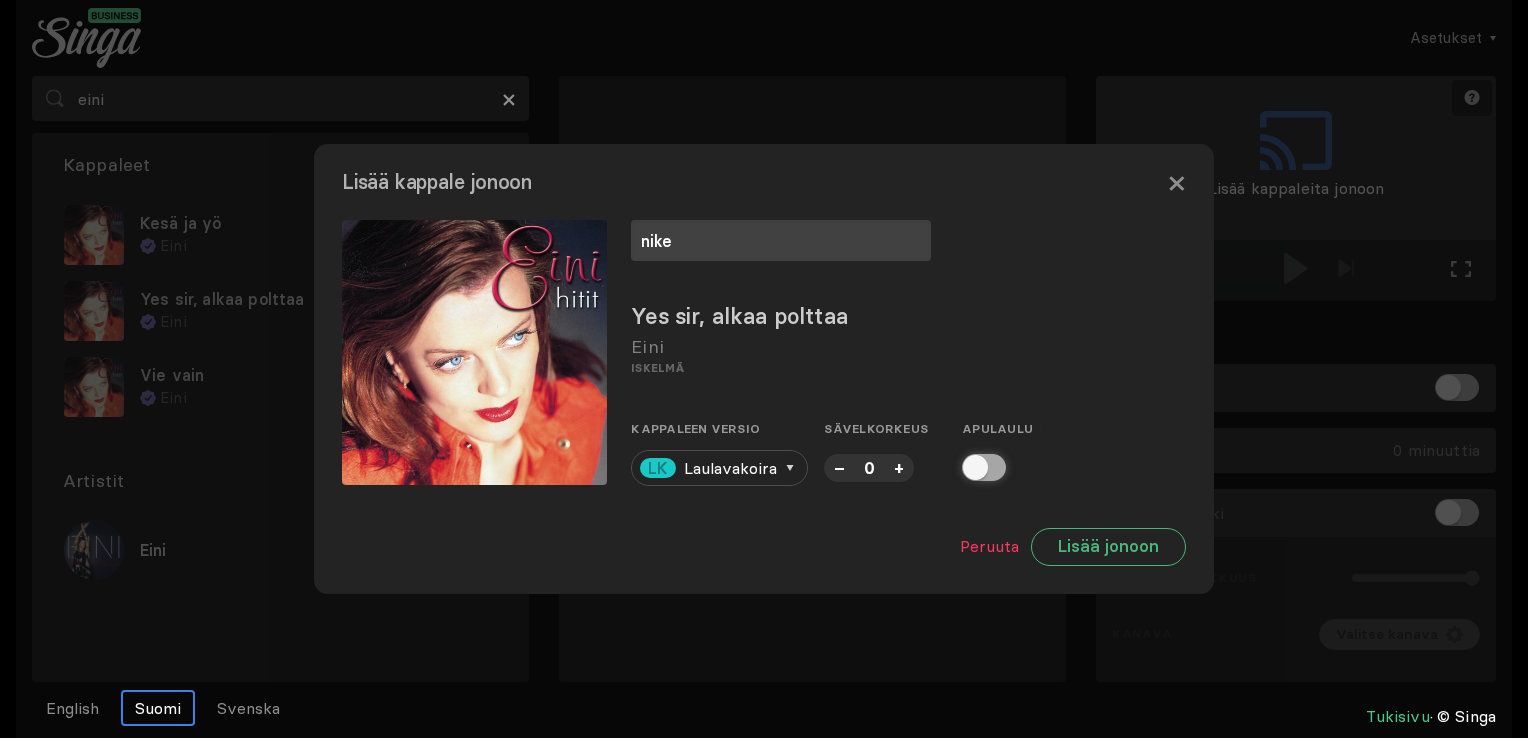 click at bounding box center [968, 467] 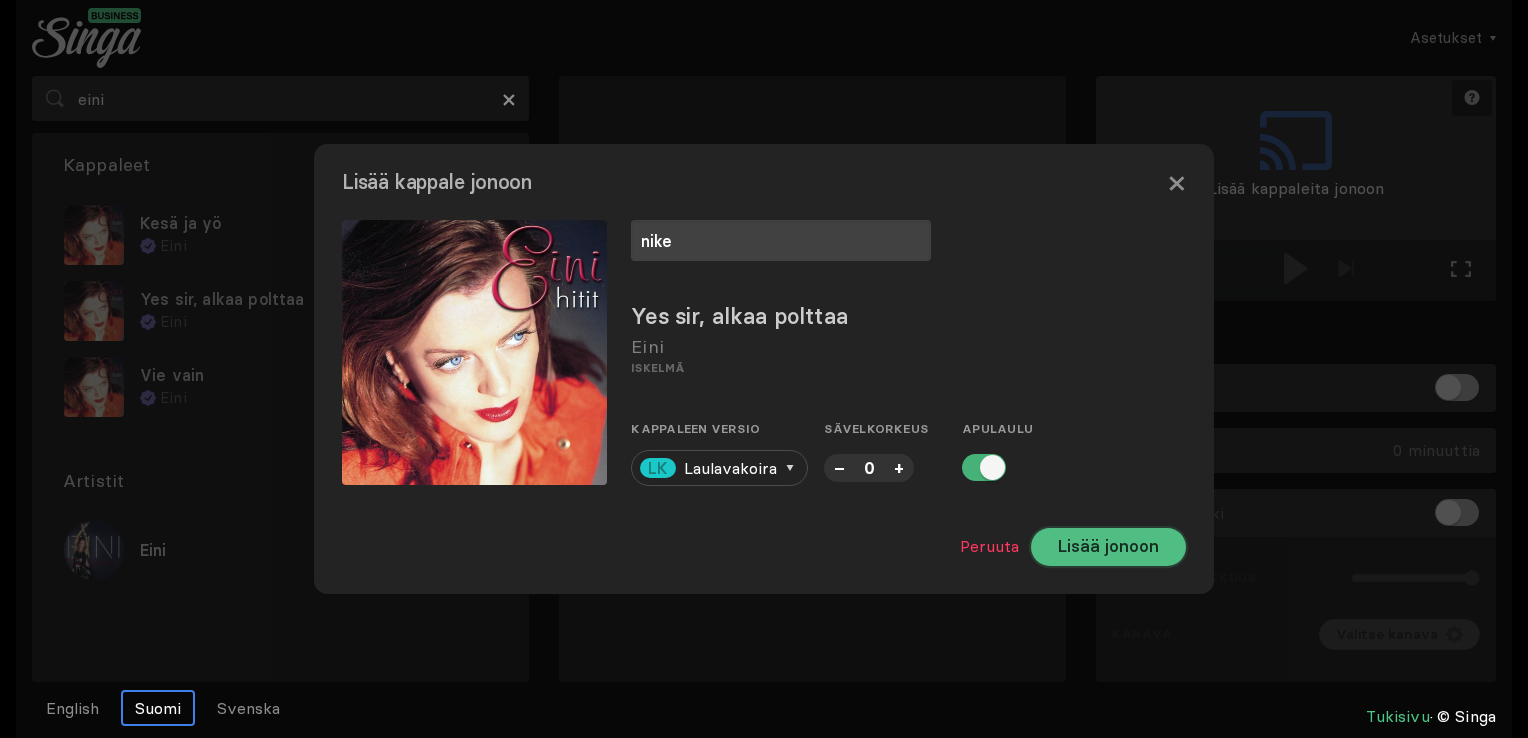 click on "Lisää jonoon" at bounding box center (1108, 547) 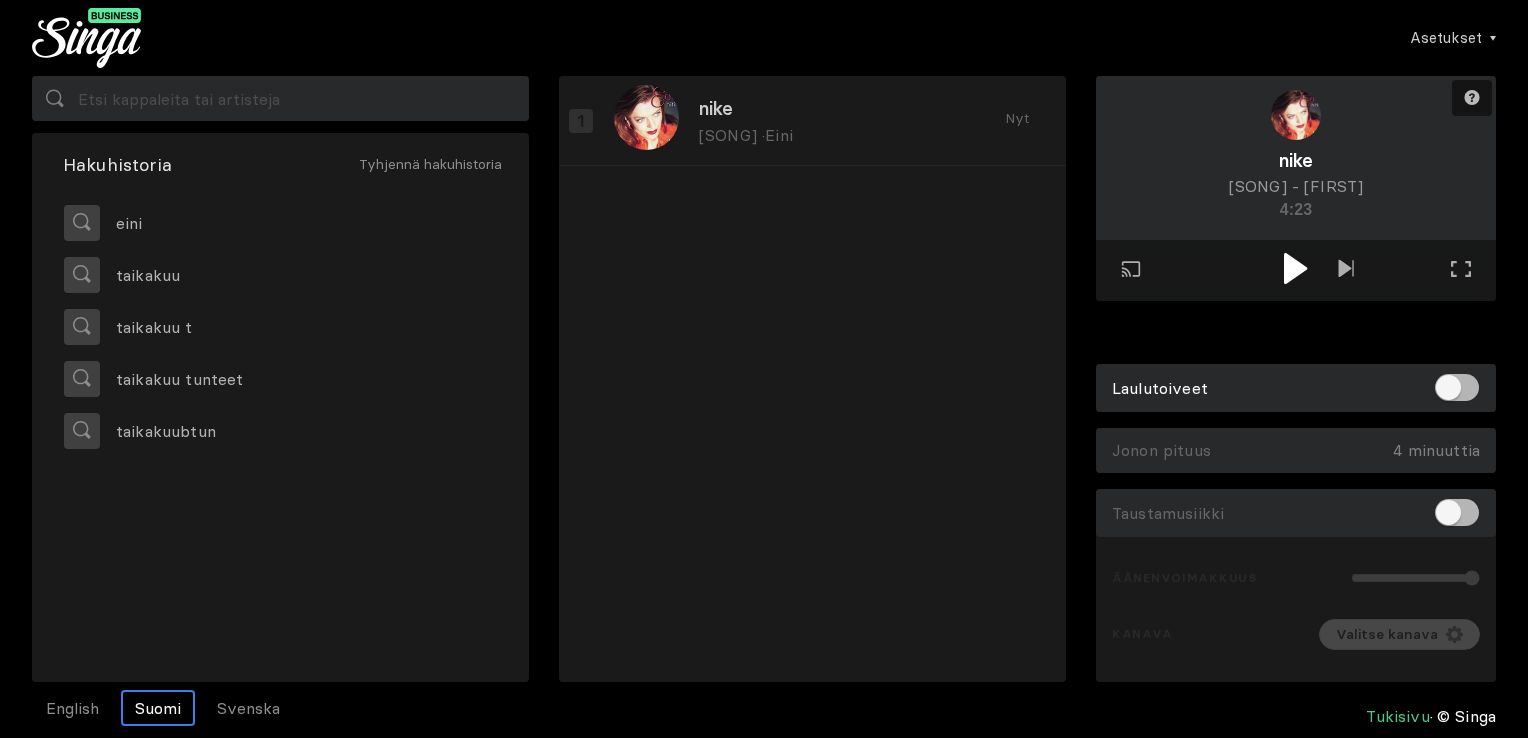 click at bounding box center (1296, 270) 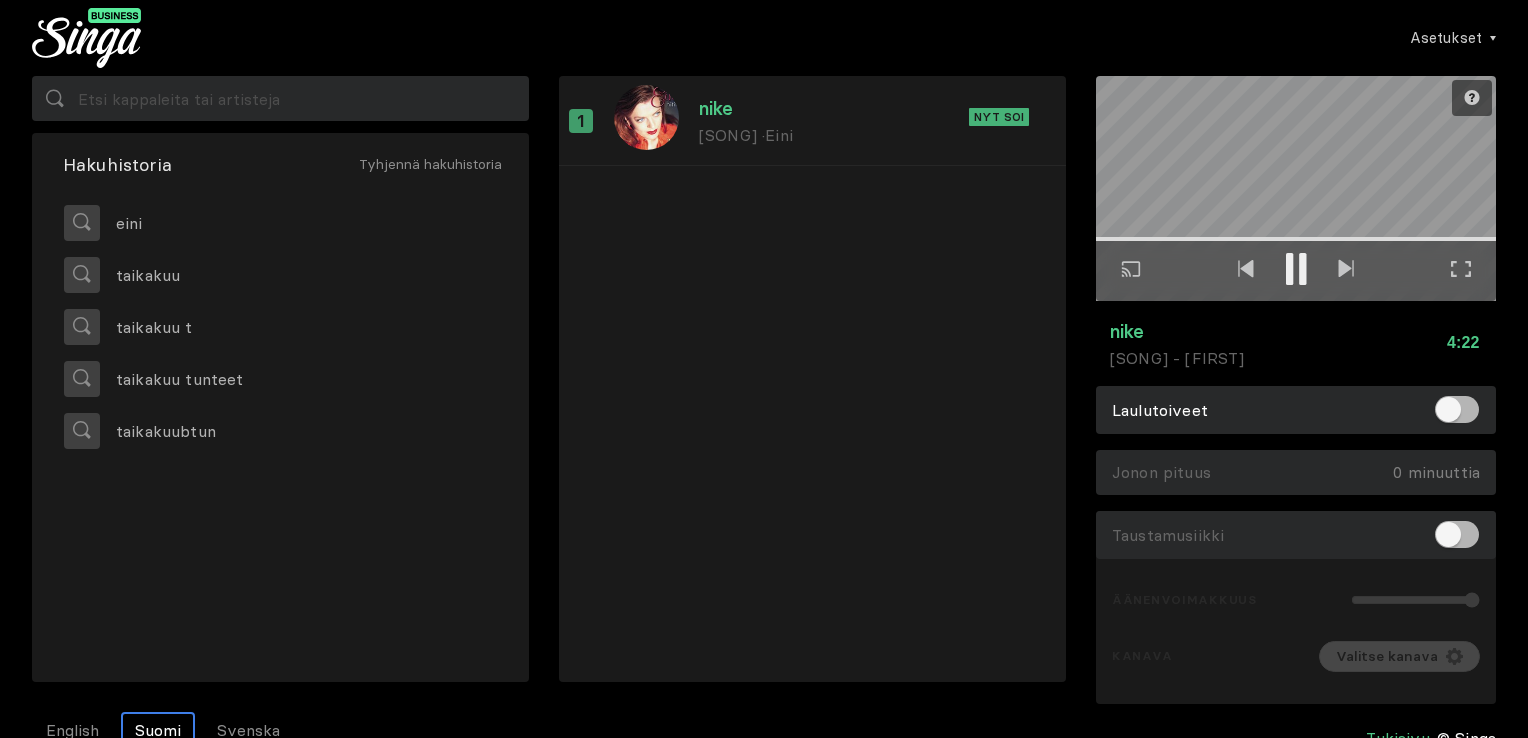 click at bounding box center (1461, 269) 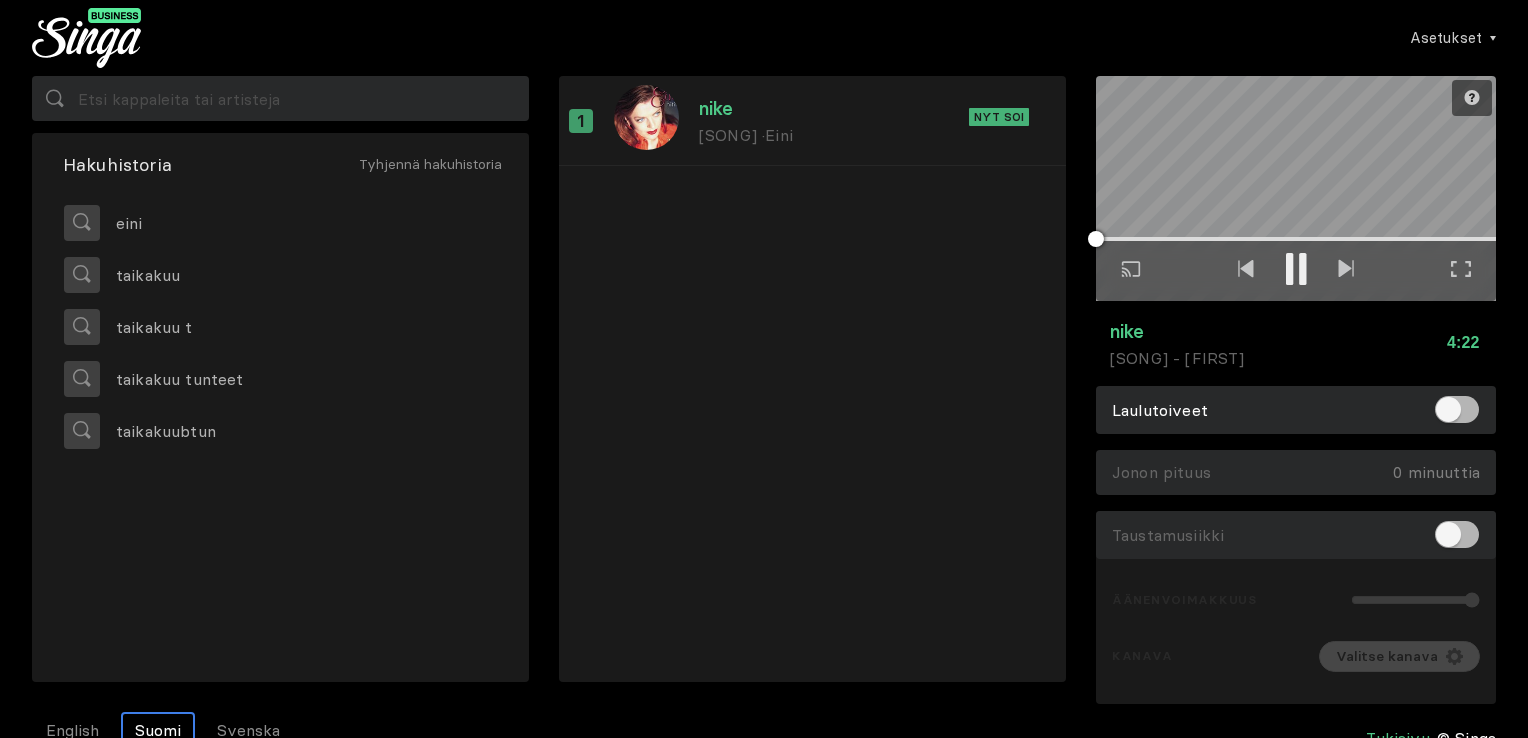drag, startPoint x: 1464, startPoint y: 271, endPoint x: 1468, endPoint y: 345, distance: 74.10803 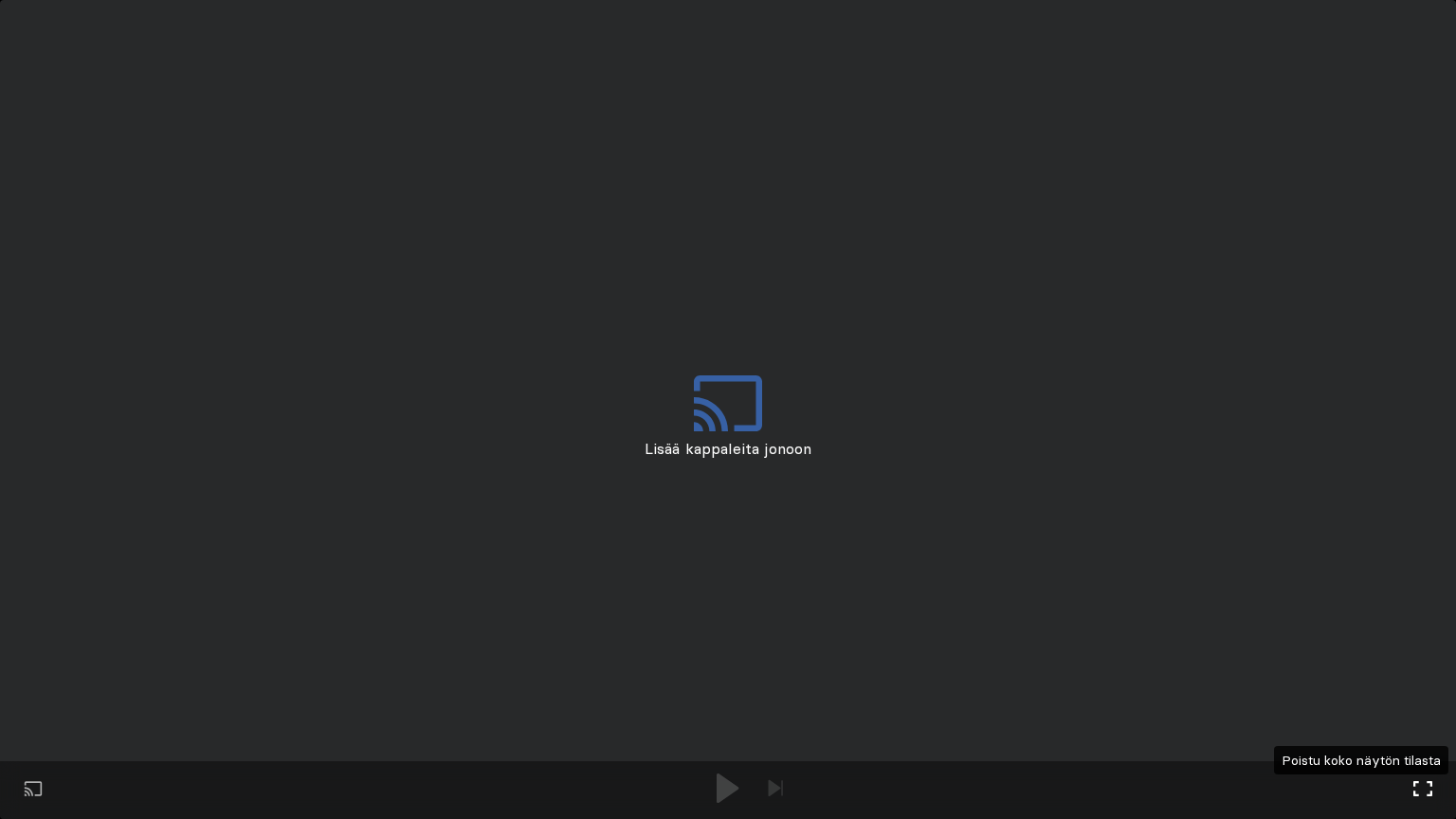 click at bounding box center [1423, 789] 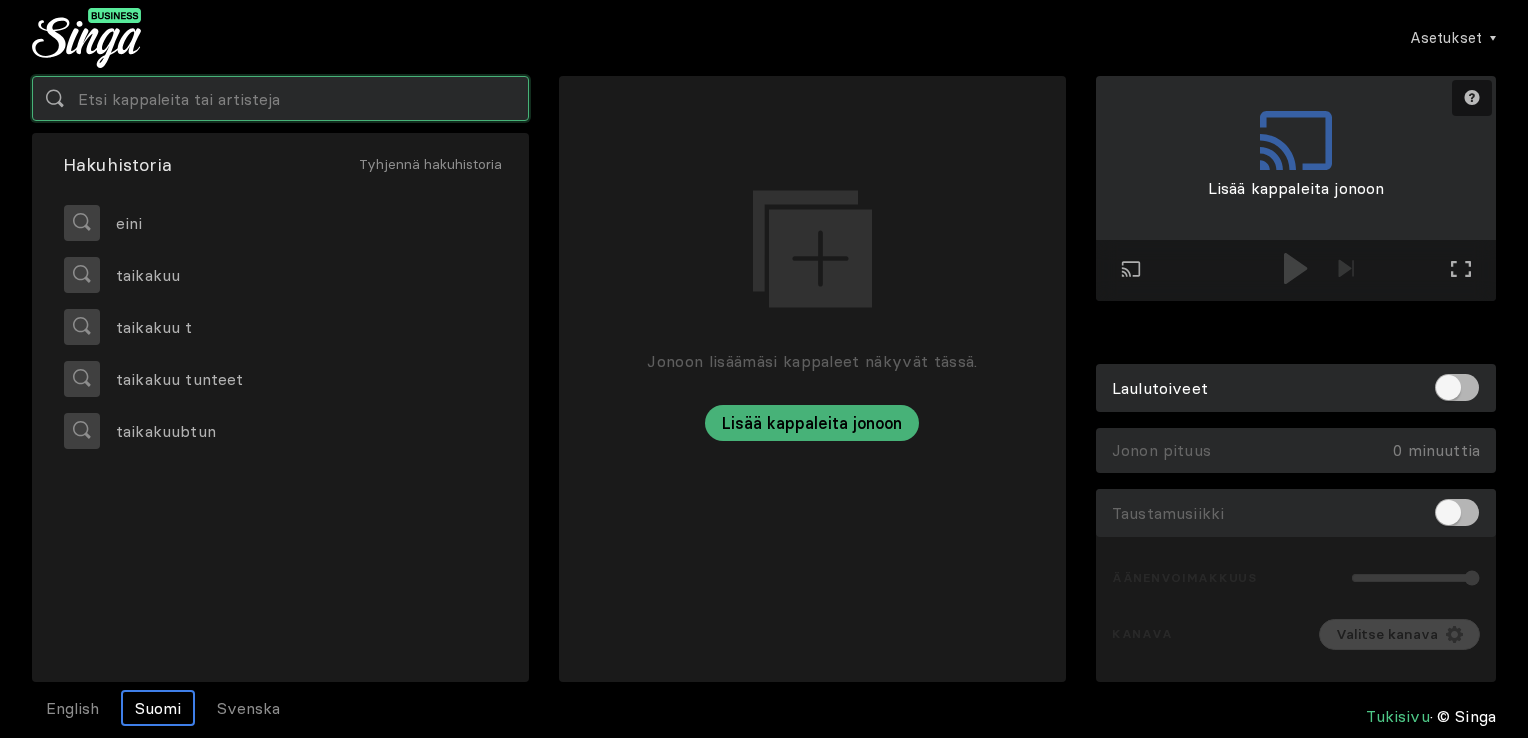 click at bounding box center (280, 98) 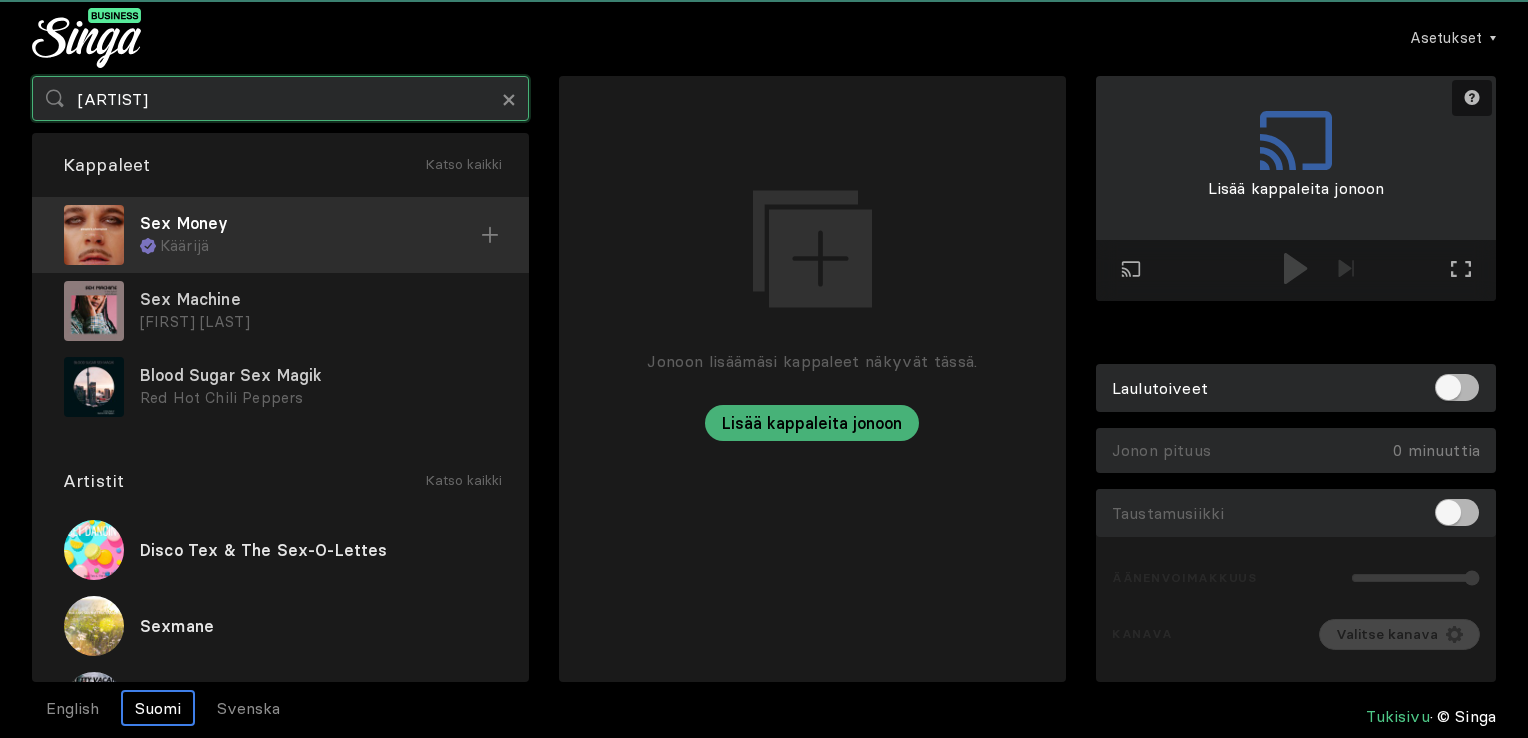 drag, startPoint x: 368, startPoint y: 90, endPoint x: 340, endPoint y: 197, distance: 110.60289 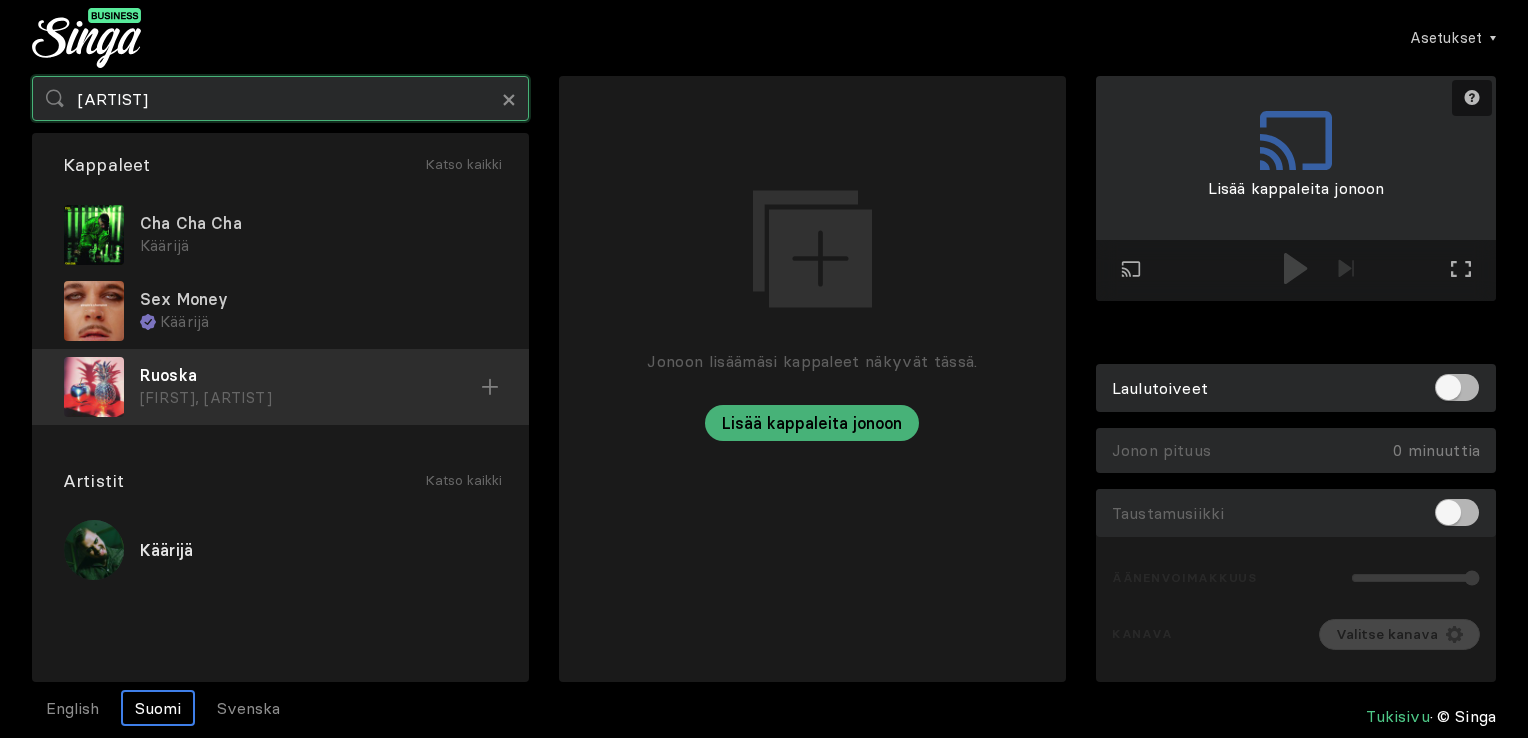 type on "[ARTIST]" 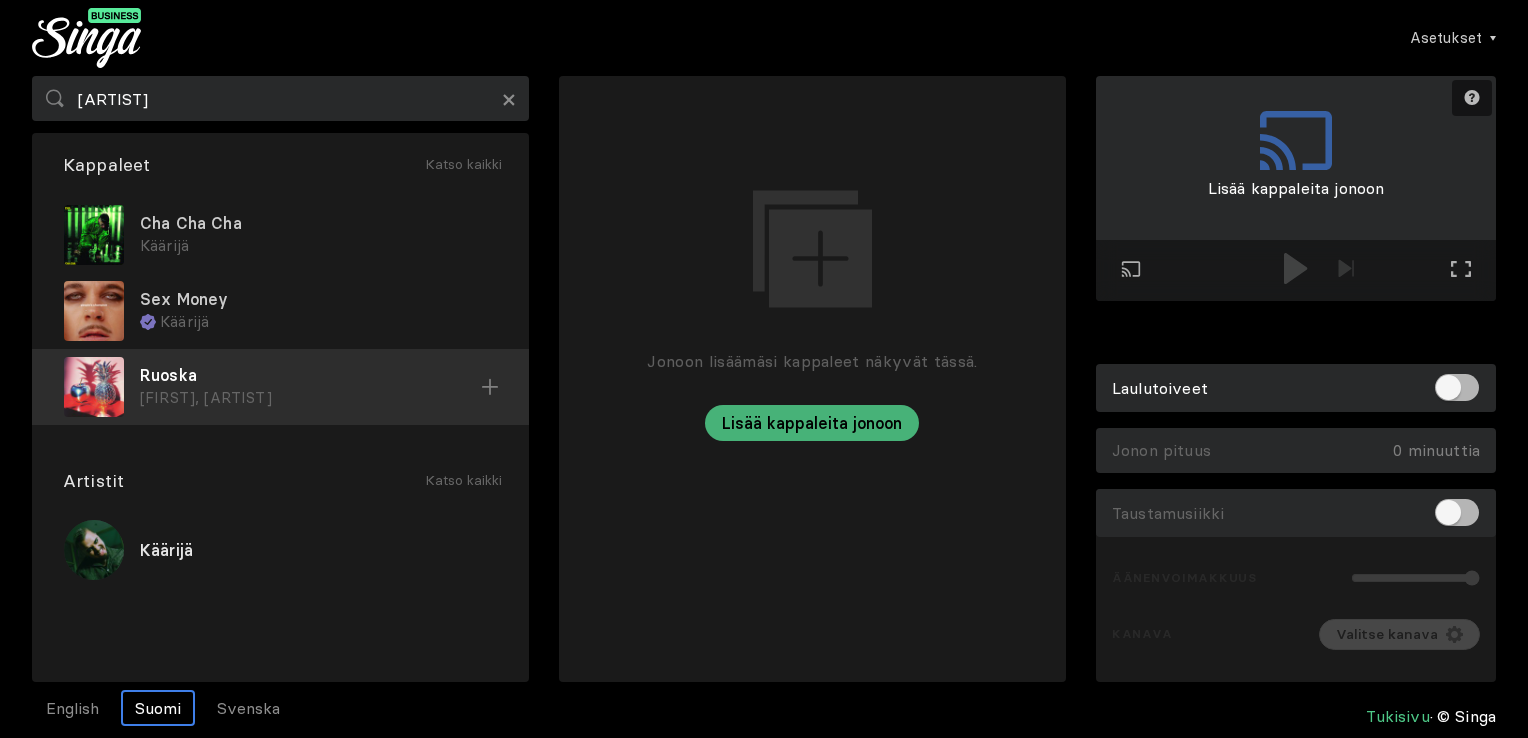 click on "Ruoska" at bounding box center [318, 223] 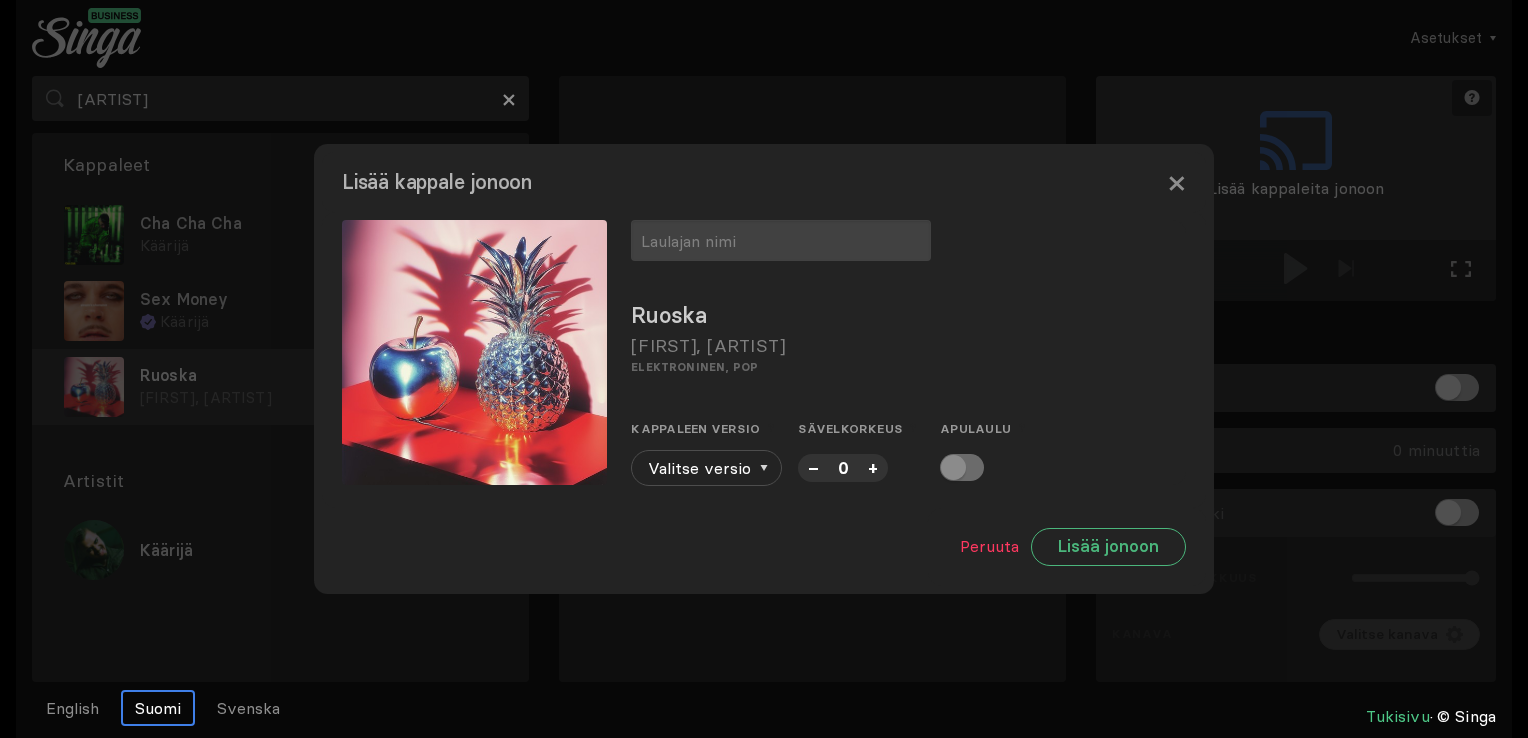 click at bounding box center (764, 369) 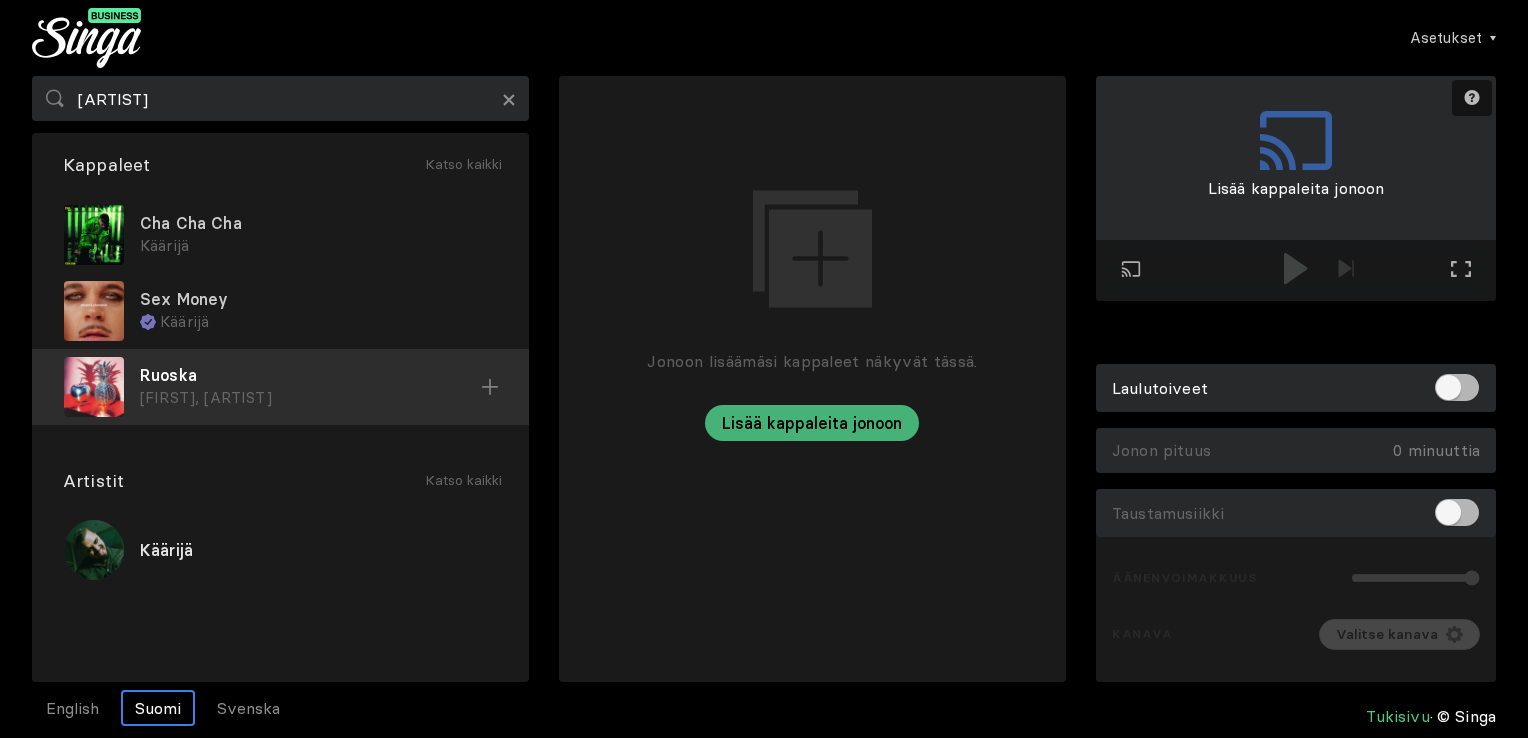 click on "Ruoska" at bounding box center [318, 223] 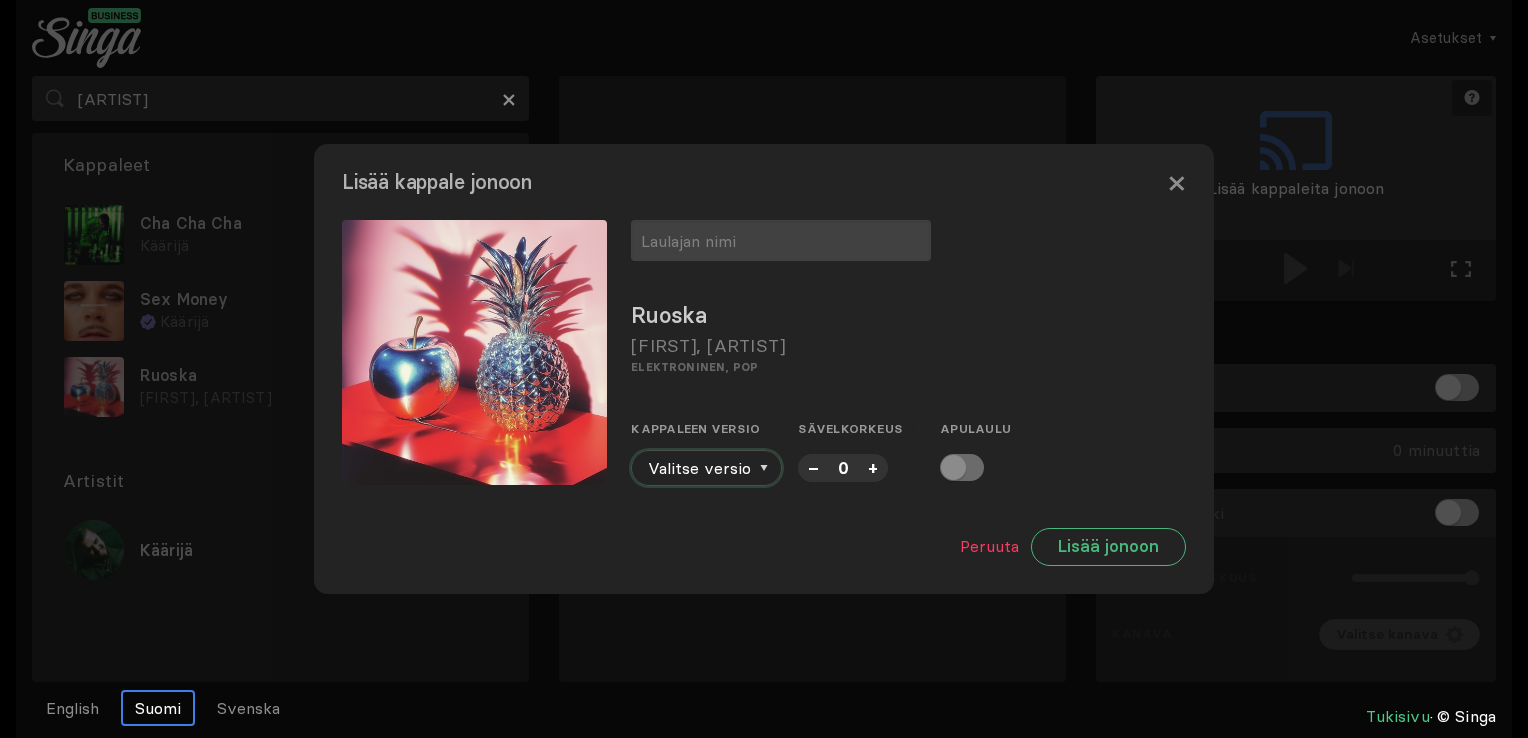 click on "Valitse versio" at bounding box center [706, 468] 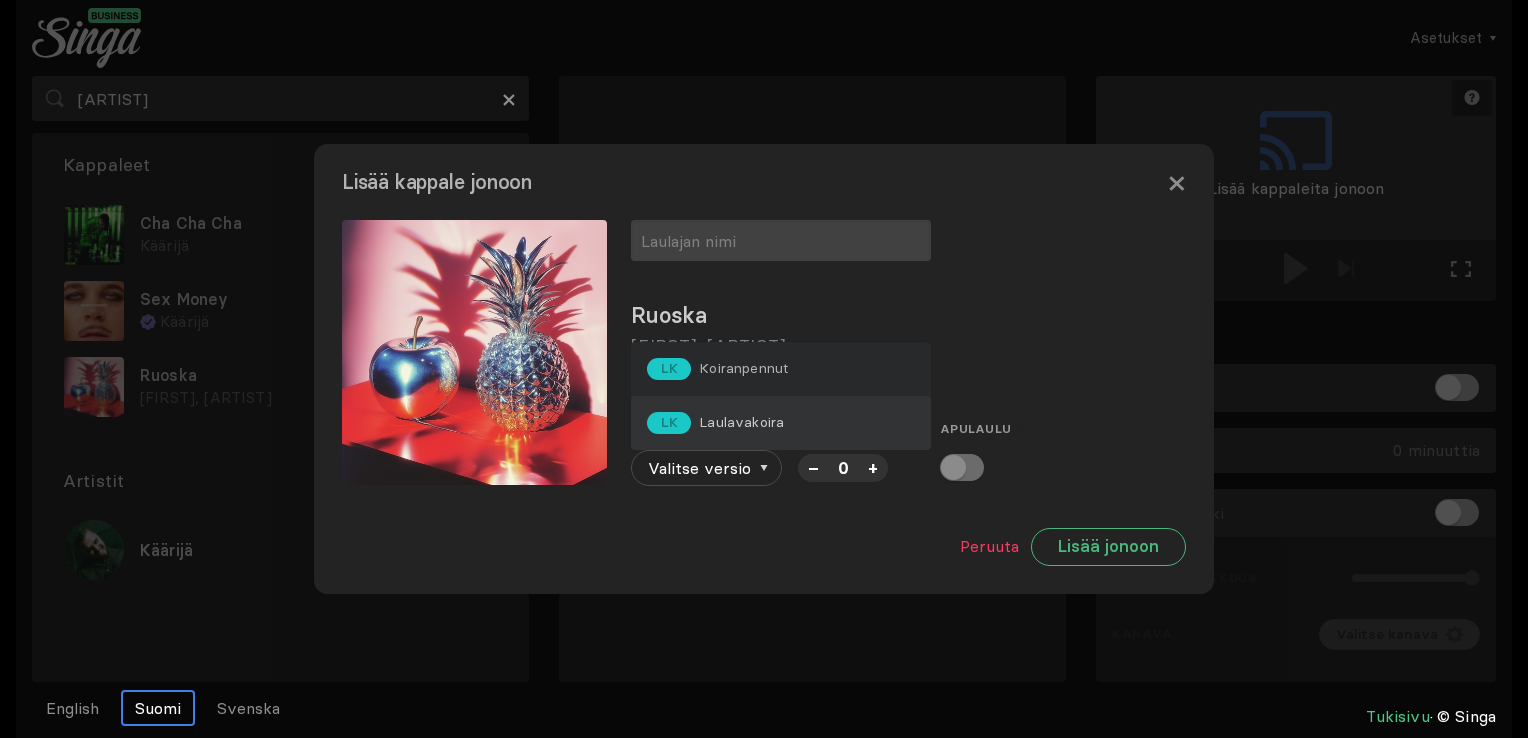 click on "LK Laulavakoira" at bounding box center [717, 369] 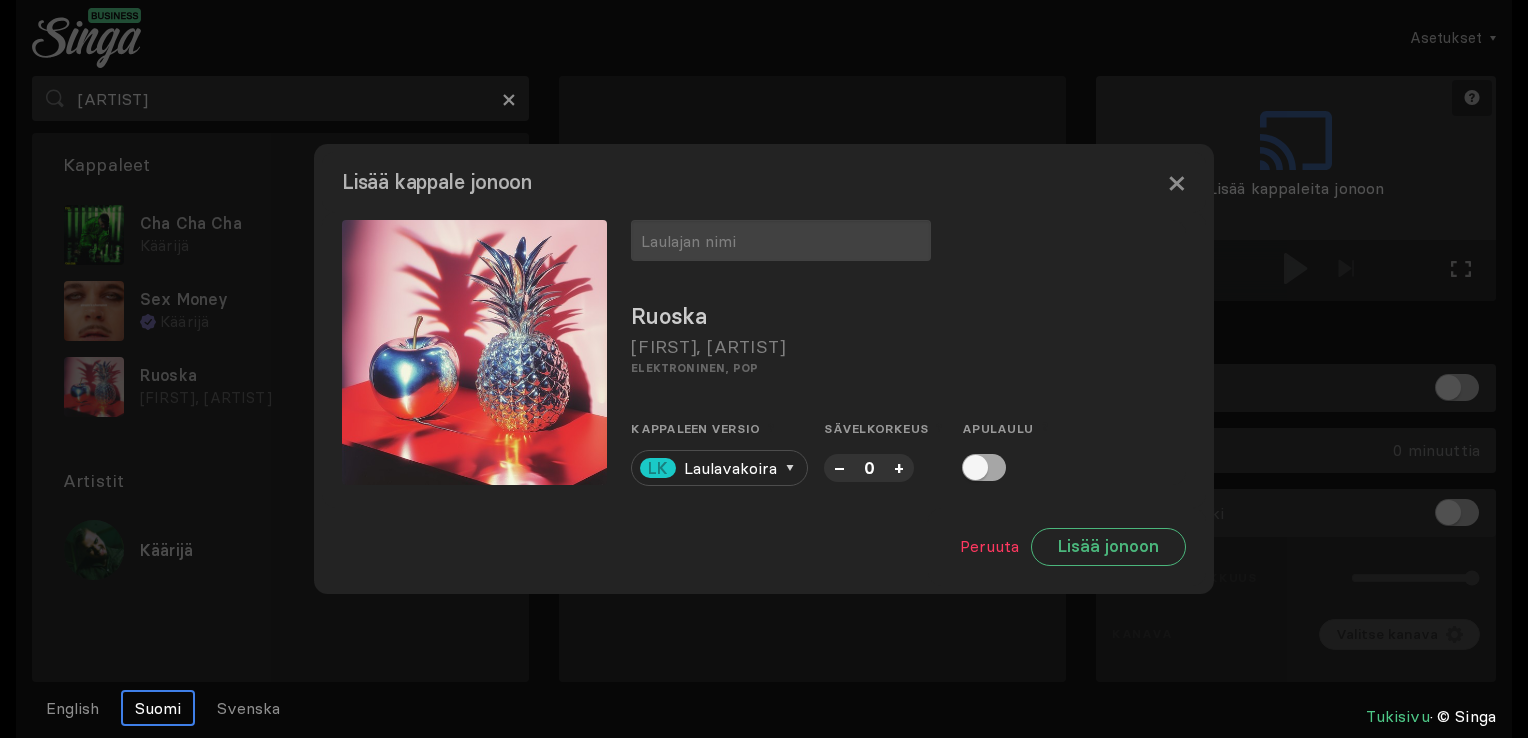 click at bounding box center [984, 467] 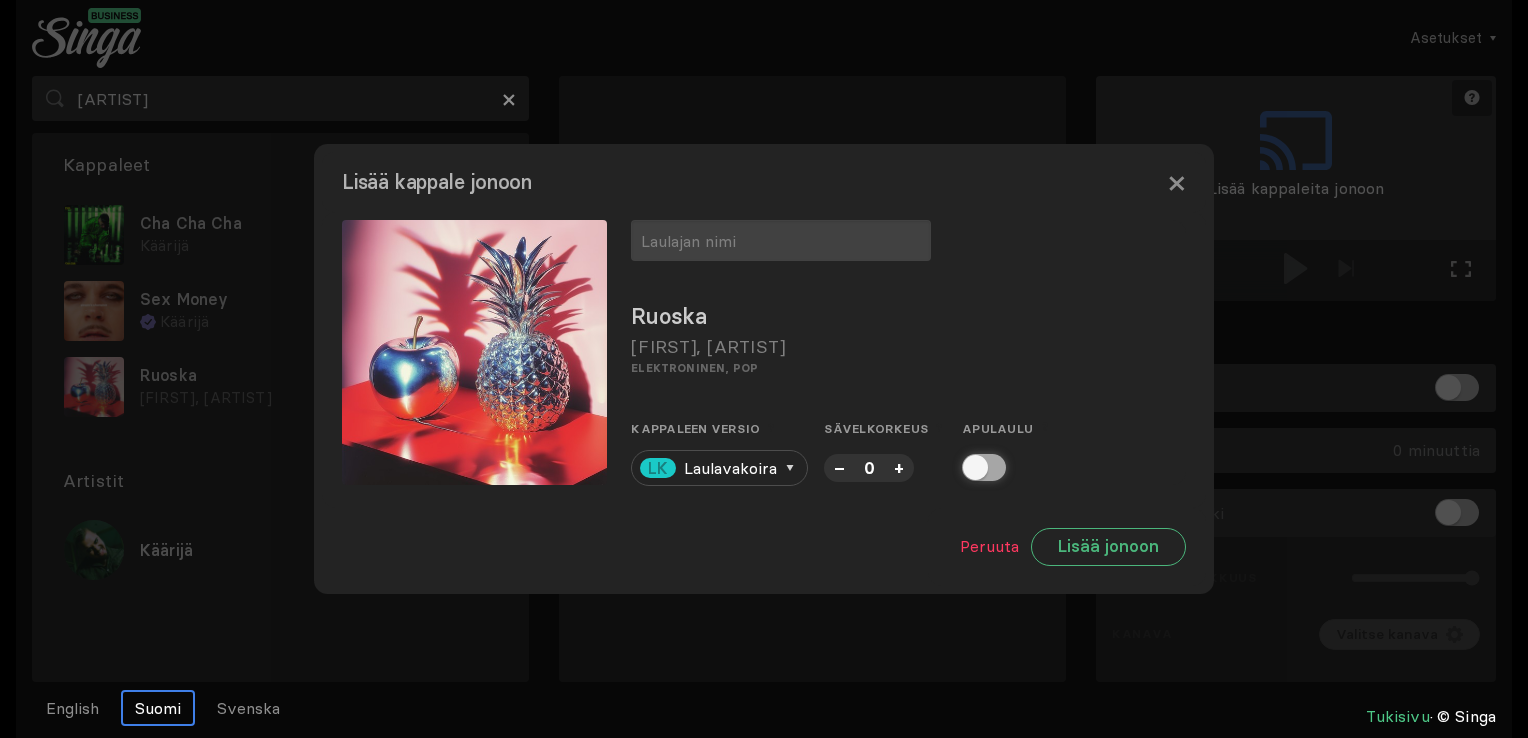 click at bounding box center (968, 467) 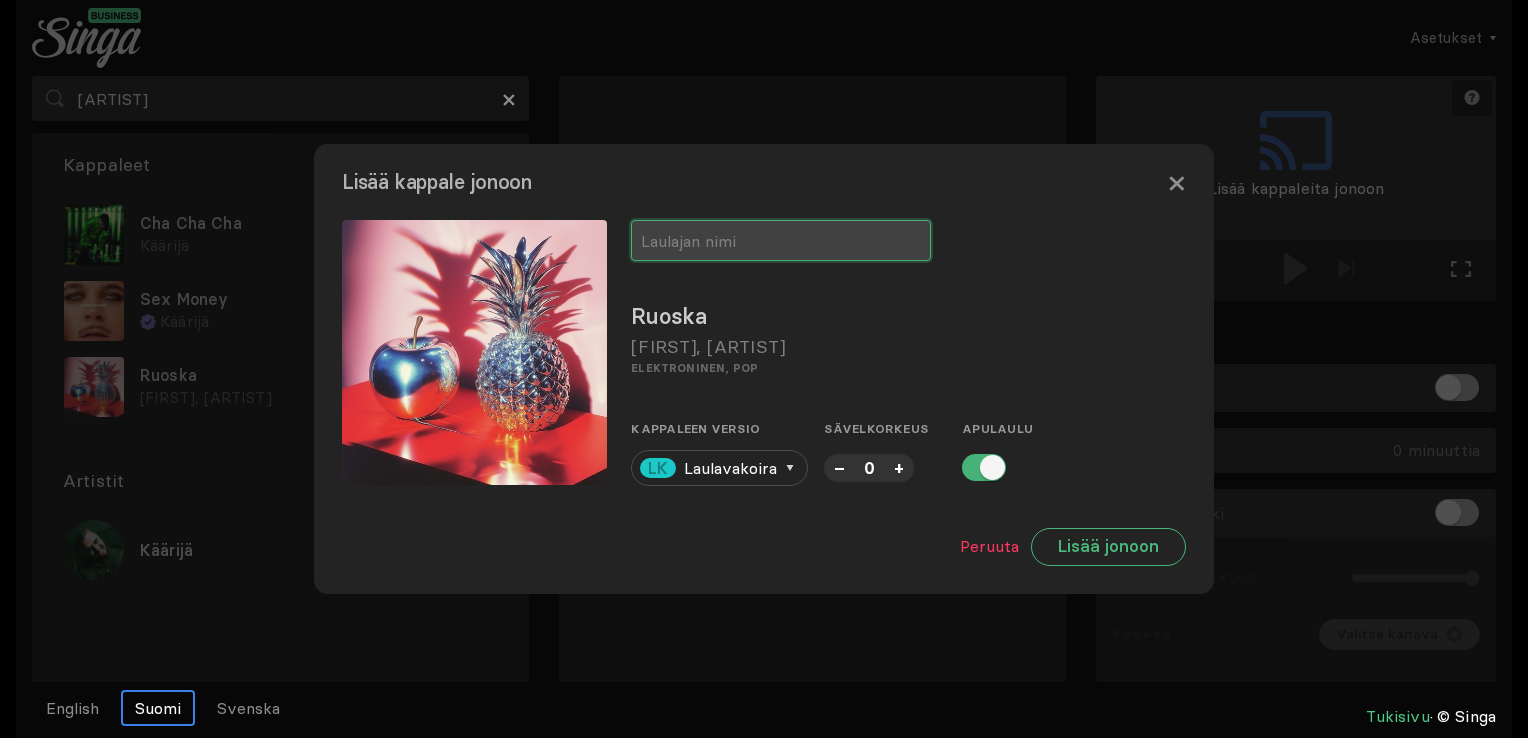 click at bounding box center [781, 240] 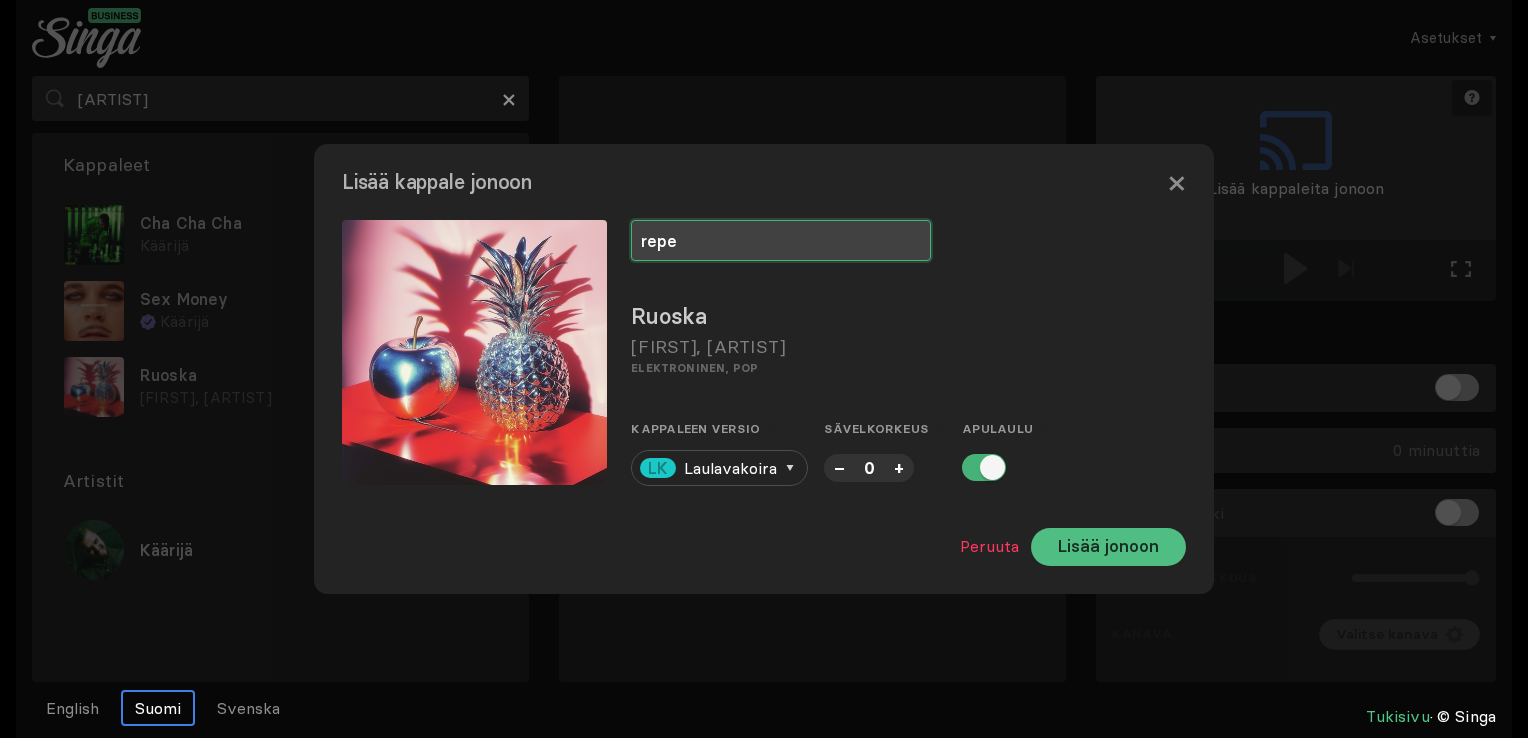 type on "repe" 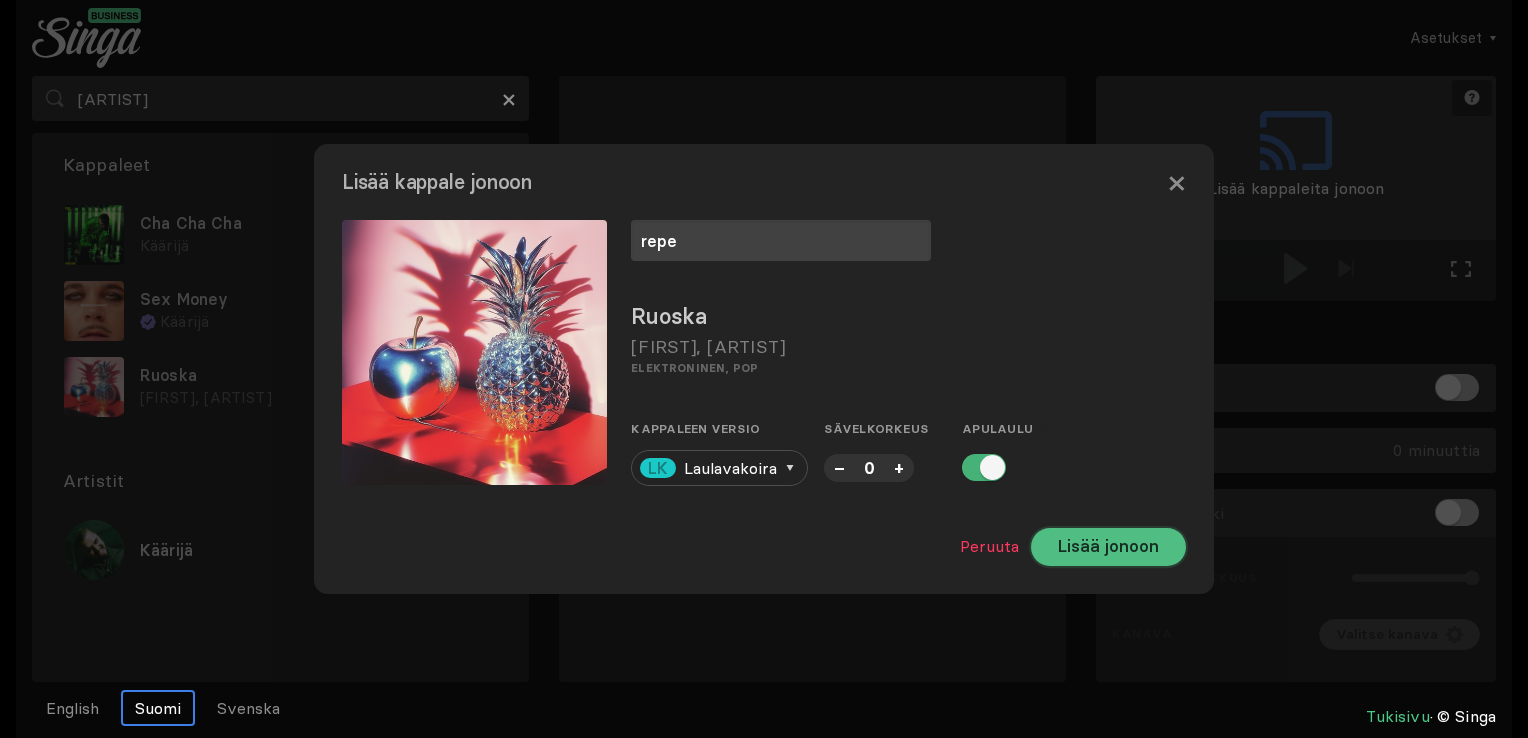 click on "Lisää jonoon" at bounding box center (1108, 547) 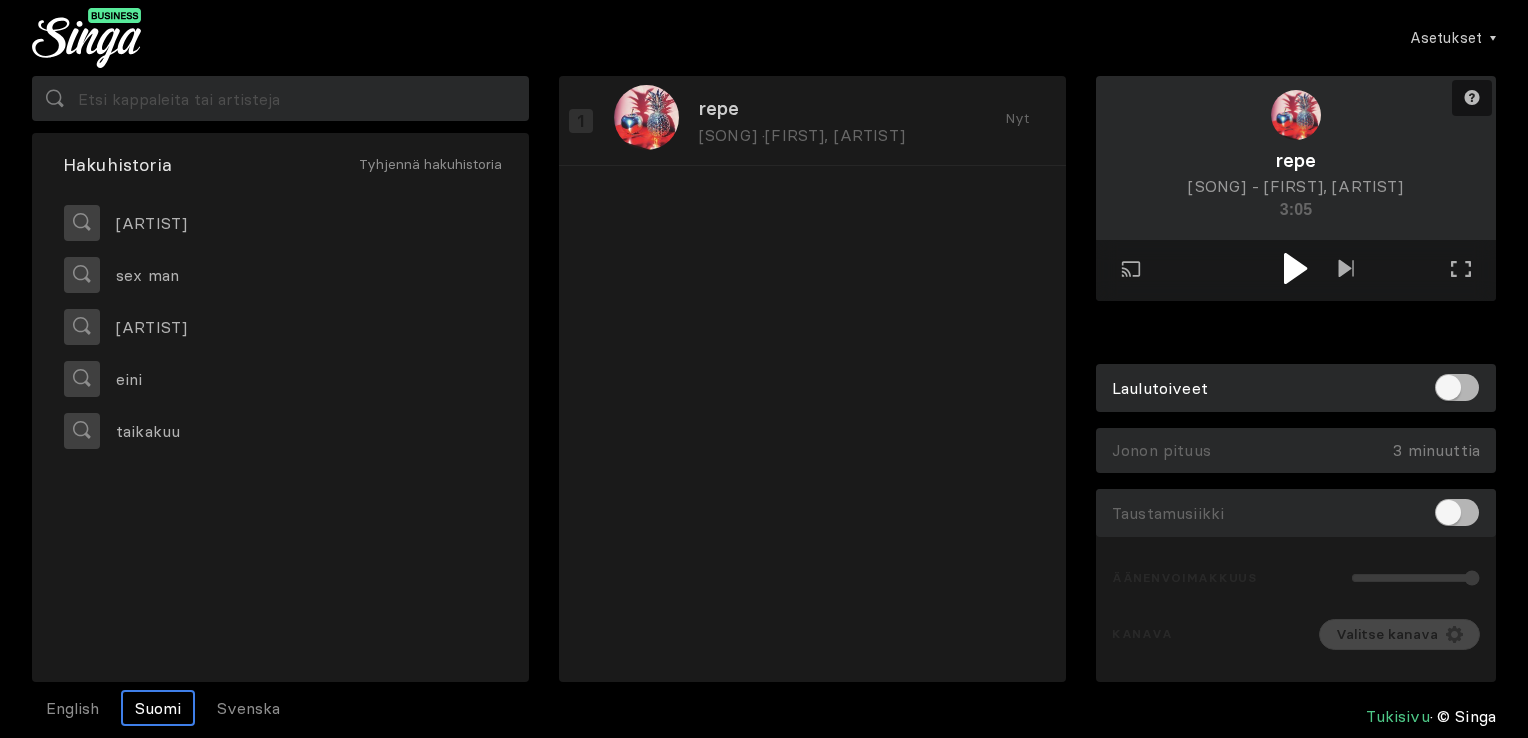 click at bounding box center (1296, 268) 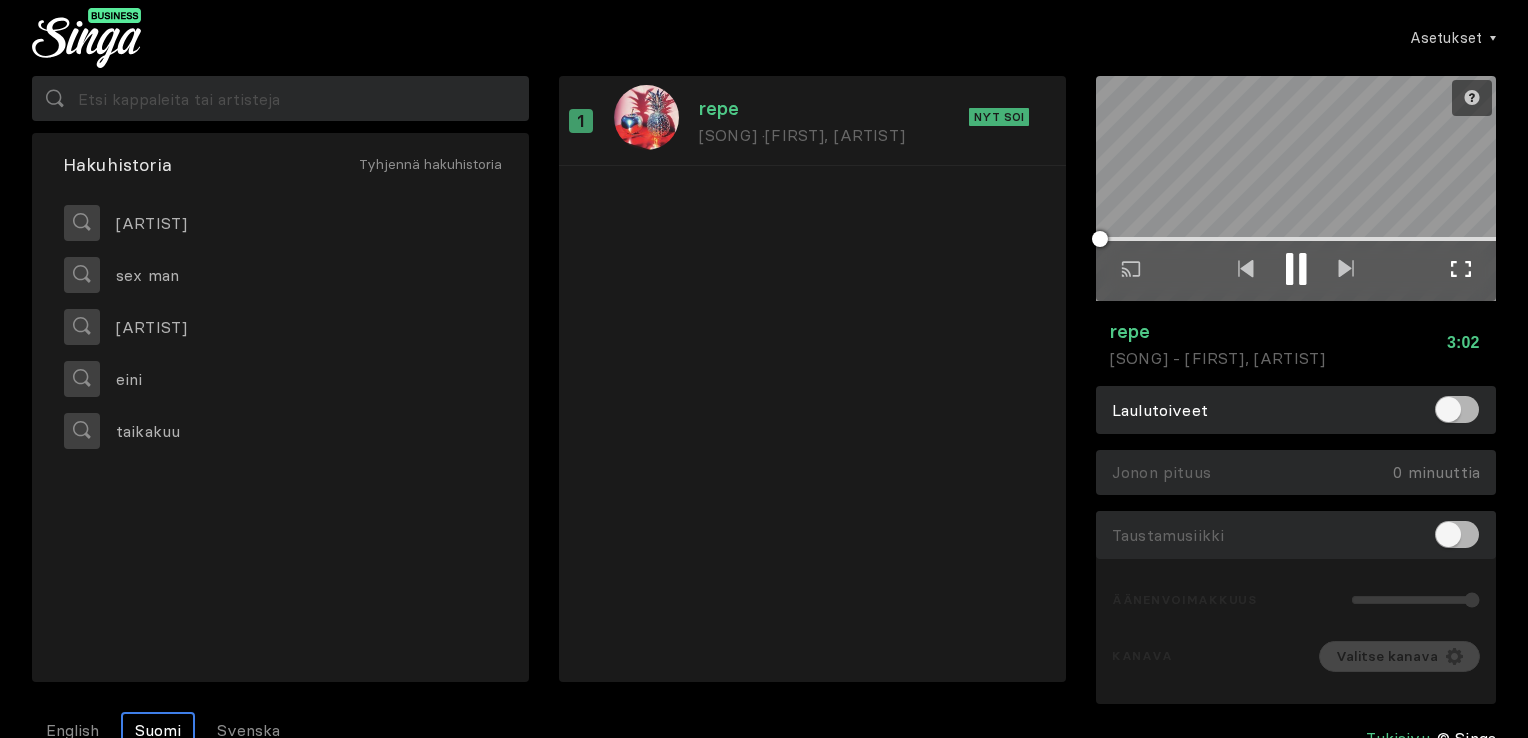 click on "Koko näytön tila Poistu koko näytön tilasta" at bounding box center [1461, 270] 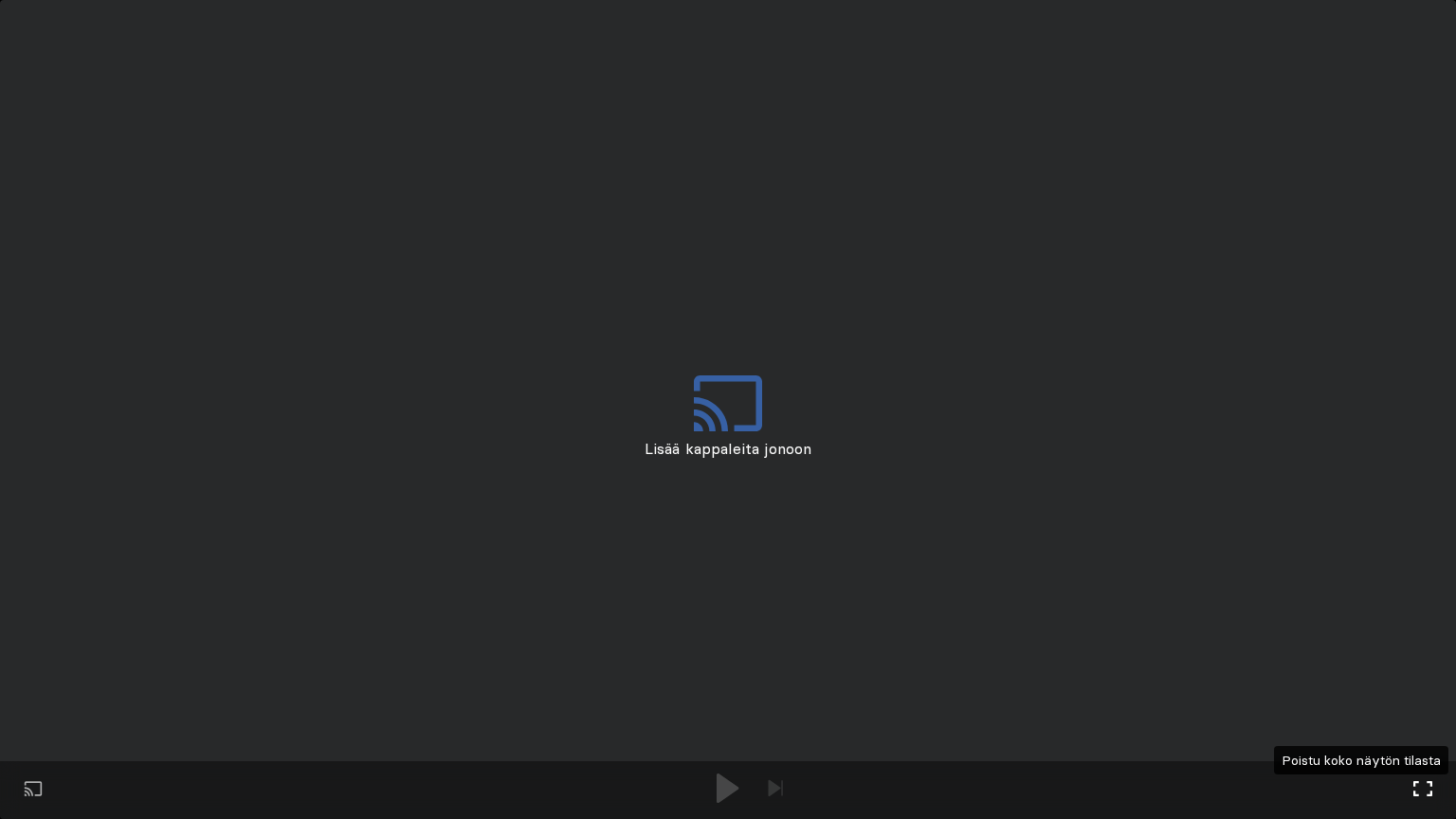 click at bounding box center (1423, 789) 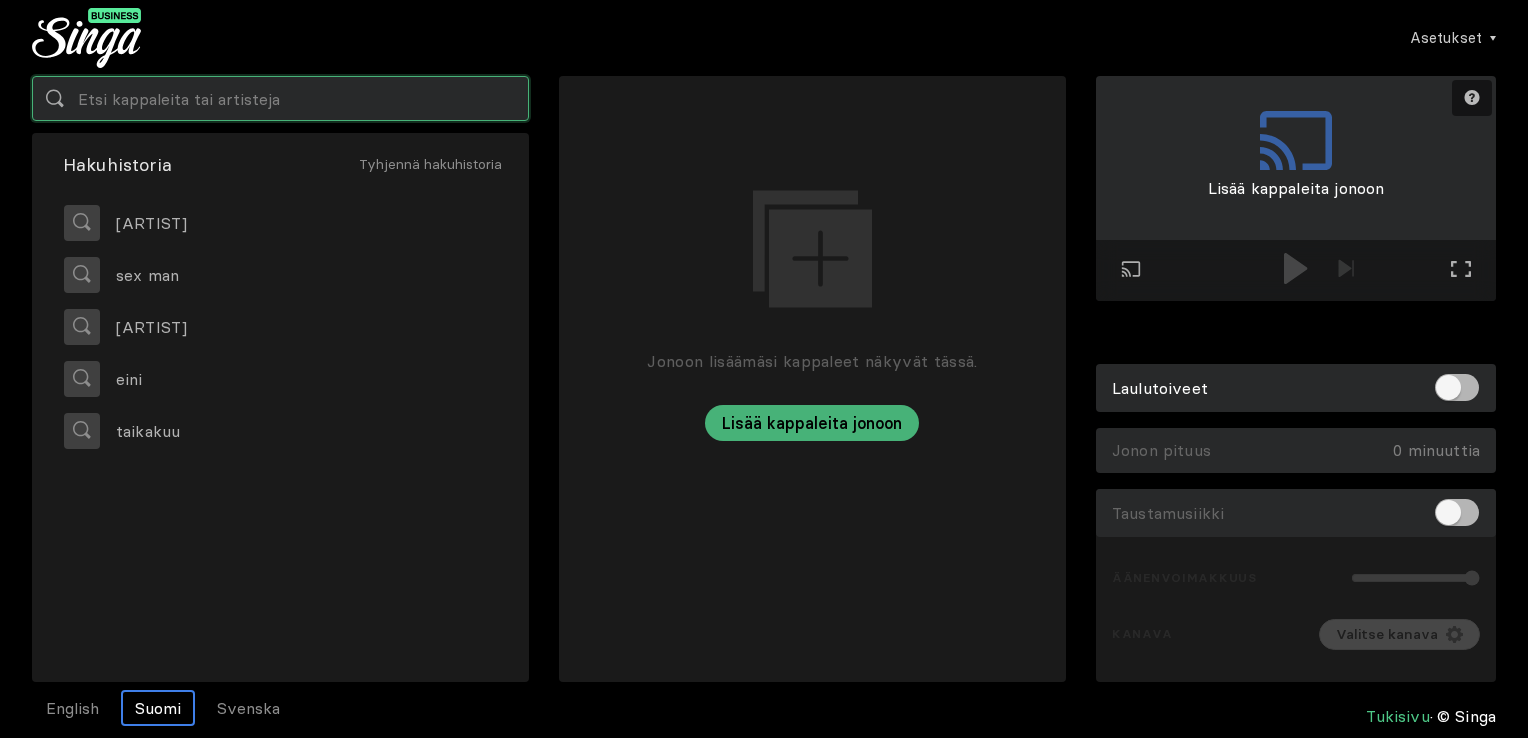 click at bounding box center [280, 98] 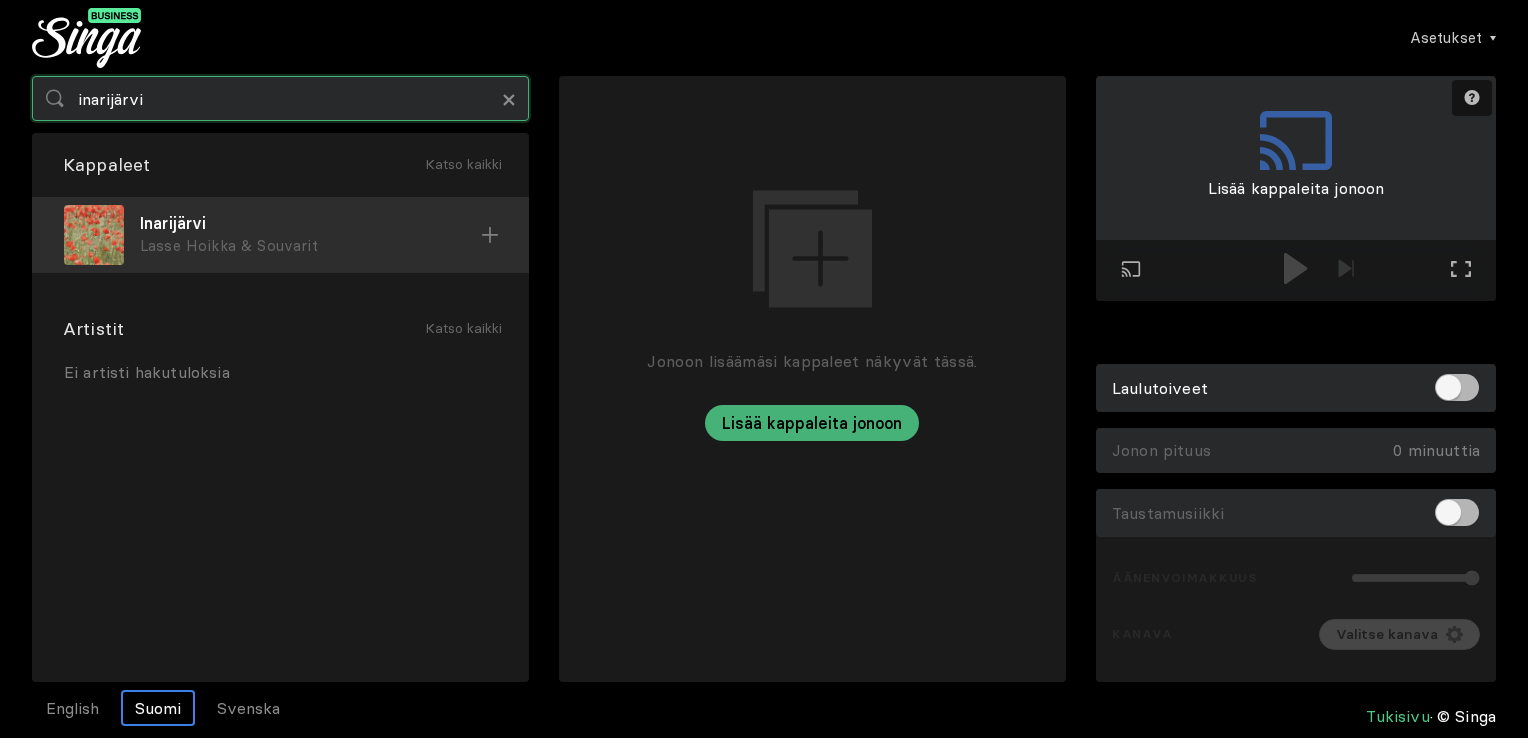 type on "inarijärvi" 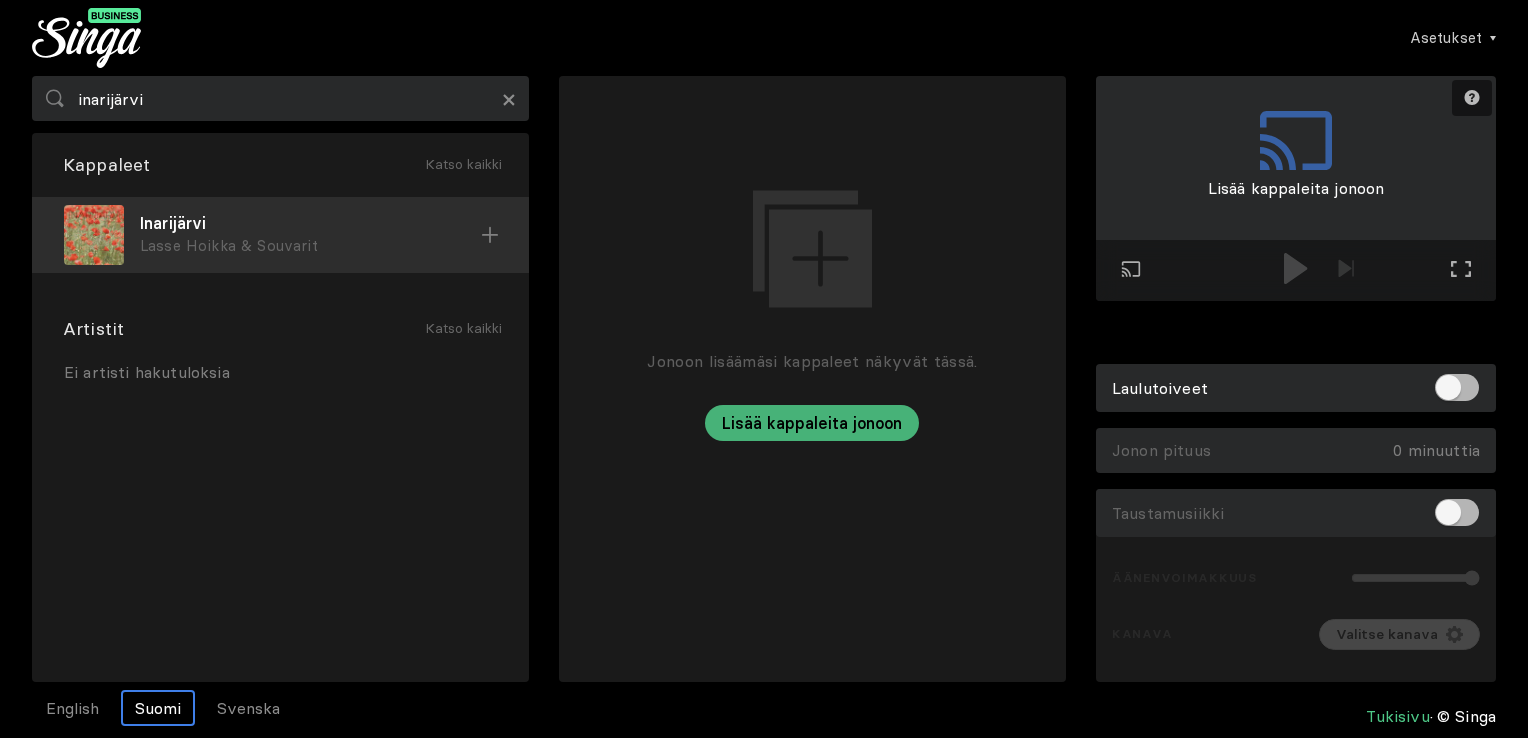click at bounding box center (490, 235) 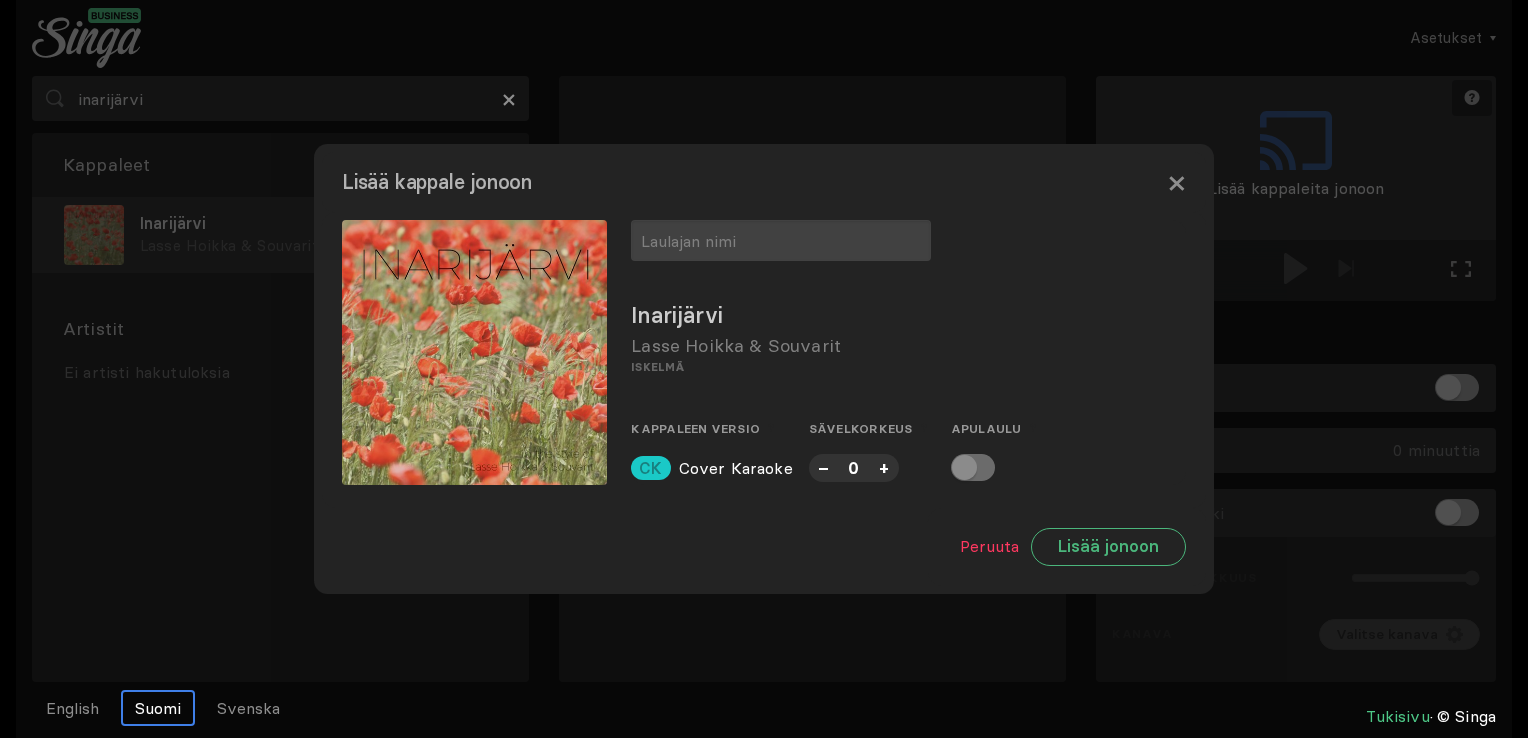 click at bounding box center (474, 352) 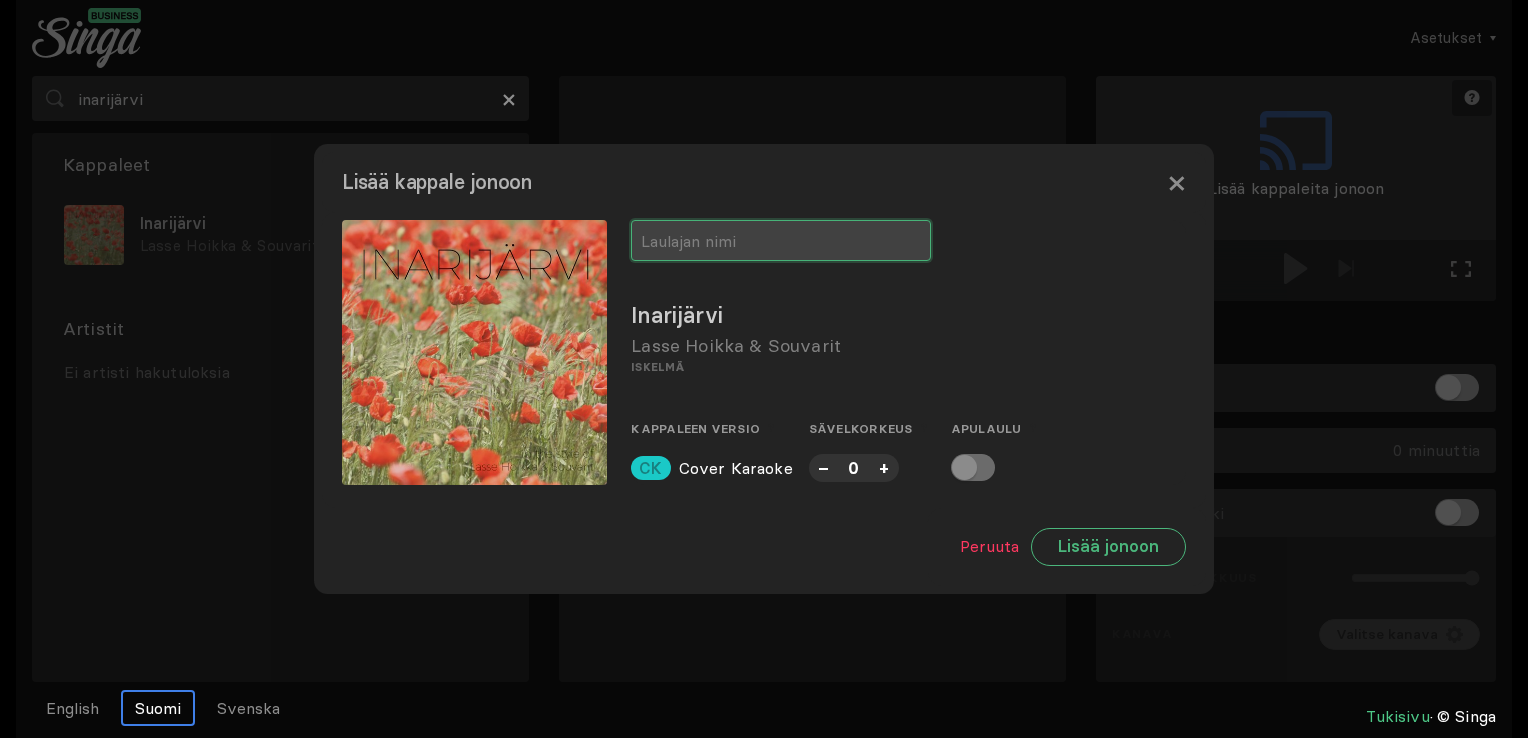 click at bounding box center [781, 240] 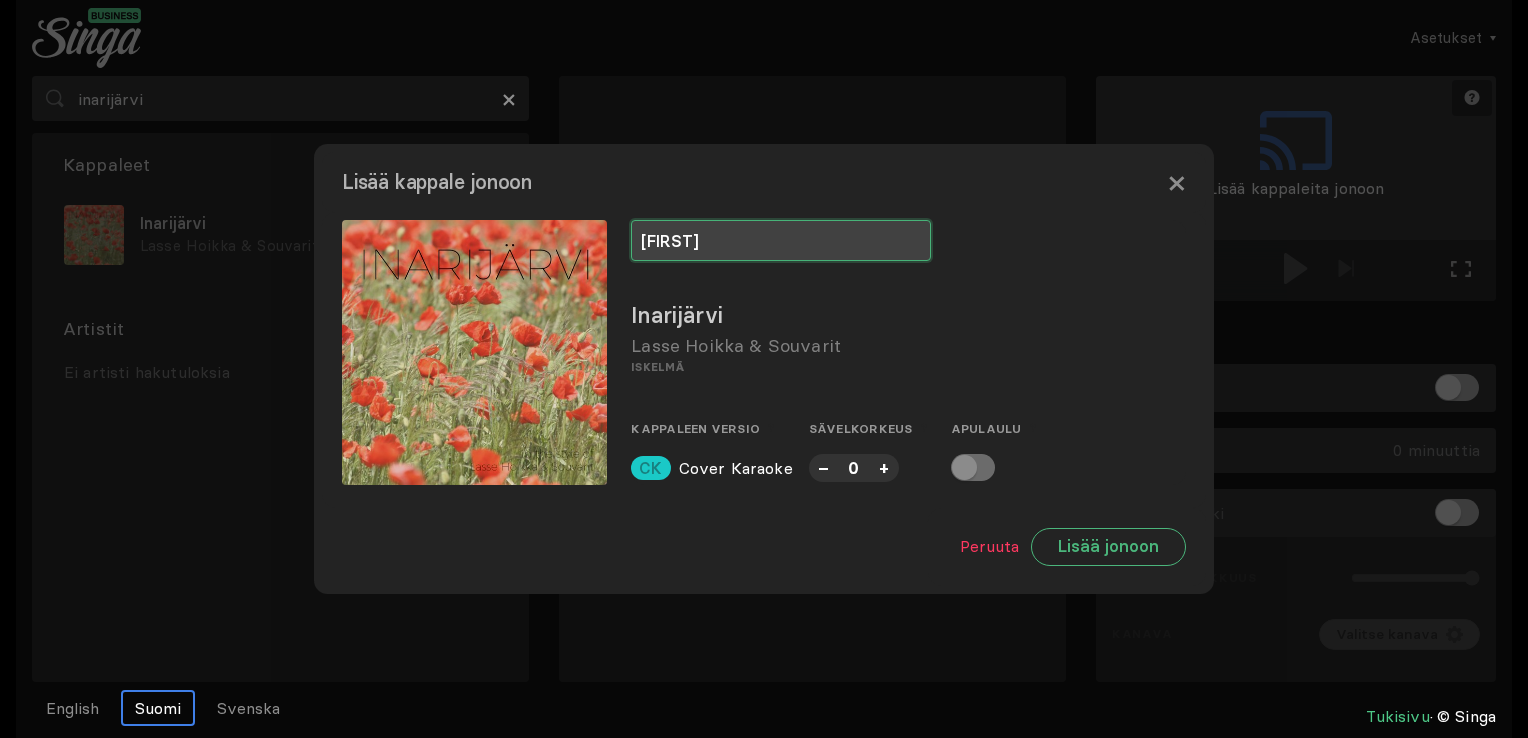 type on "[FIRST]" 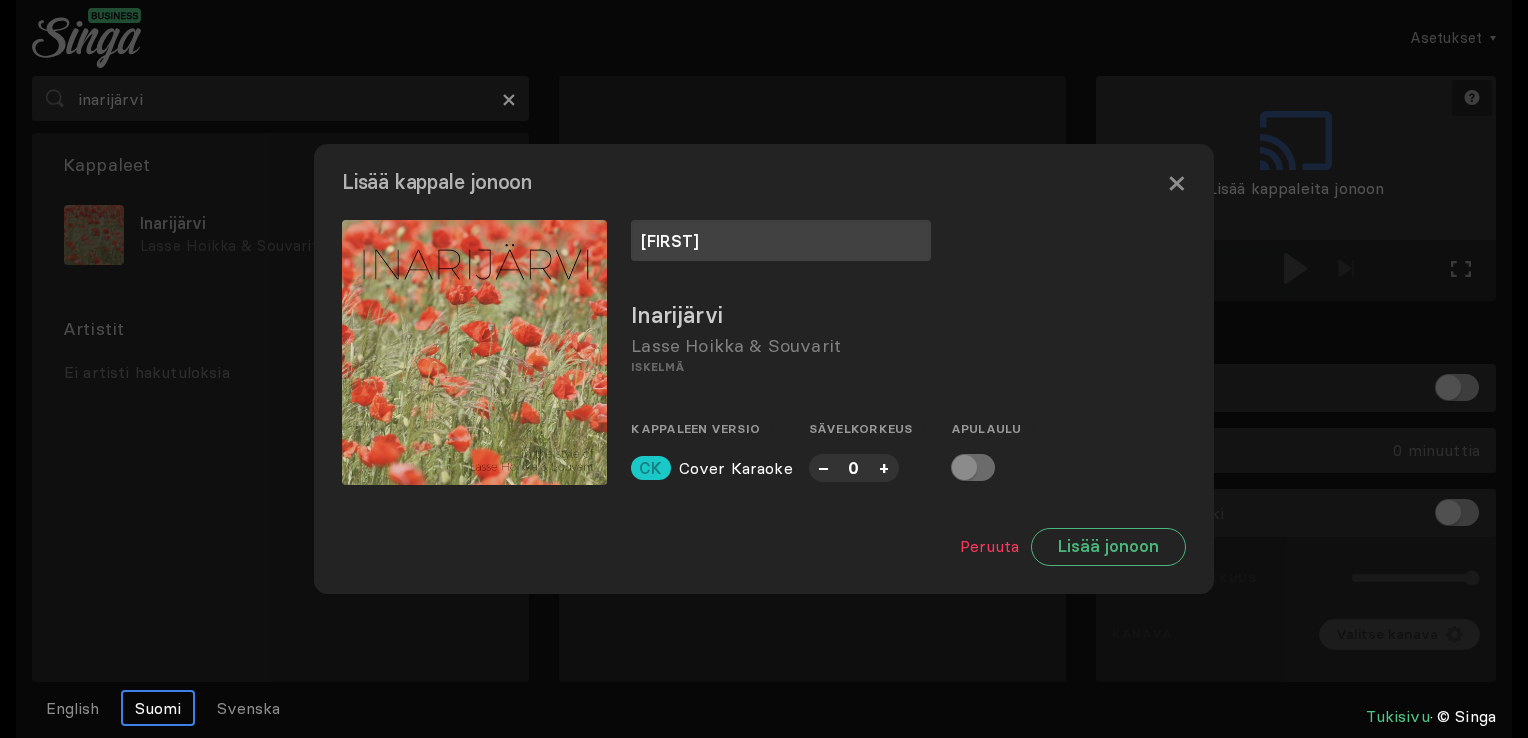 click on "Cover Karaoke" at bounding box center [736, 468] 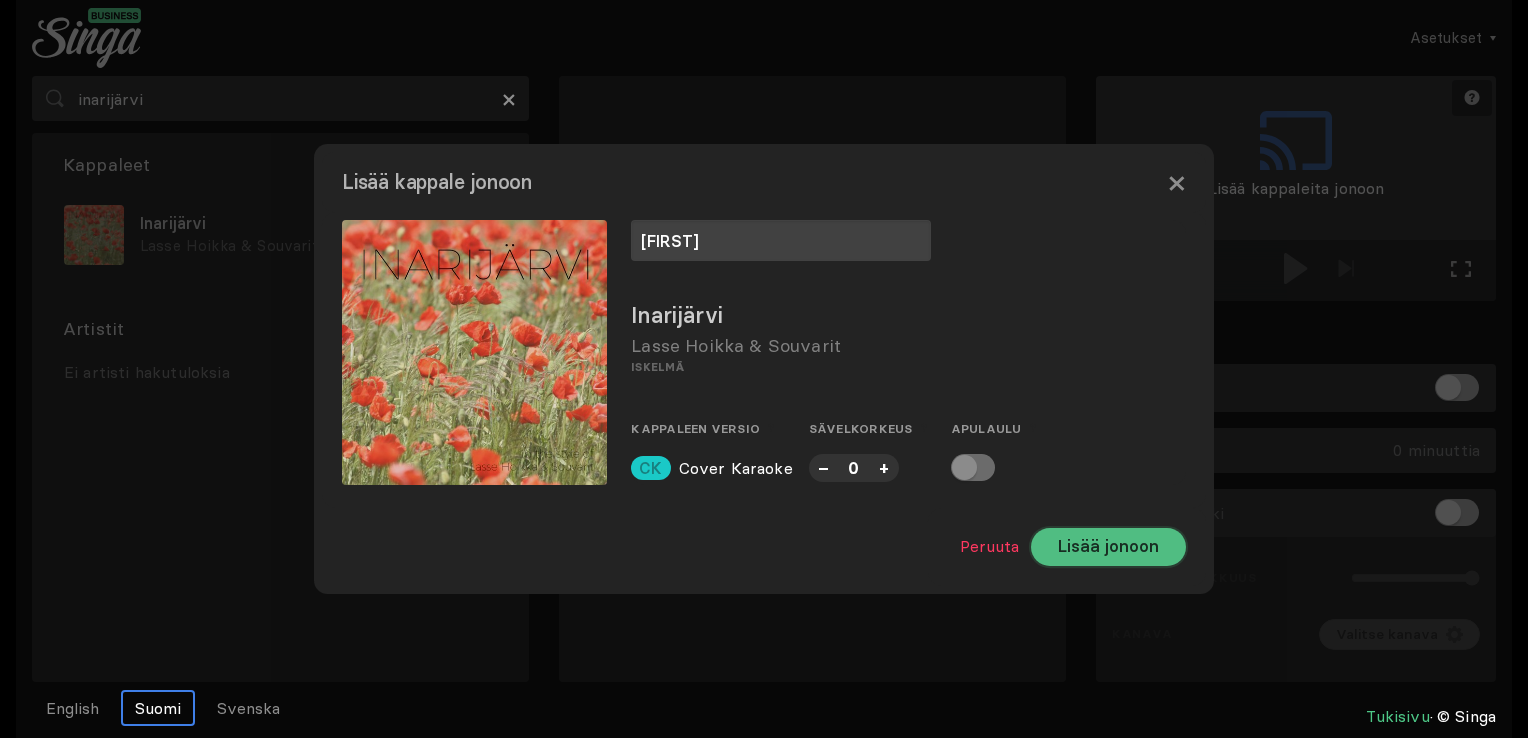 click on "Lisää jonoon" at bounding box center (1108, 547) 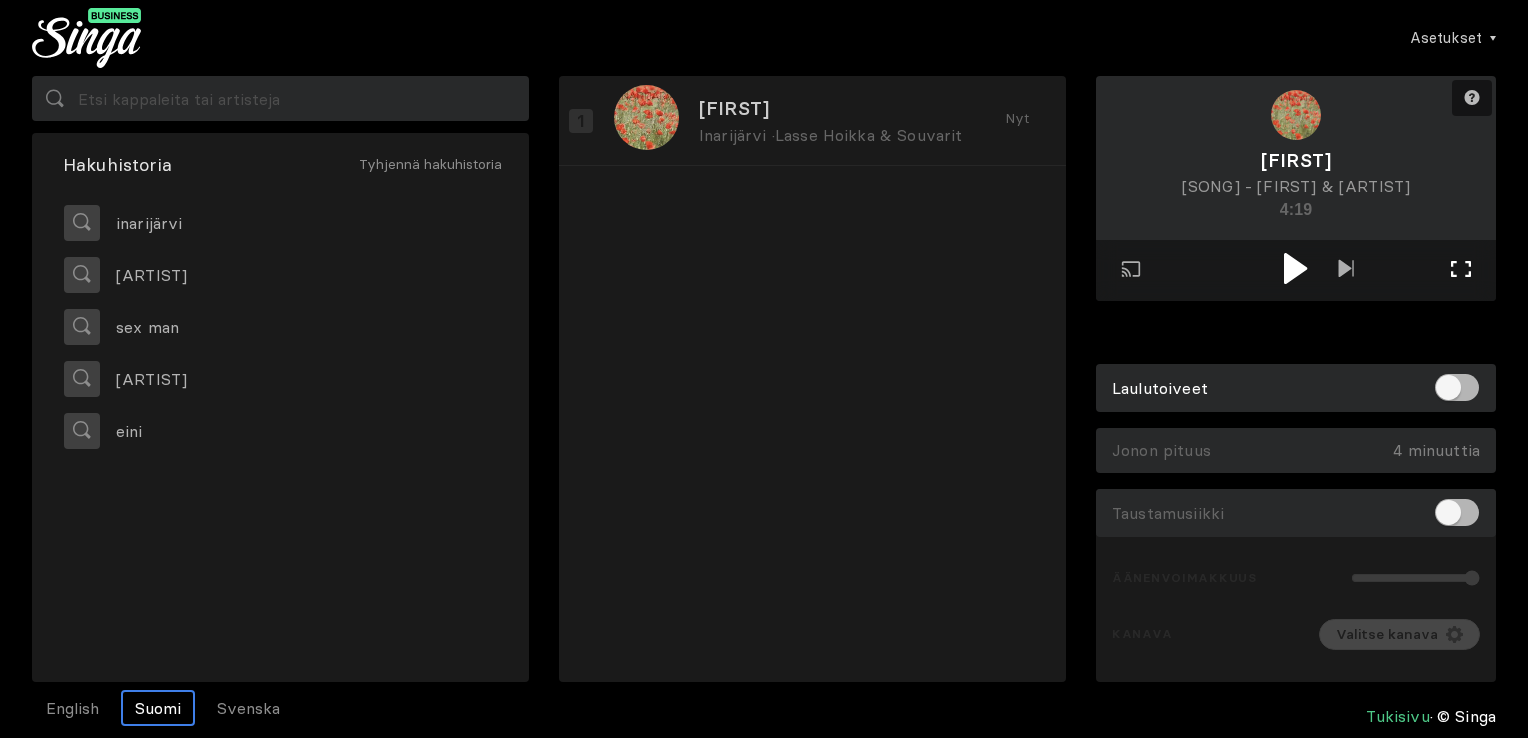 click on "Koko näytön tila Poistu koko näytön tilasta" at bounding box center [1346, 270] 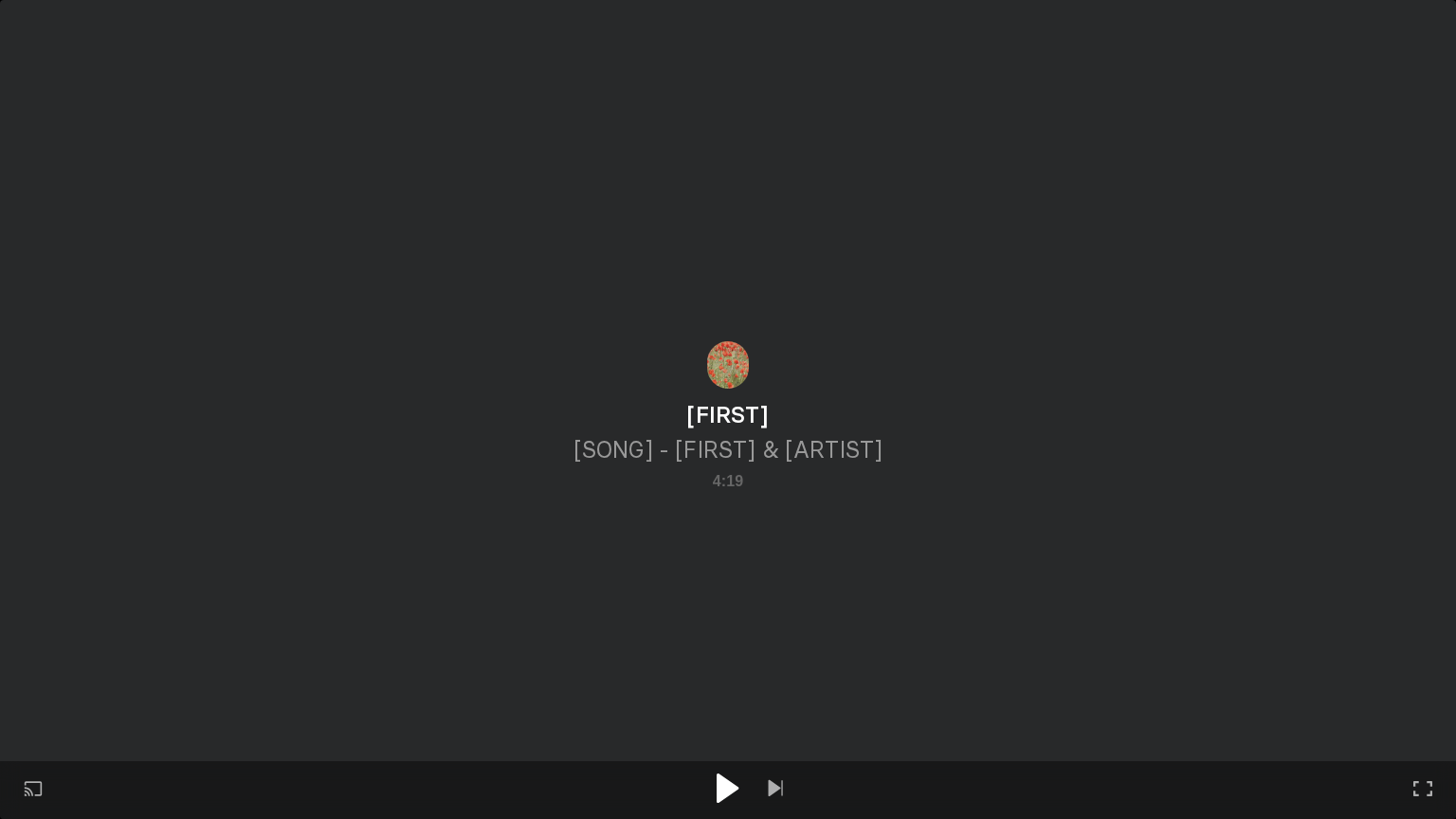 click at bounding box center [727, 788] 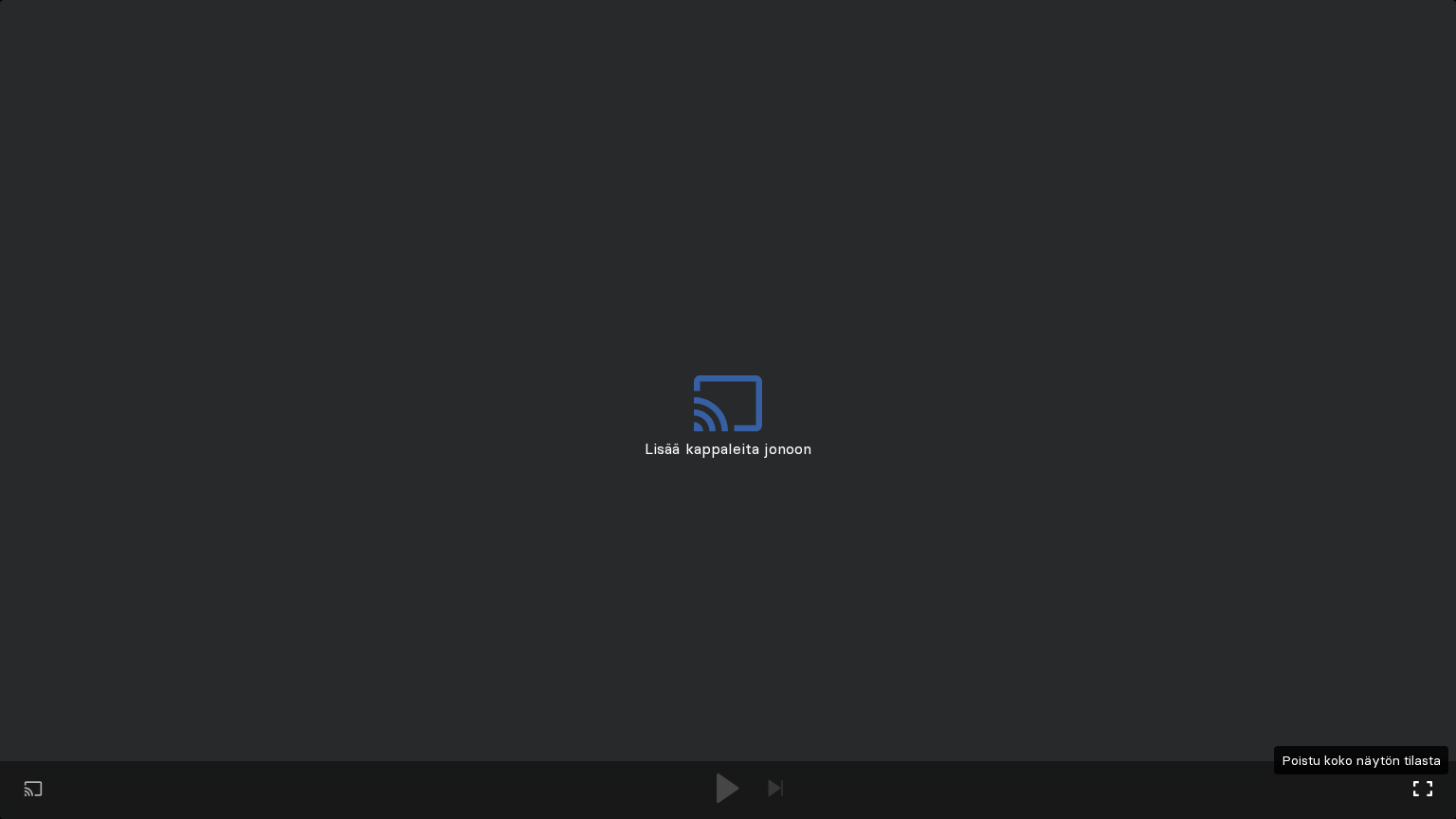 click at bounding box center [1423, 789] 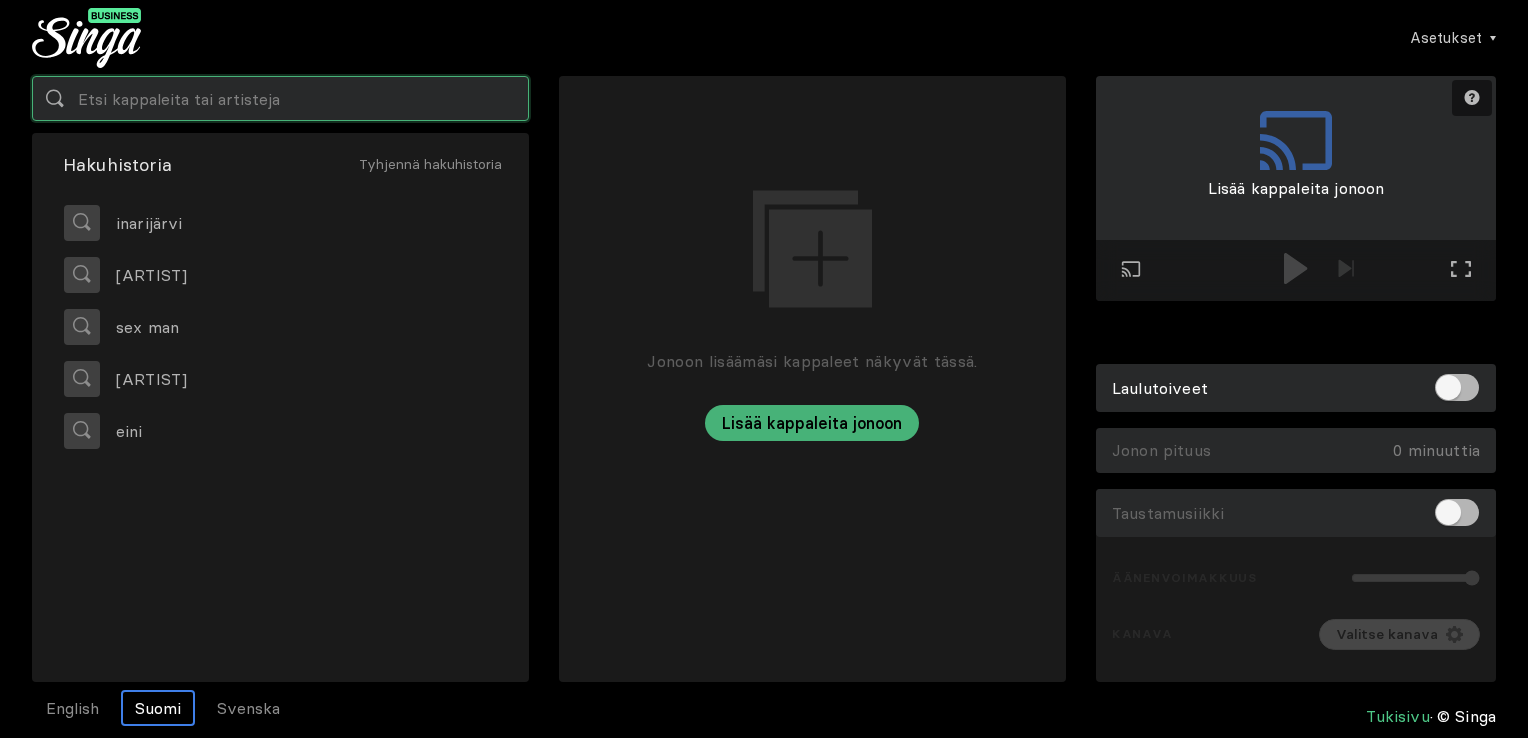 drag, startPoint x: 416, startPoint y: 103, endPoint x: 421, endPoint y: 83, distance: 20.615528 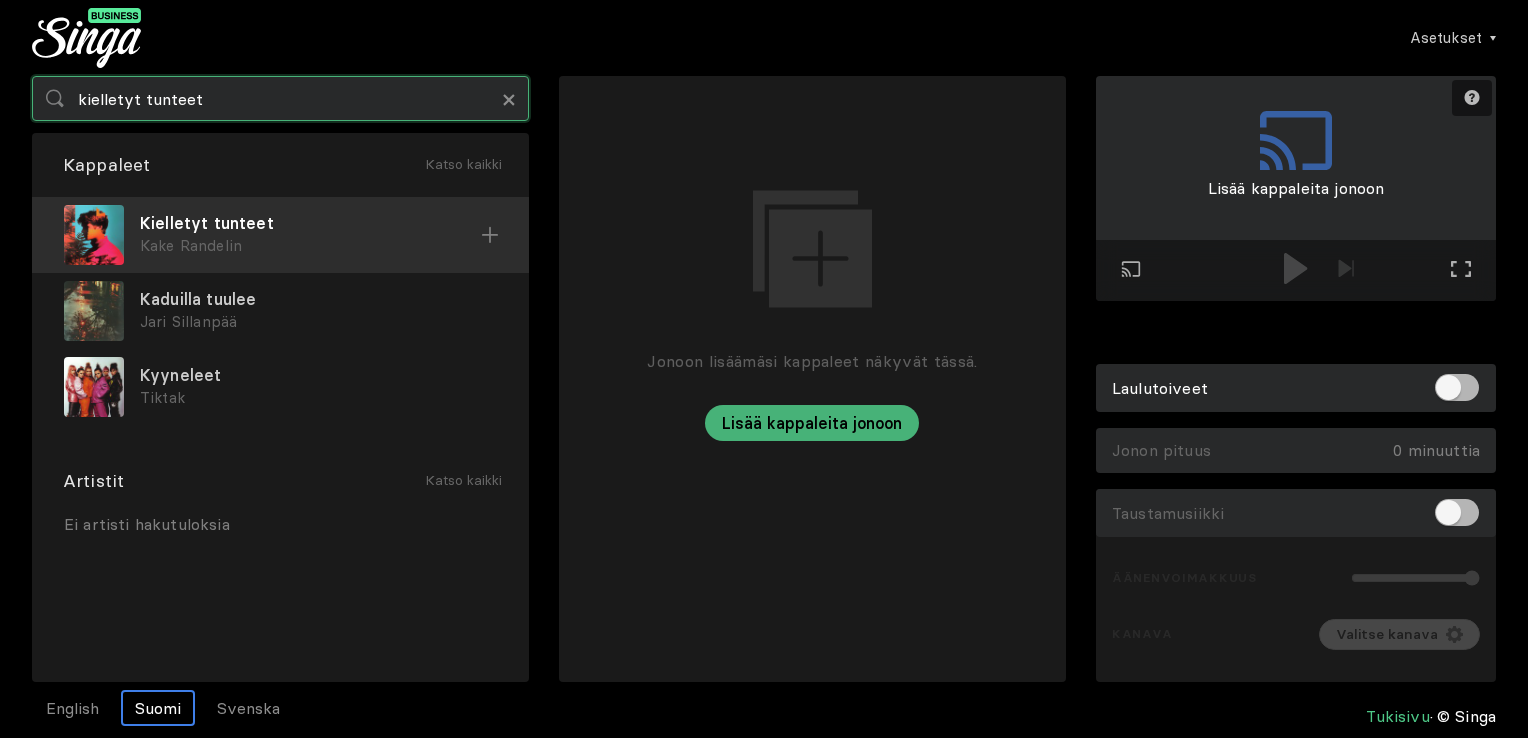 type on "kielletyt tunteet" 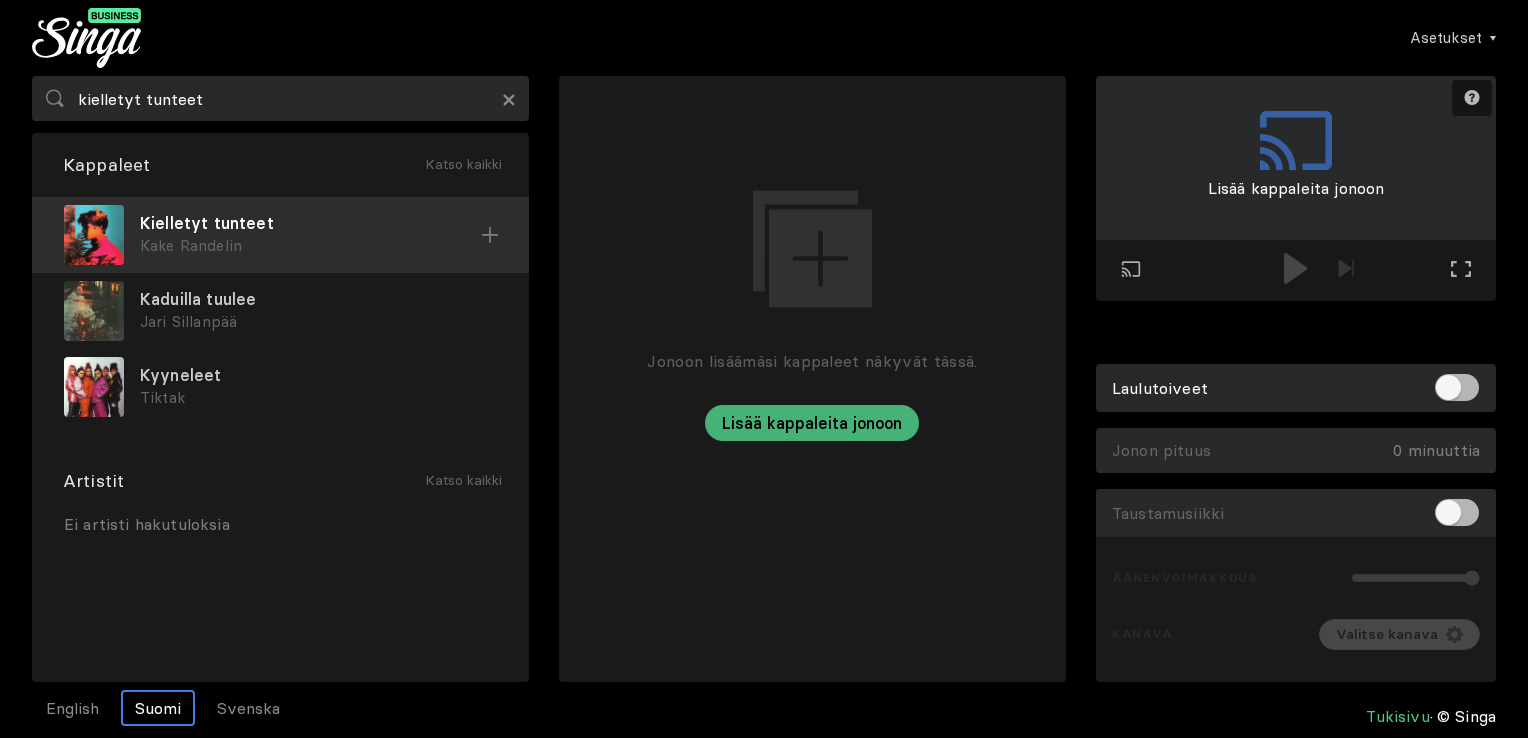 click at bounding box center [490, 235] 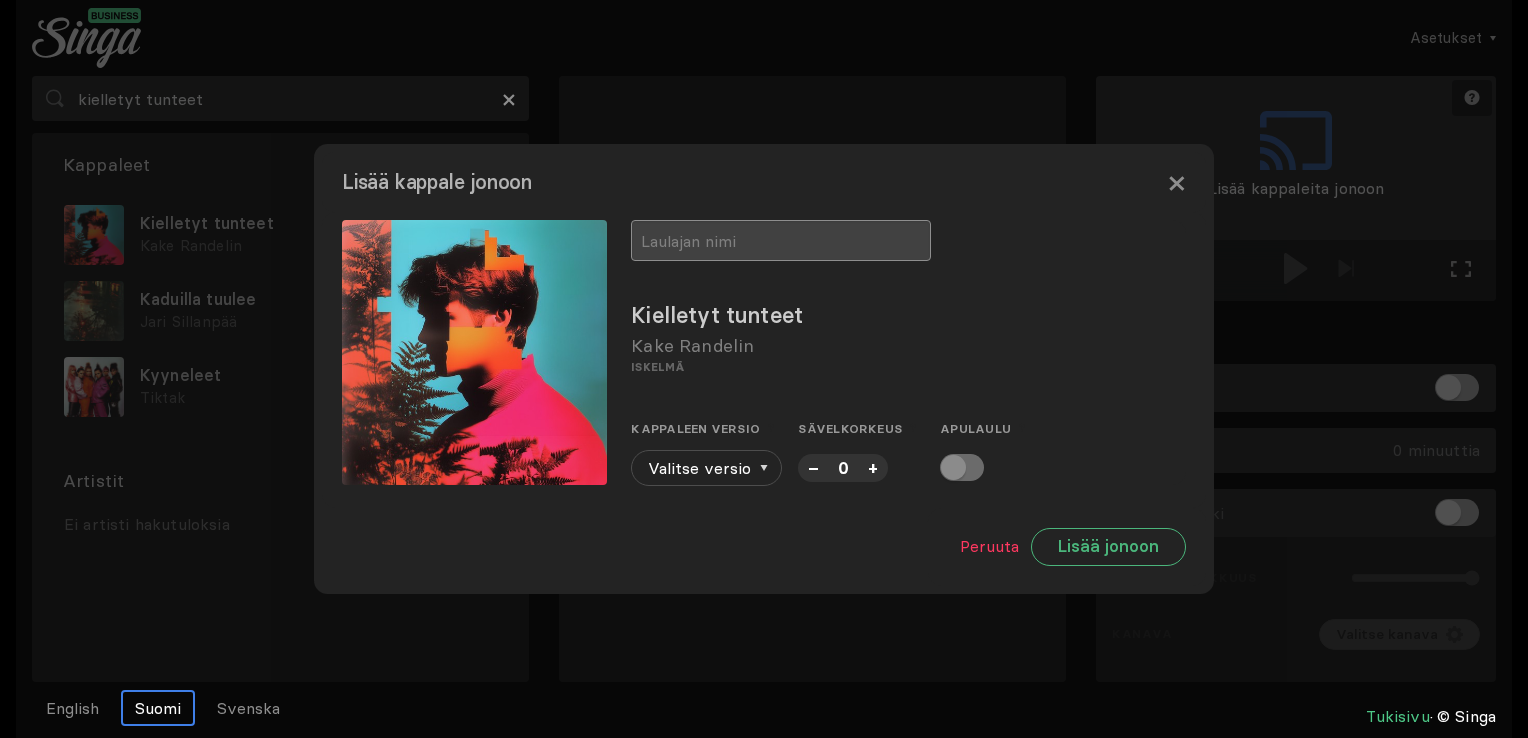 click at bounding box center [781, 240] 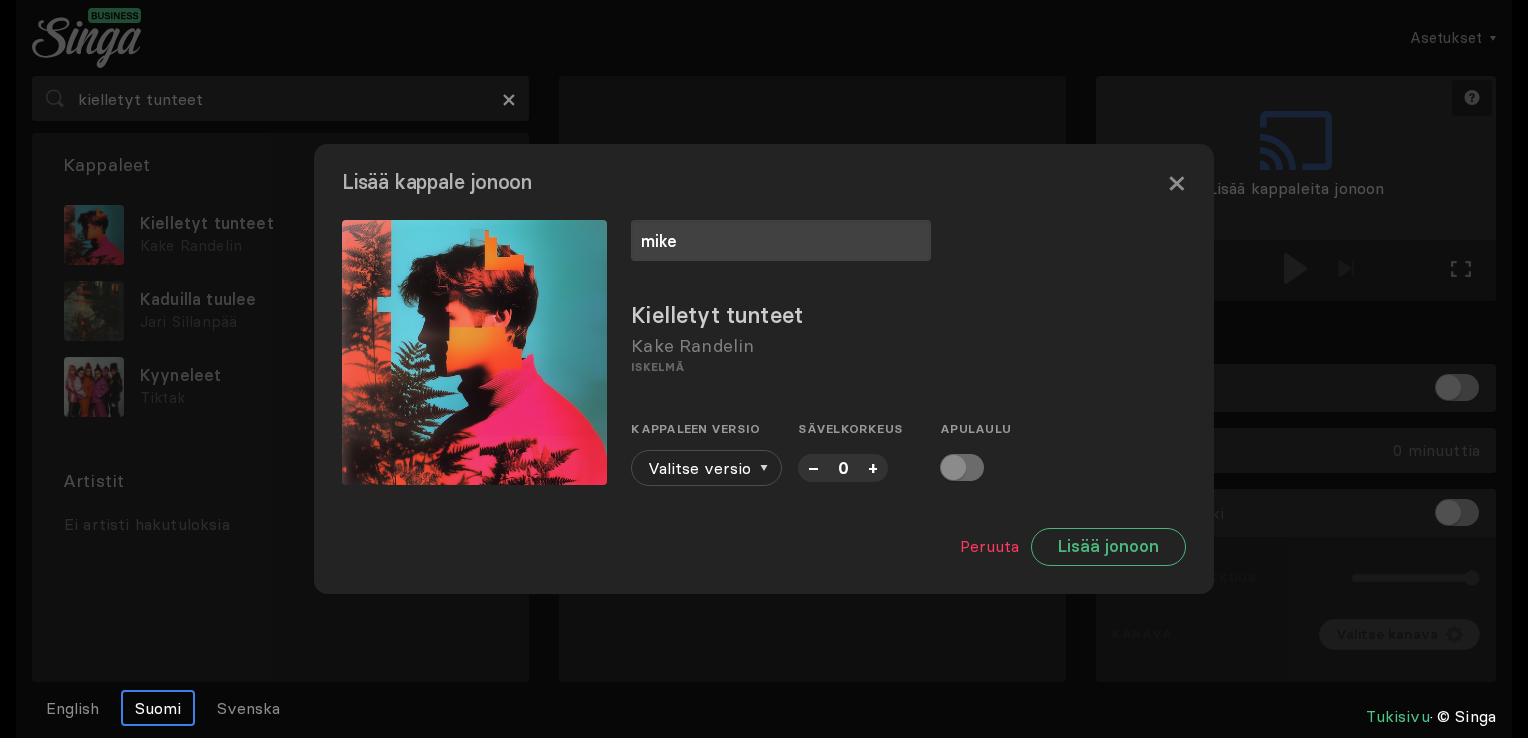 type on "mike" 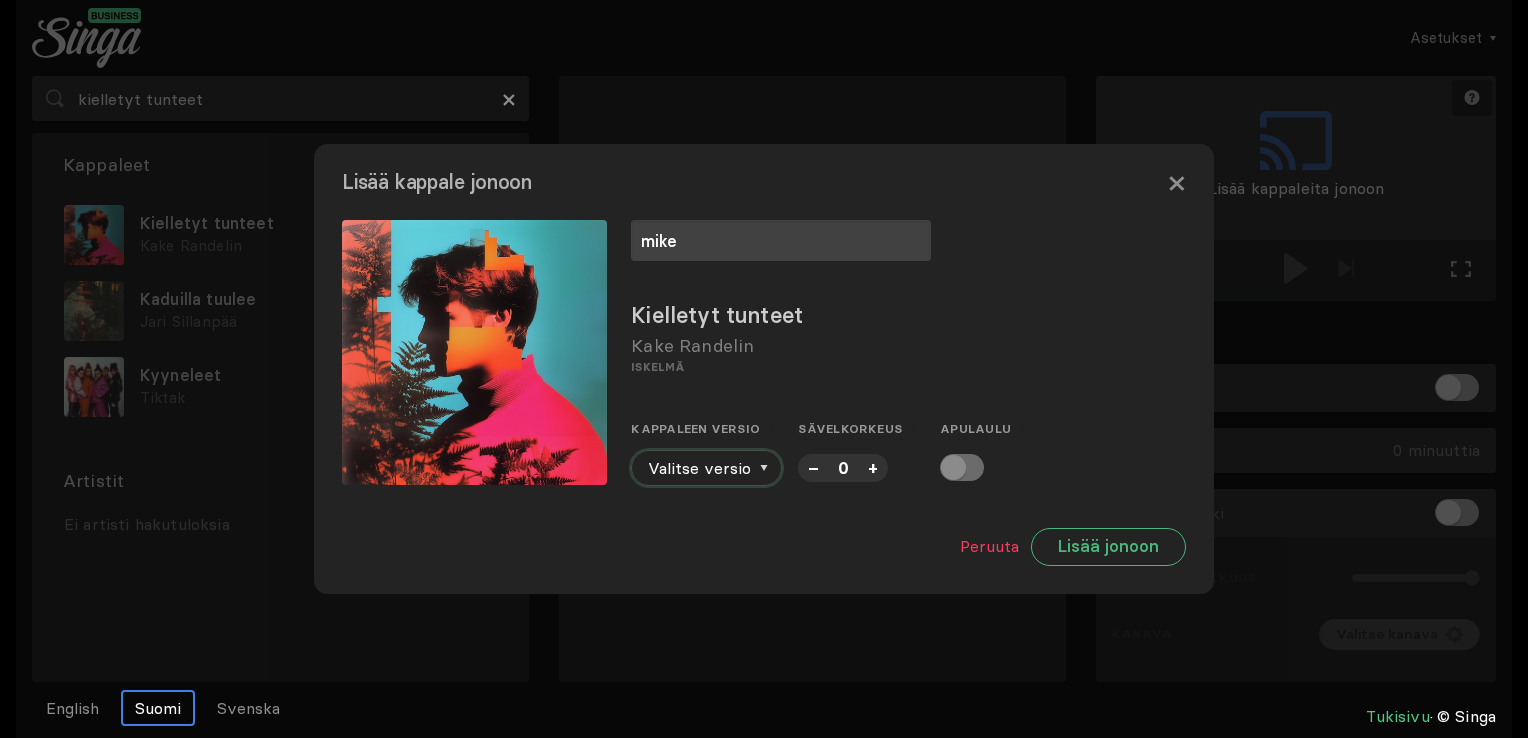 click on "Valitse versio" at bounding box center (706, 468) 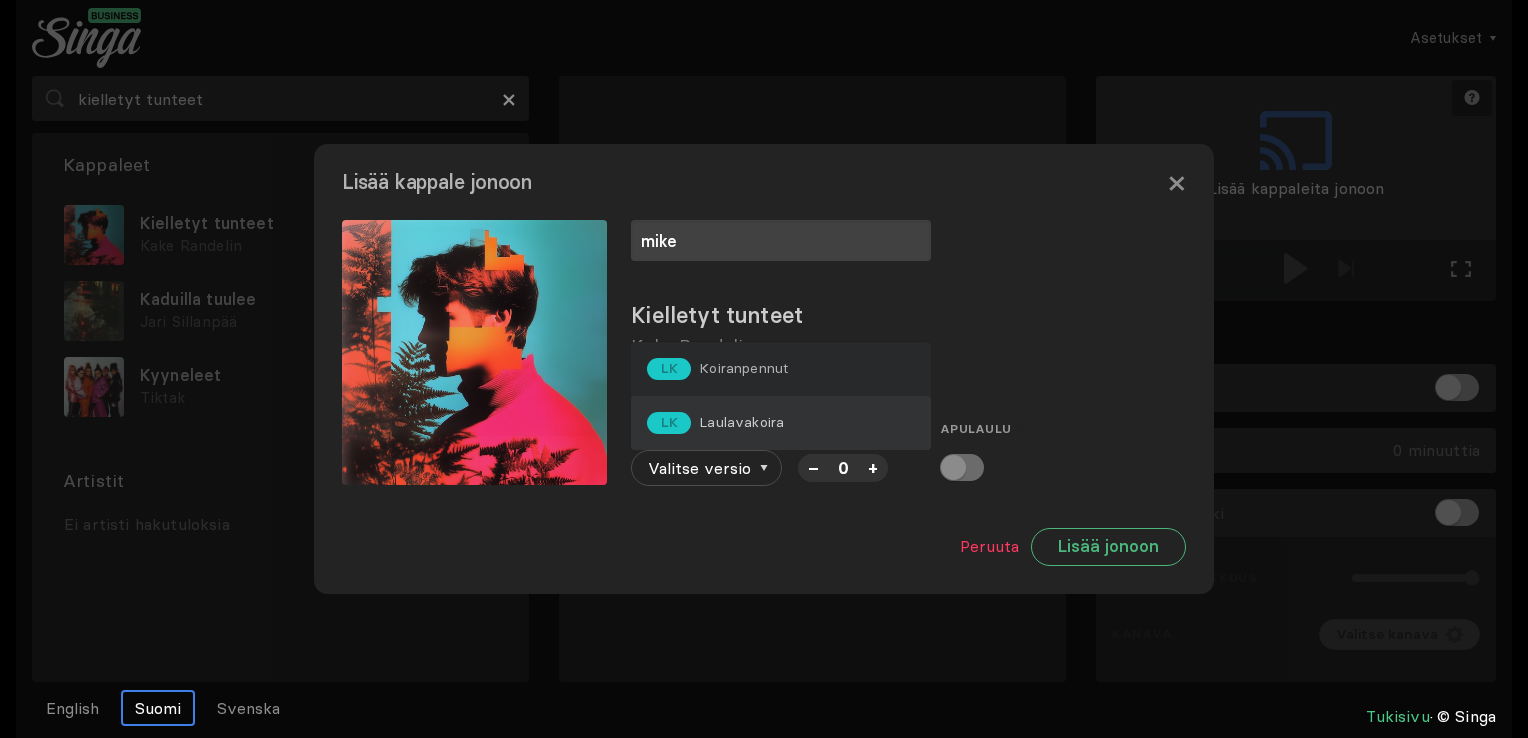 click on "Laulavakoira" at bounding box center [743, 368] 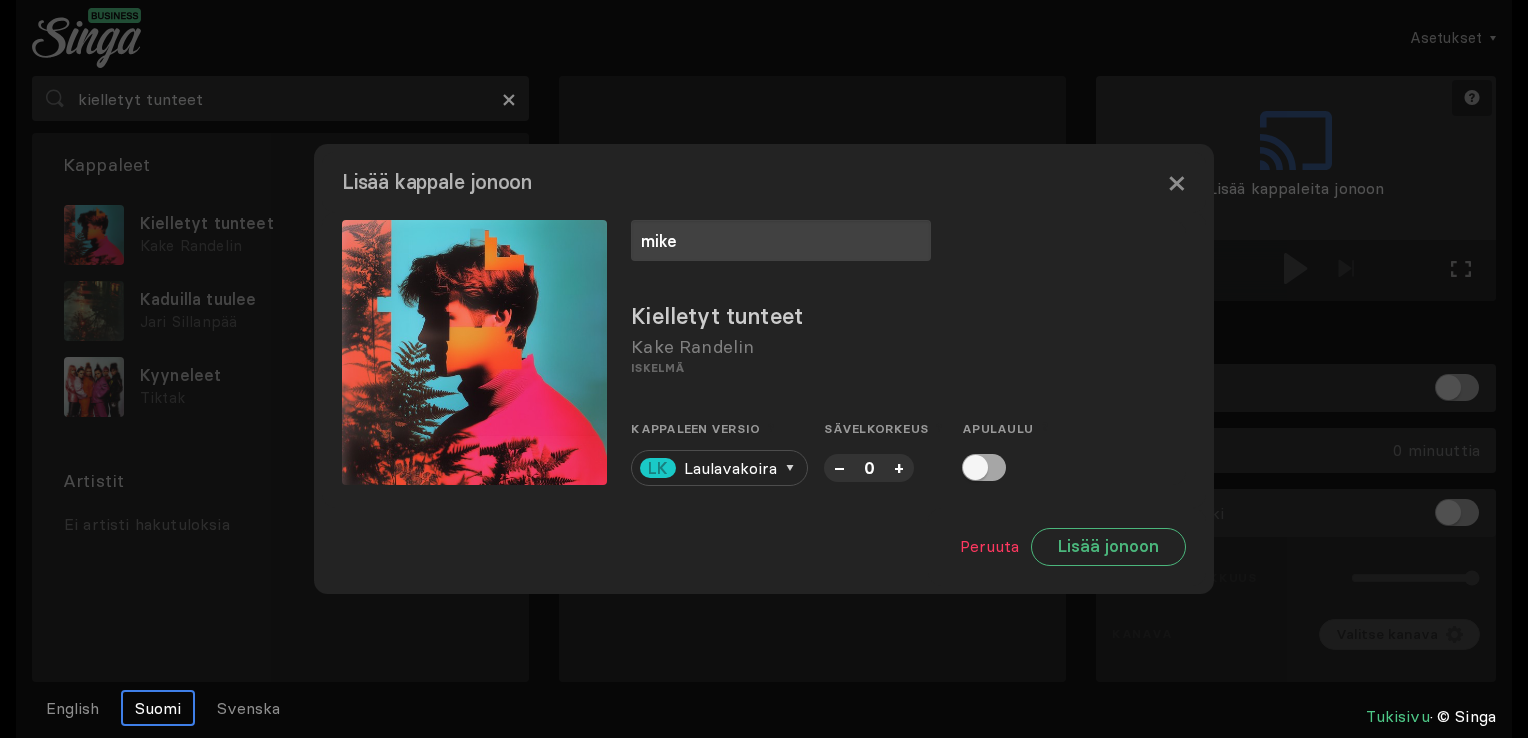 click at bounding box center [984, 467] 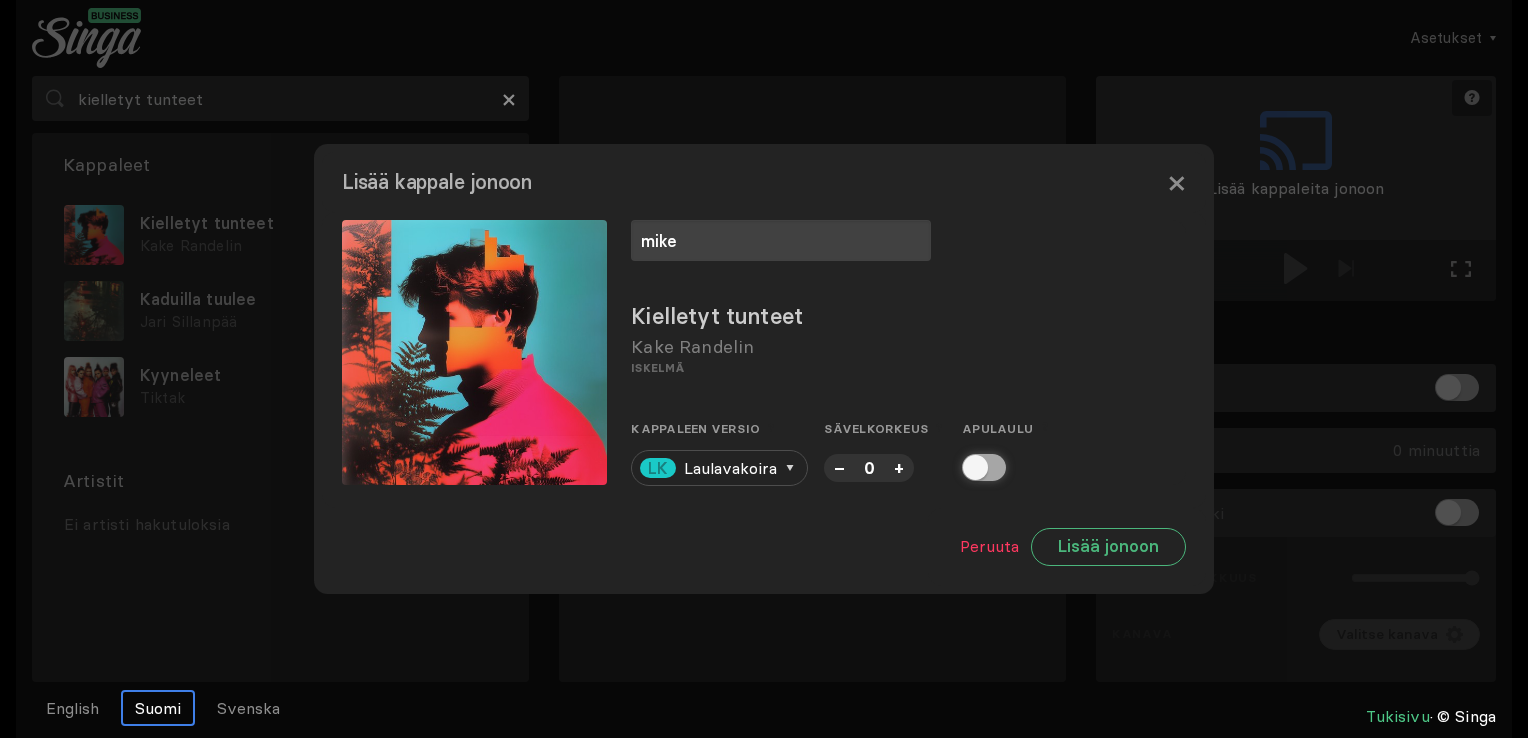 click at bounding box center [968, 467] 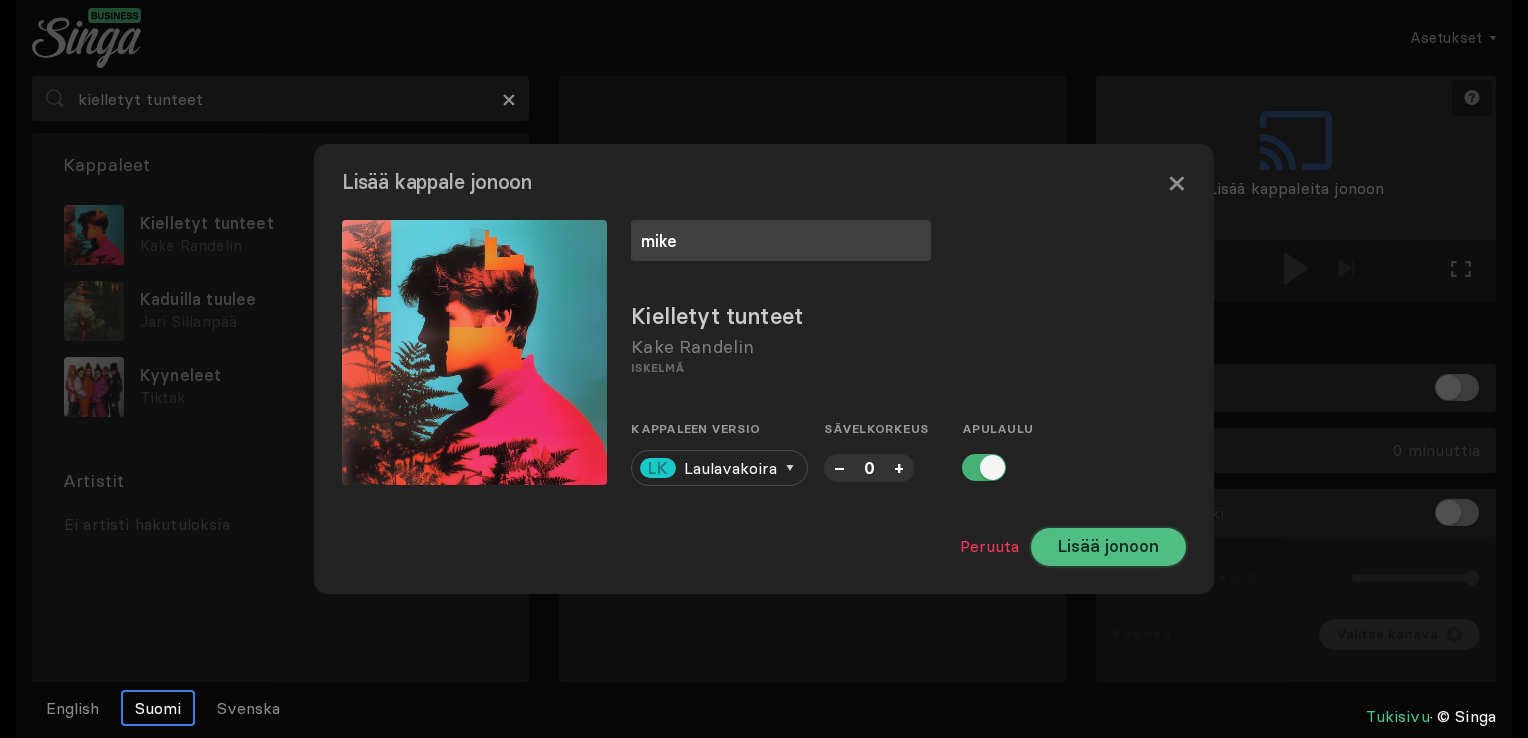 click on "Lisää jonoon" at bounding box center (1108, 547) 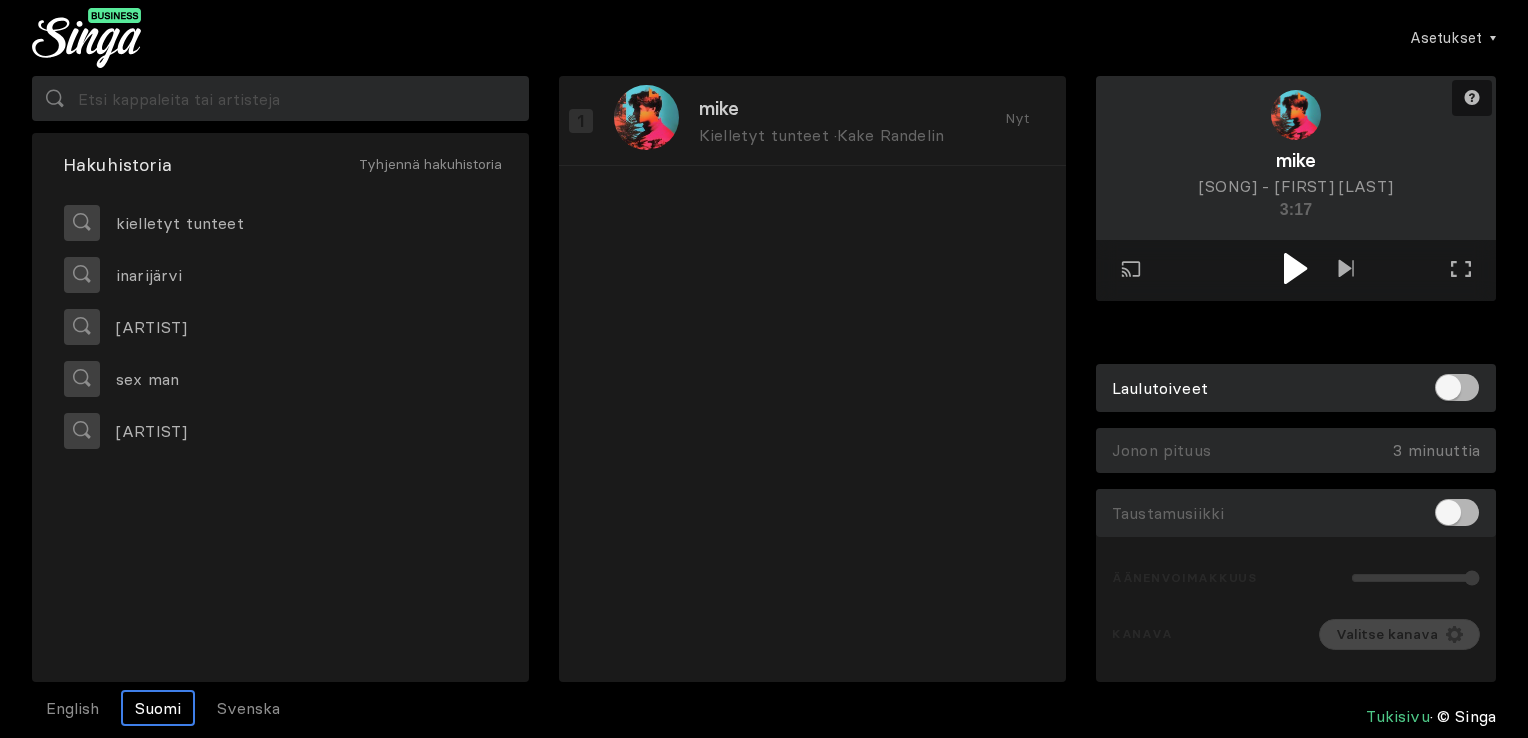 click at bounding box center (1295, 268) 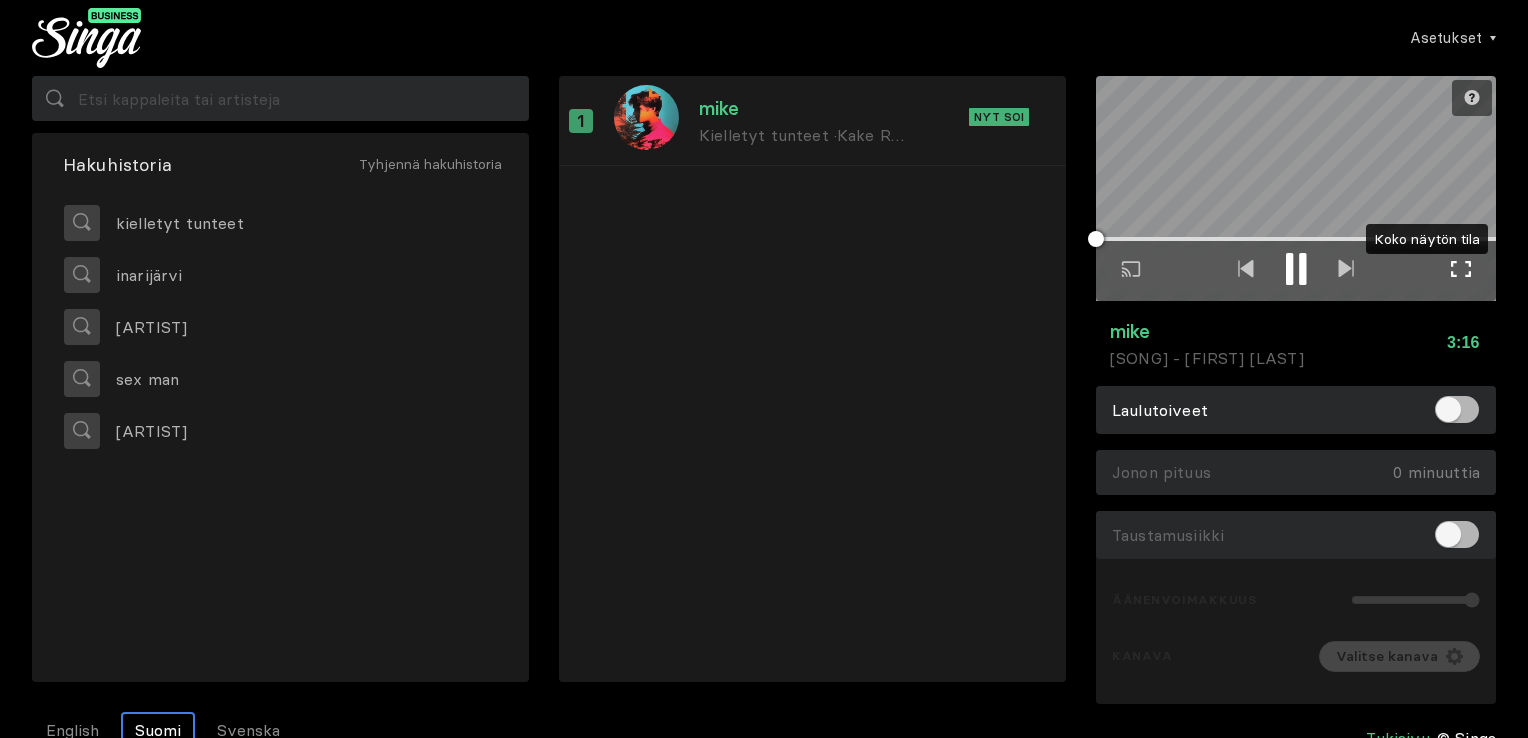 click at bounding box center (1461, 269) 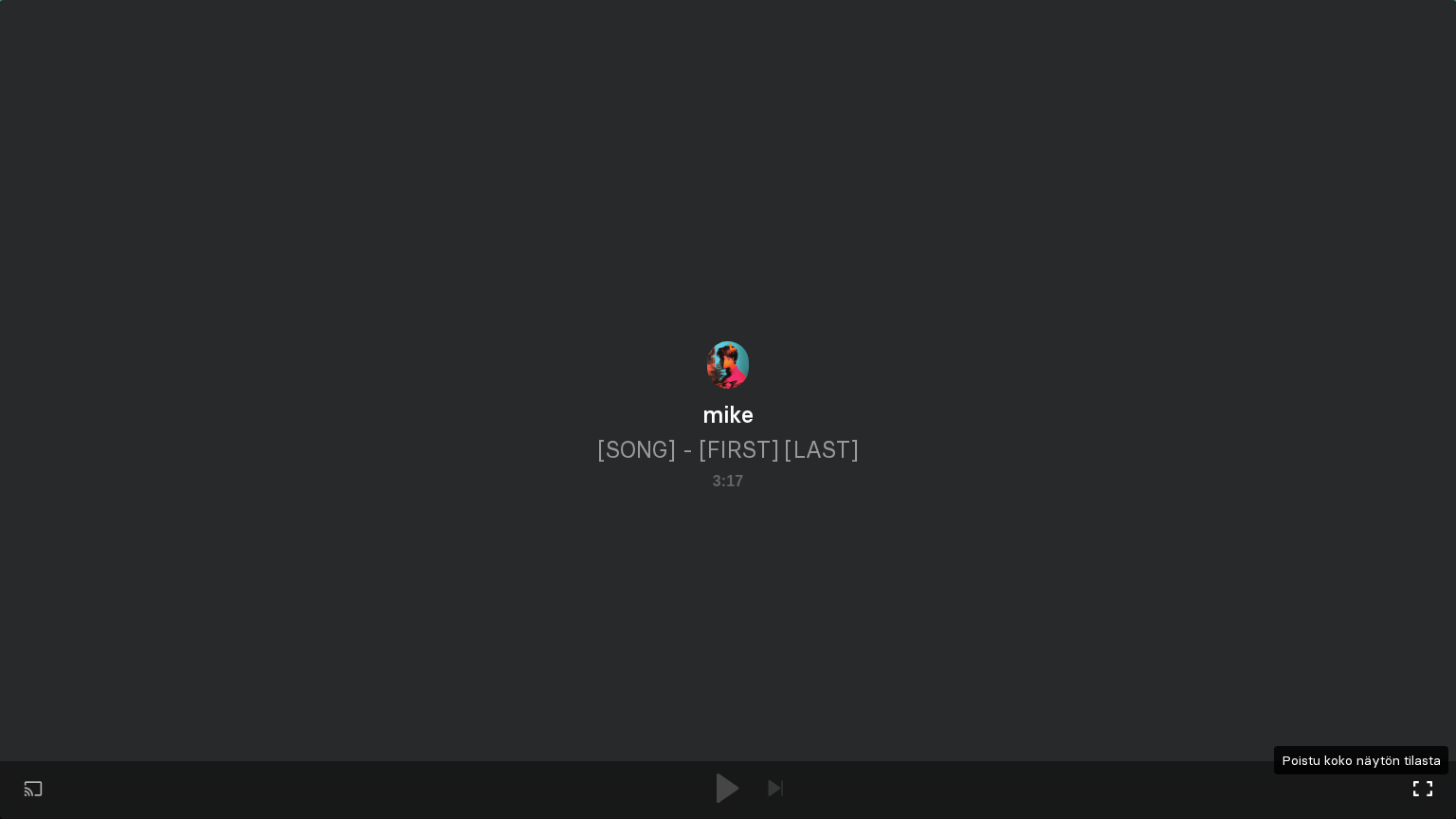 click at bounding box center [1423, 789] 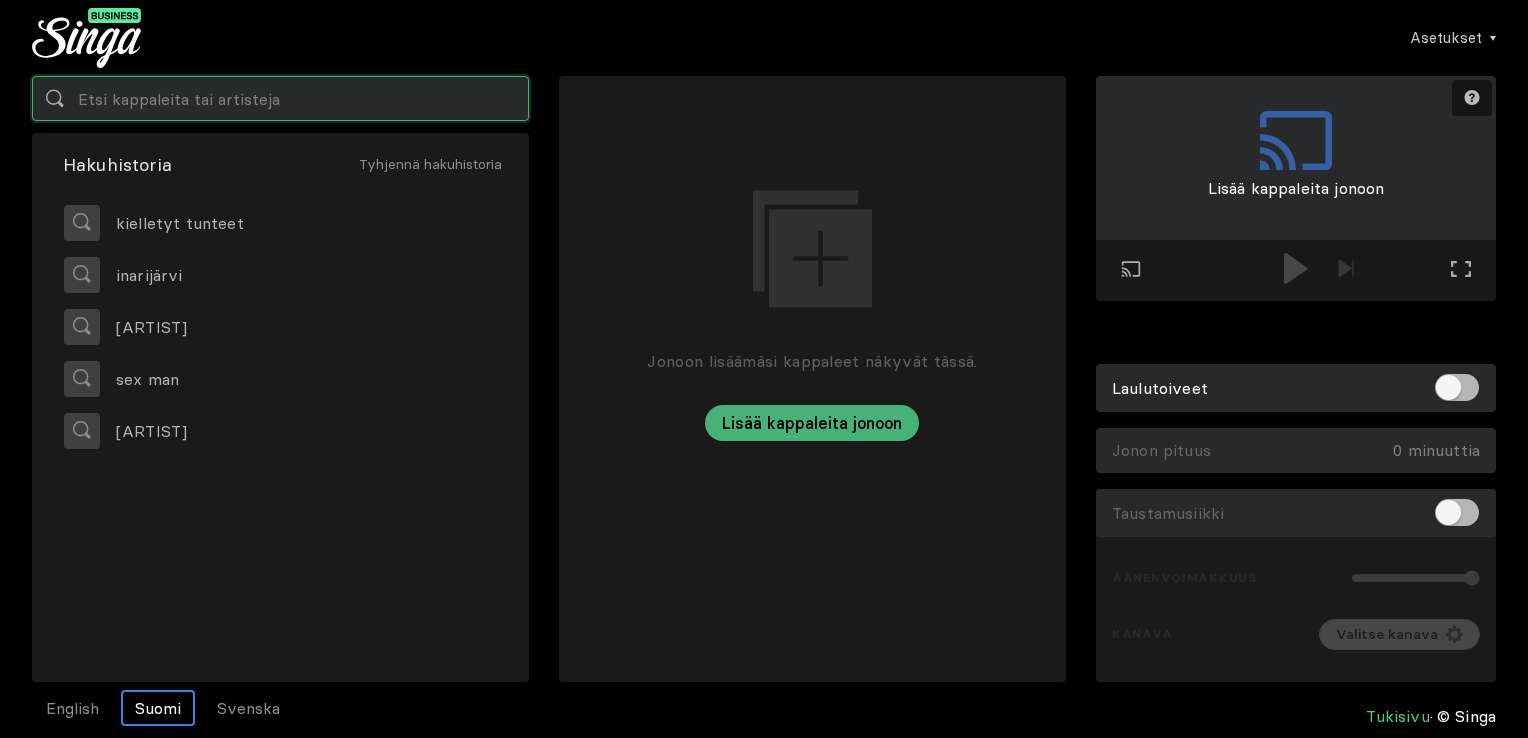 click at bounding box center (280, 98) 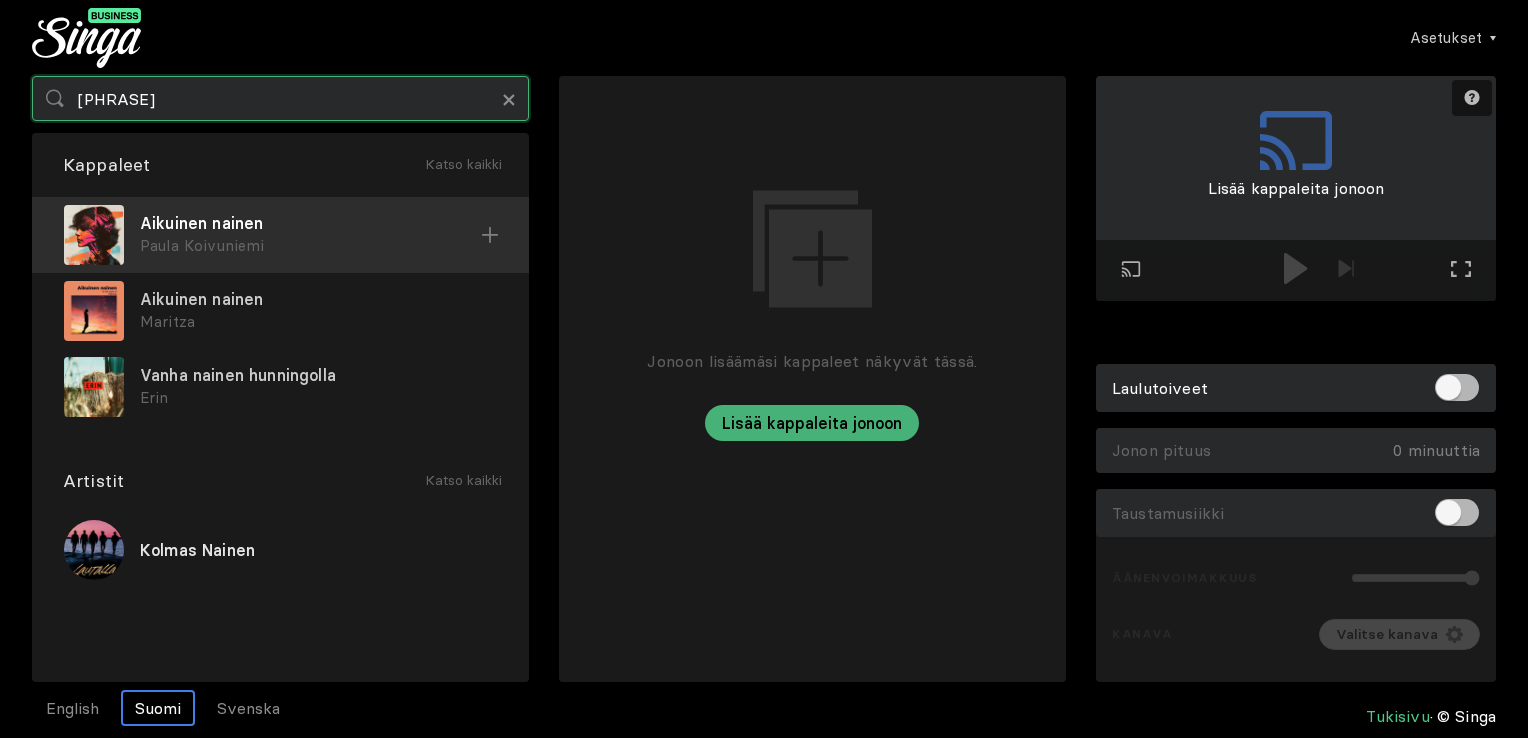 type on "[PHRASE]" 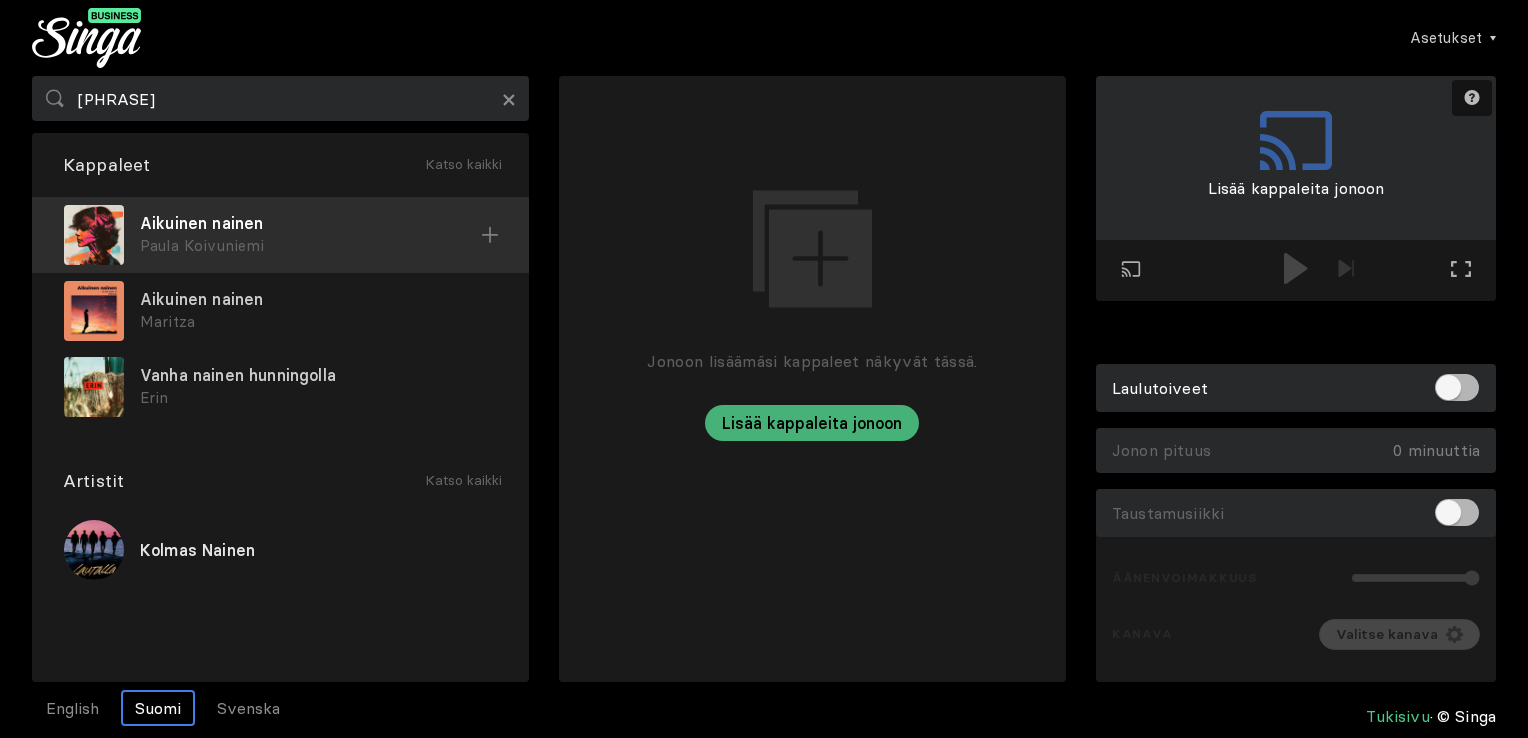 click at bounding box center [490, 235] 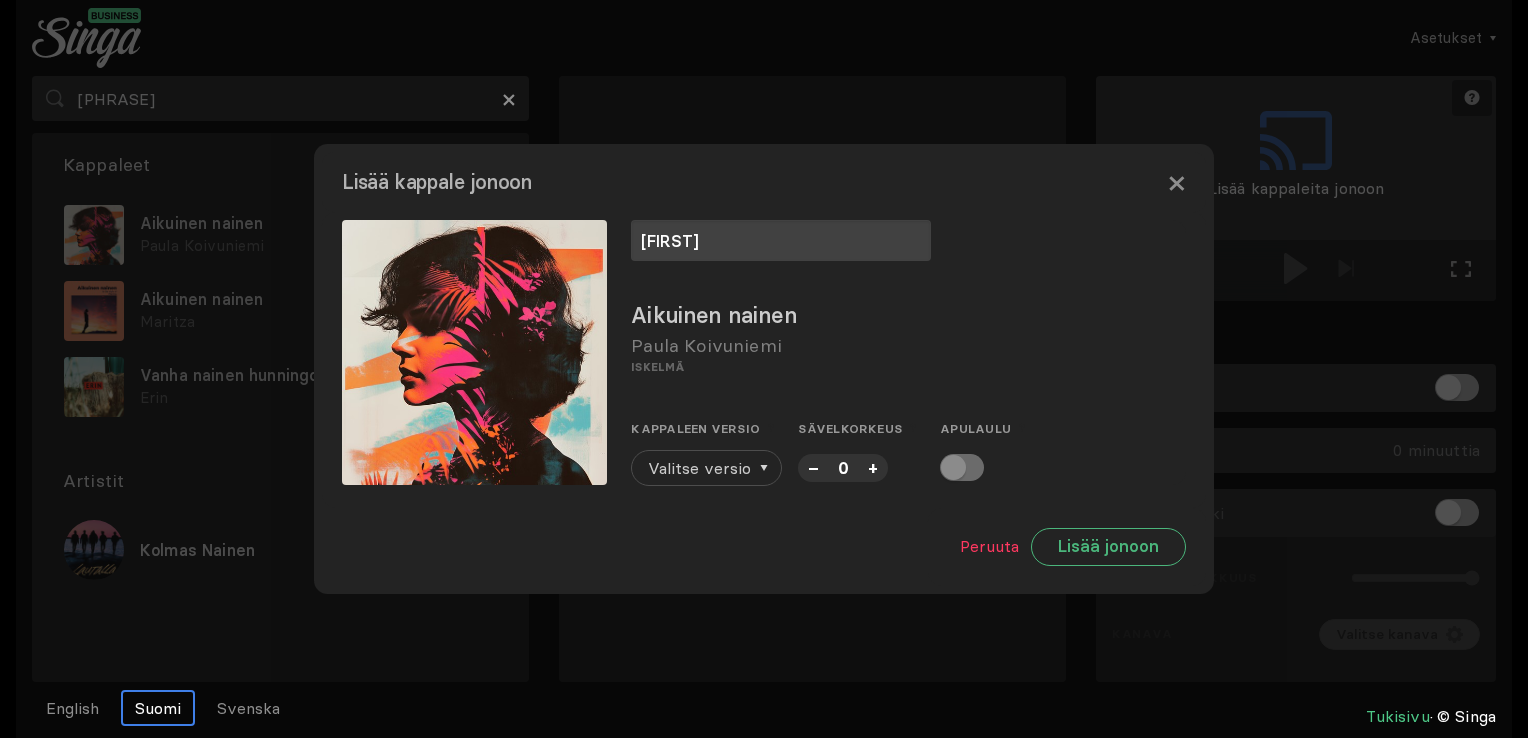 type on "[FIRST]" 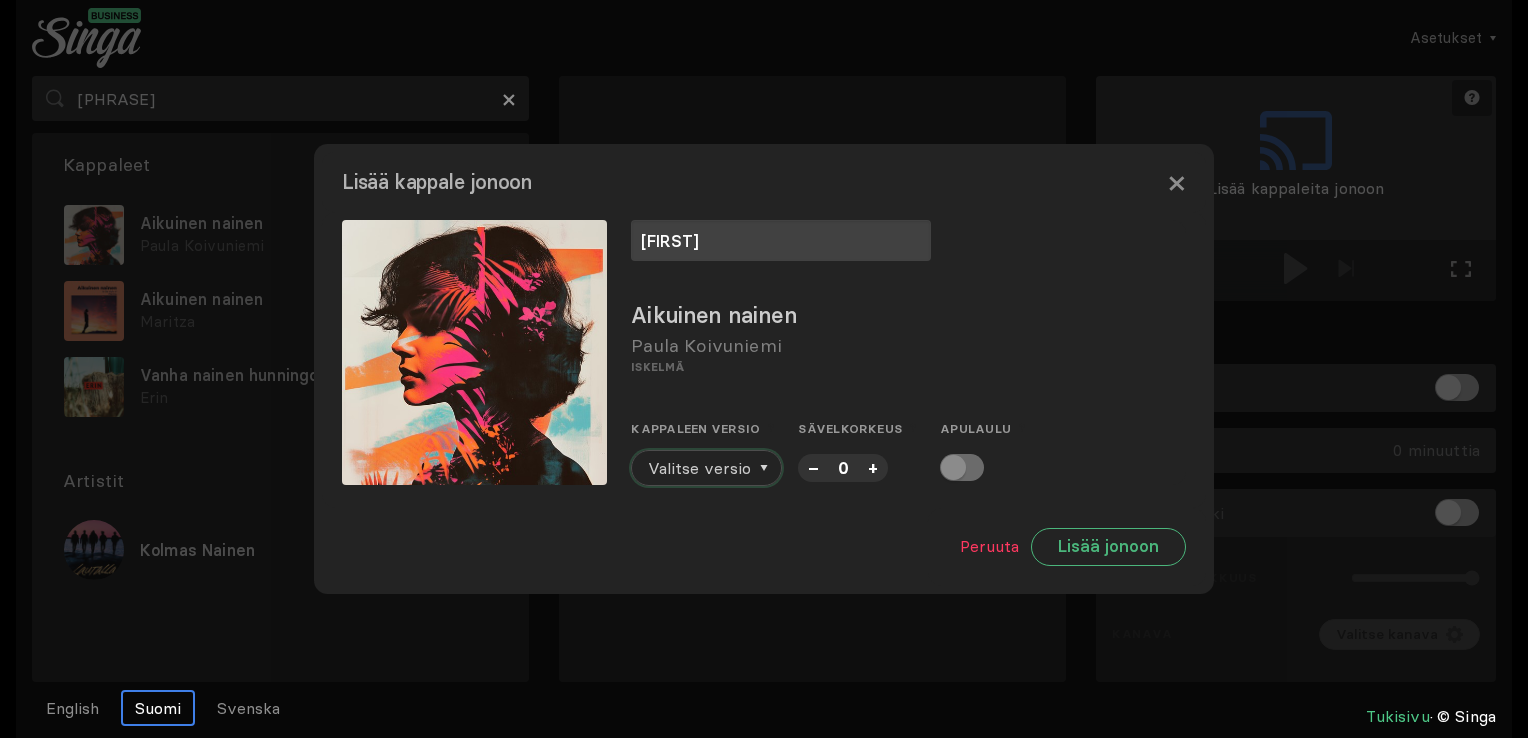 click on "Valitse versio" at bounding box center [699, 468] 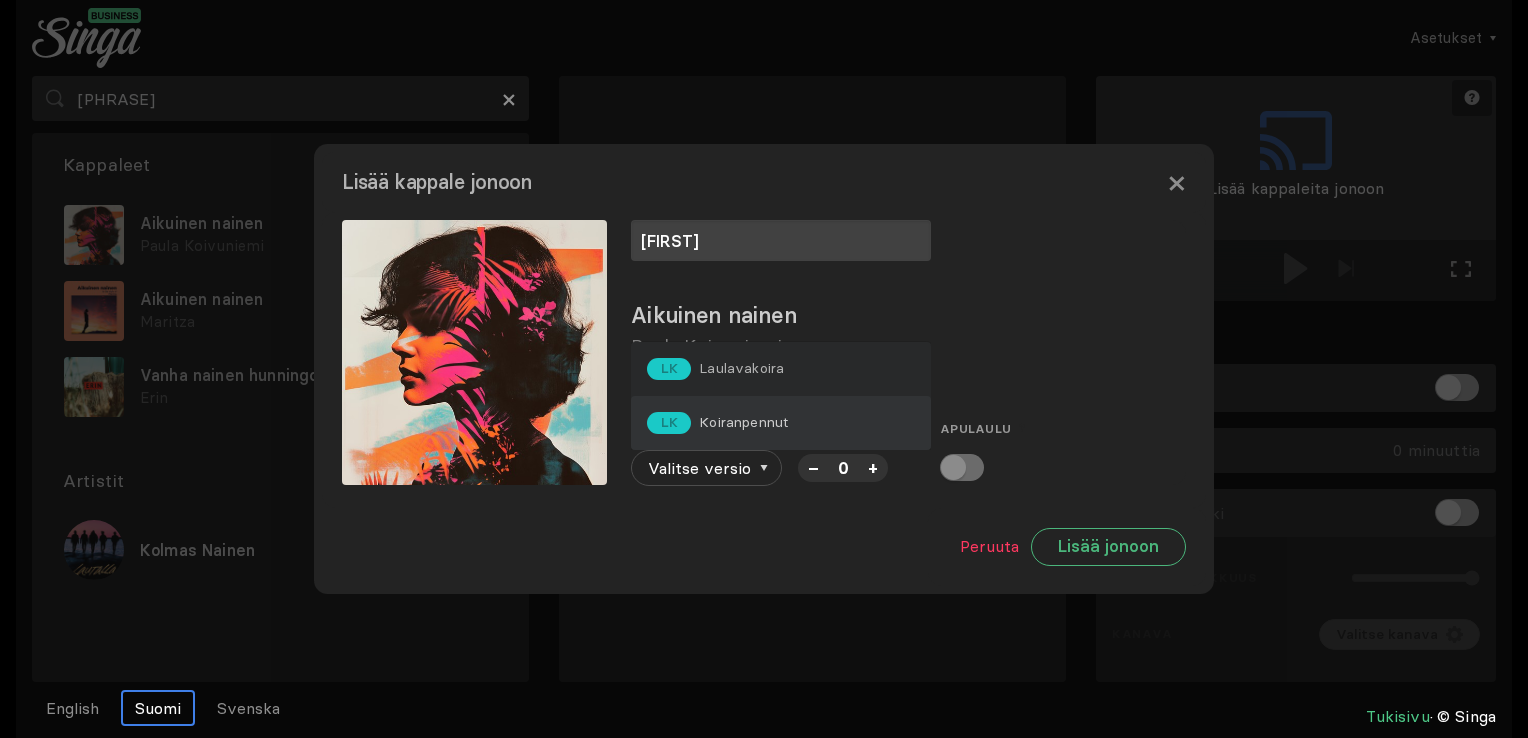 click on "Koiranpennut" at bounding box center [741, 368] 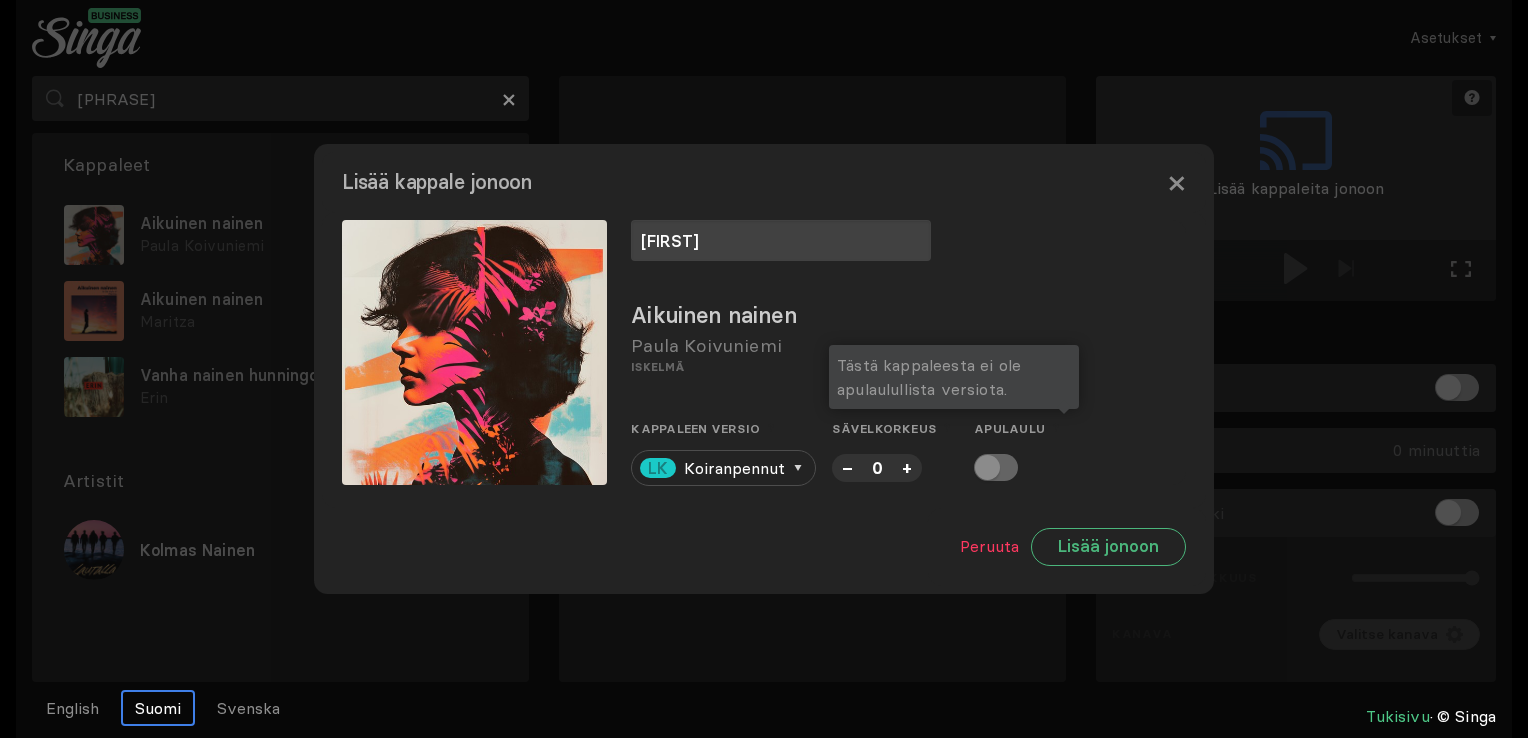 click at bounding box center [996, 467] 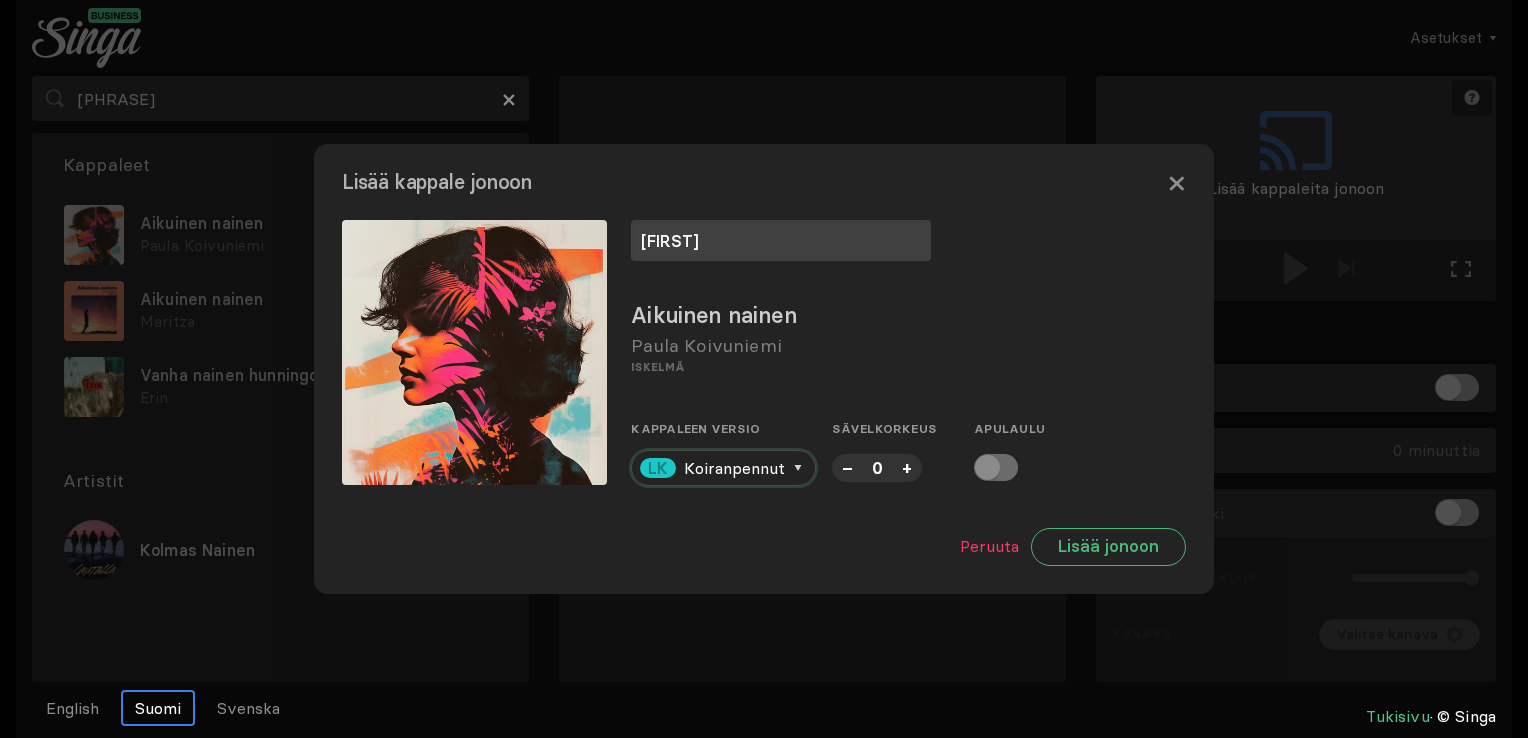 click at bounding box center [798, 468] 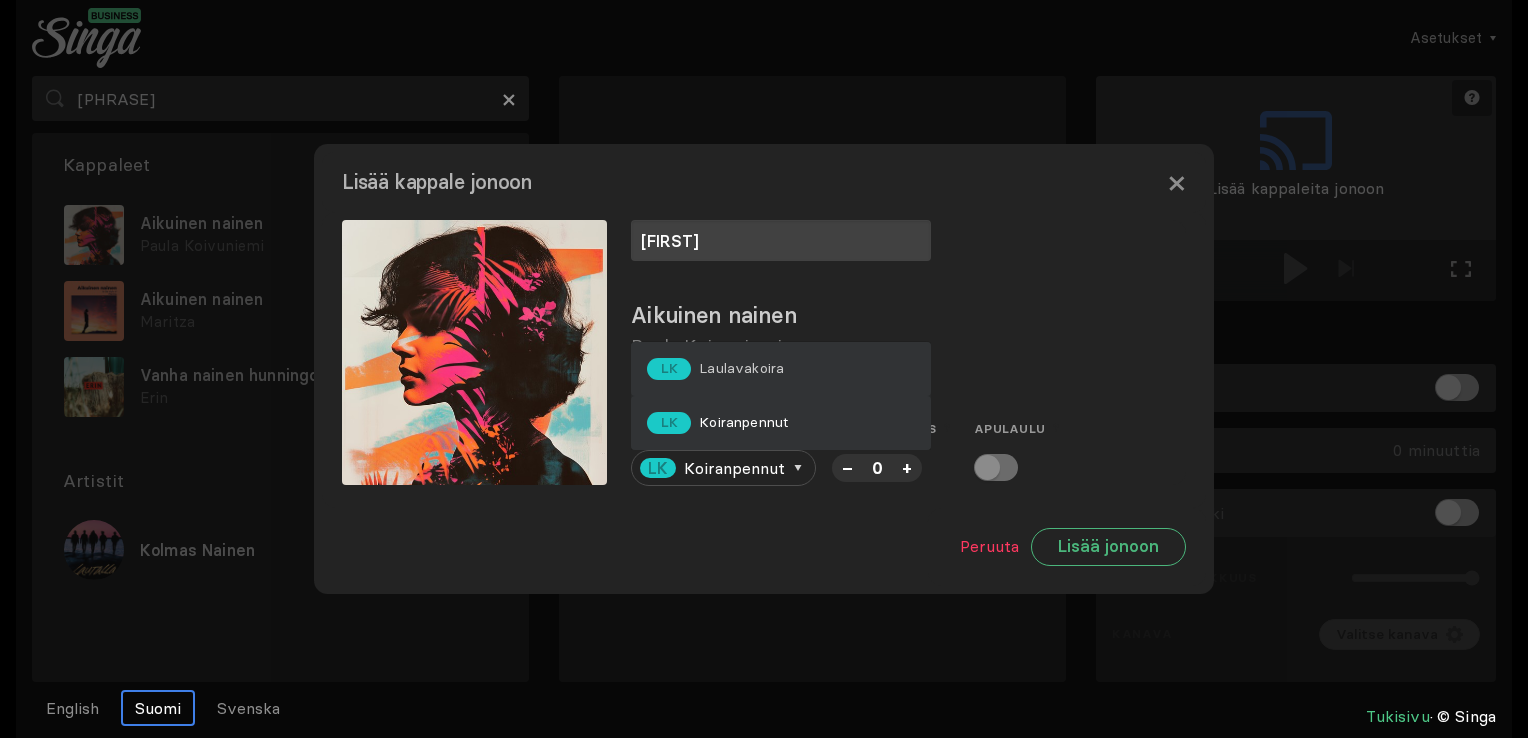 click on "LK Laulavakoira" at bounding box center (781, 369) 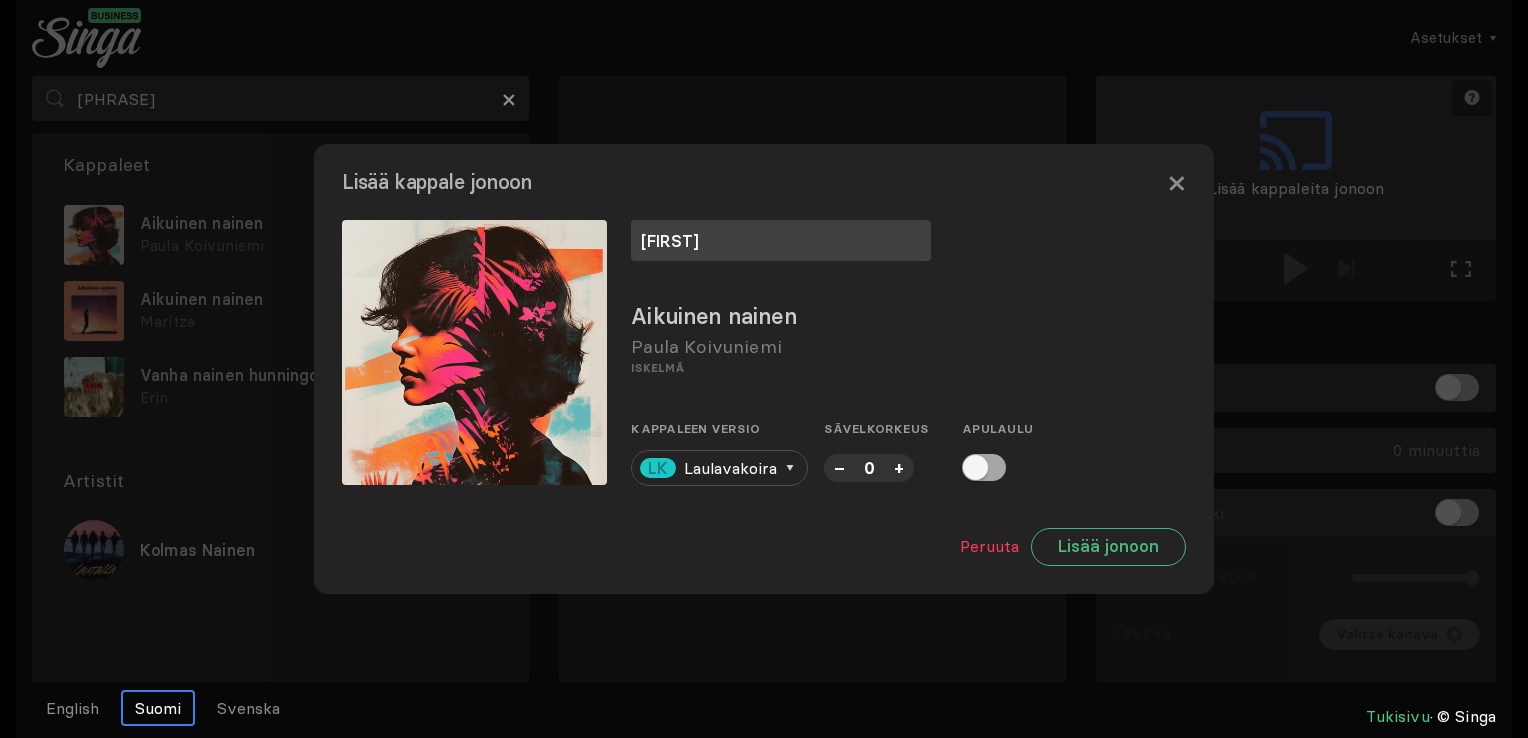 click at bounding box center (984, 467) 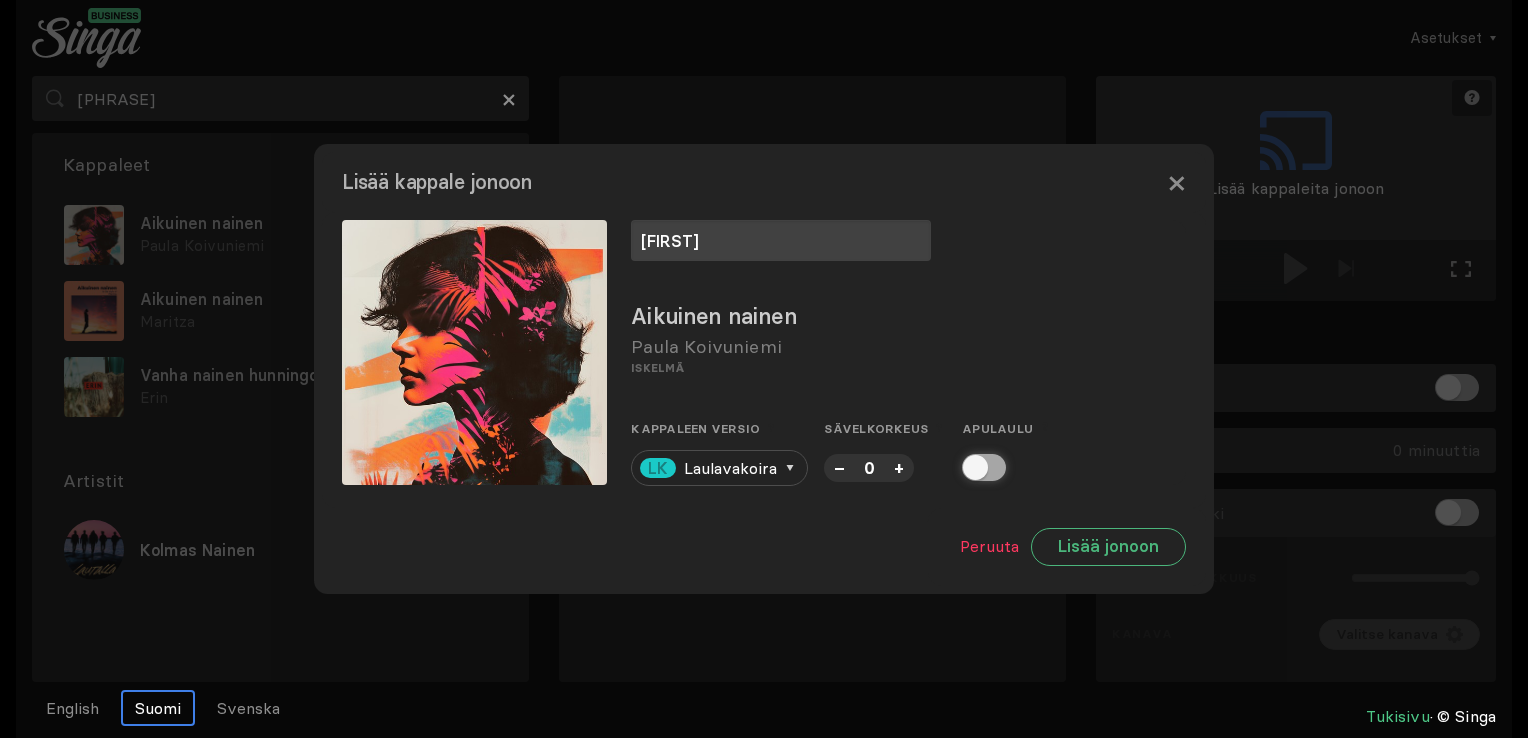 click at bounding box center (968, 467) 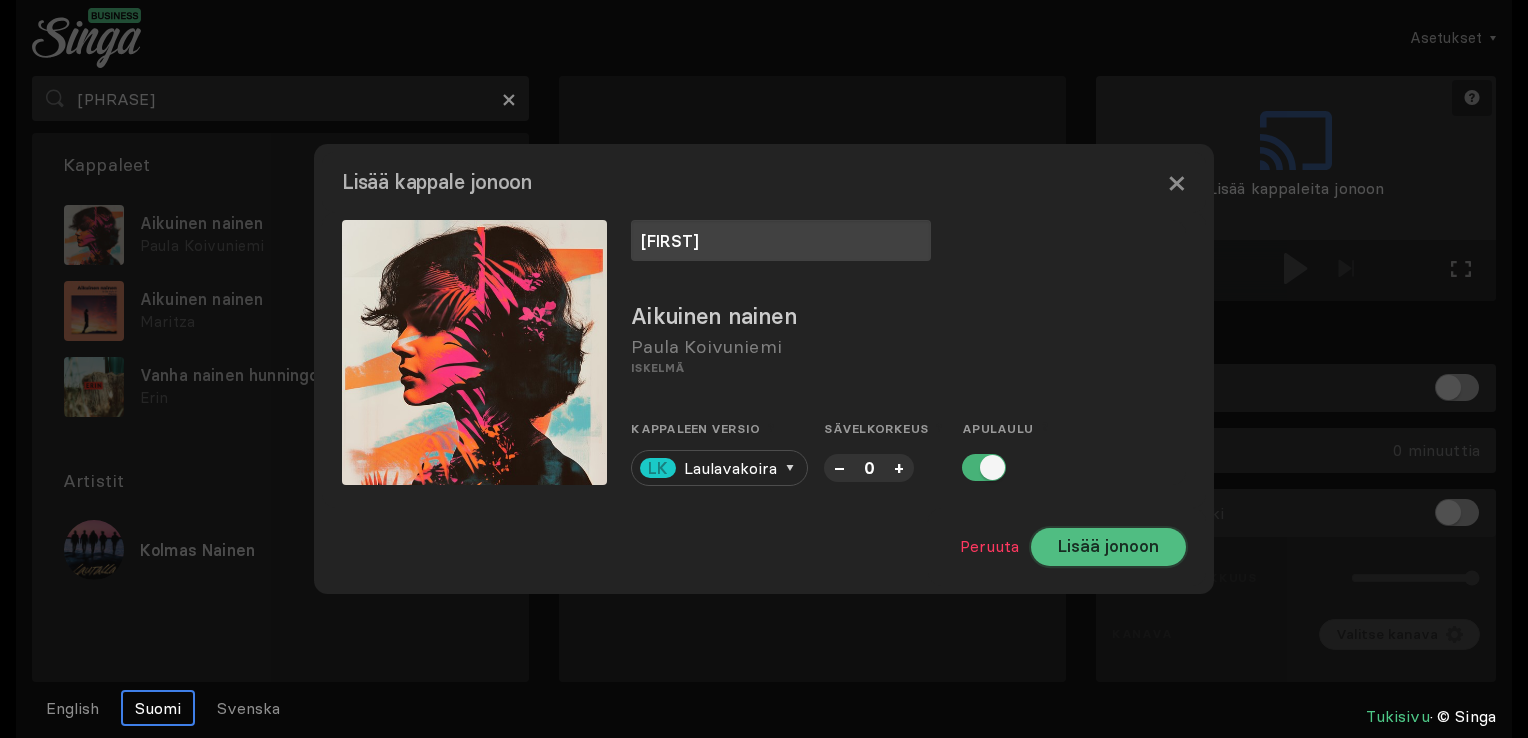 click on "Lisää jonoon" at bounding box center [1108, 547] 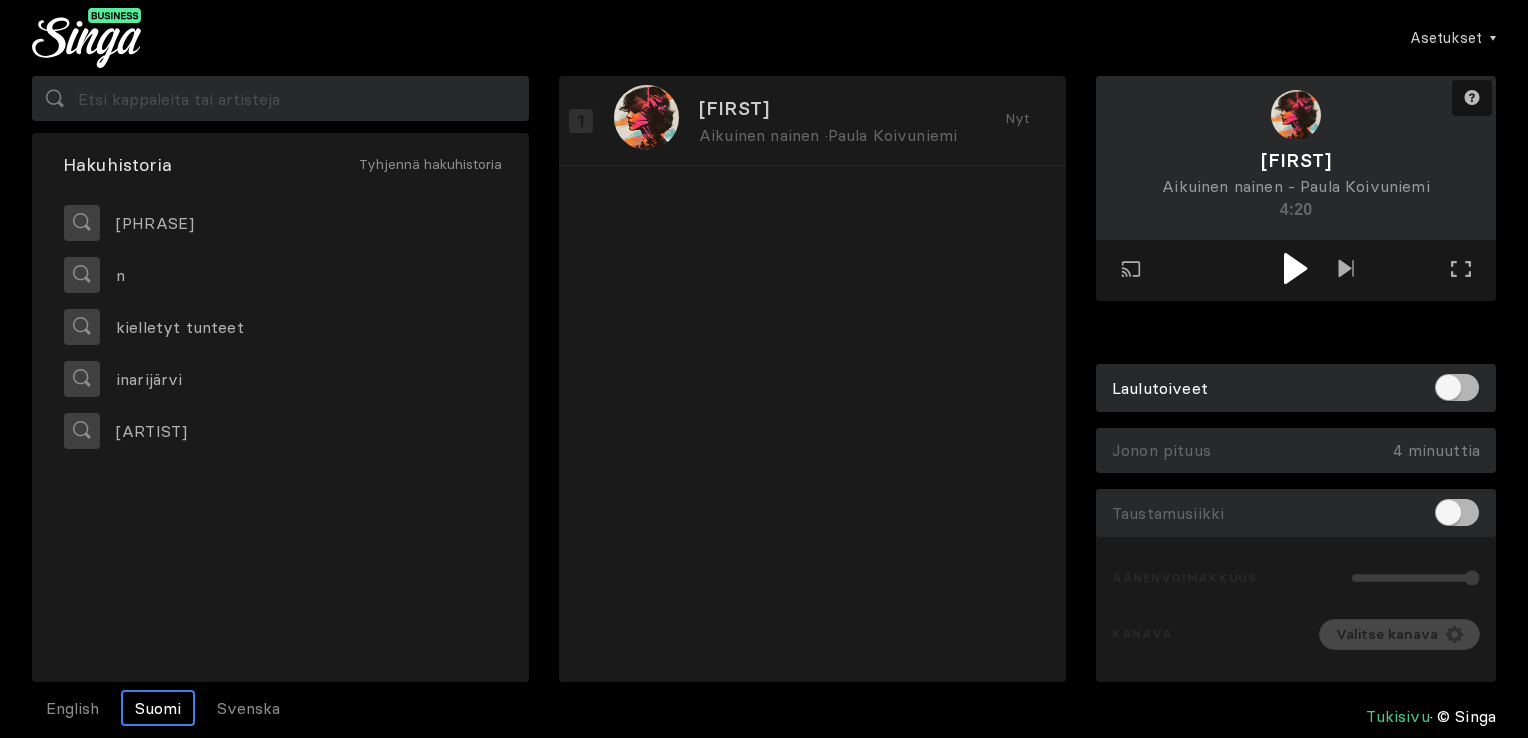 click at bounding box center [1296, 268] 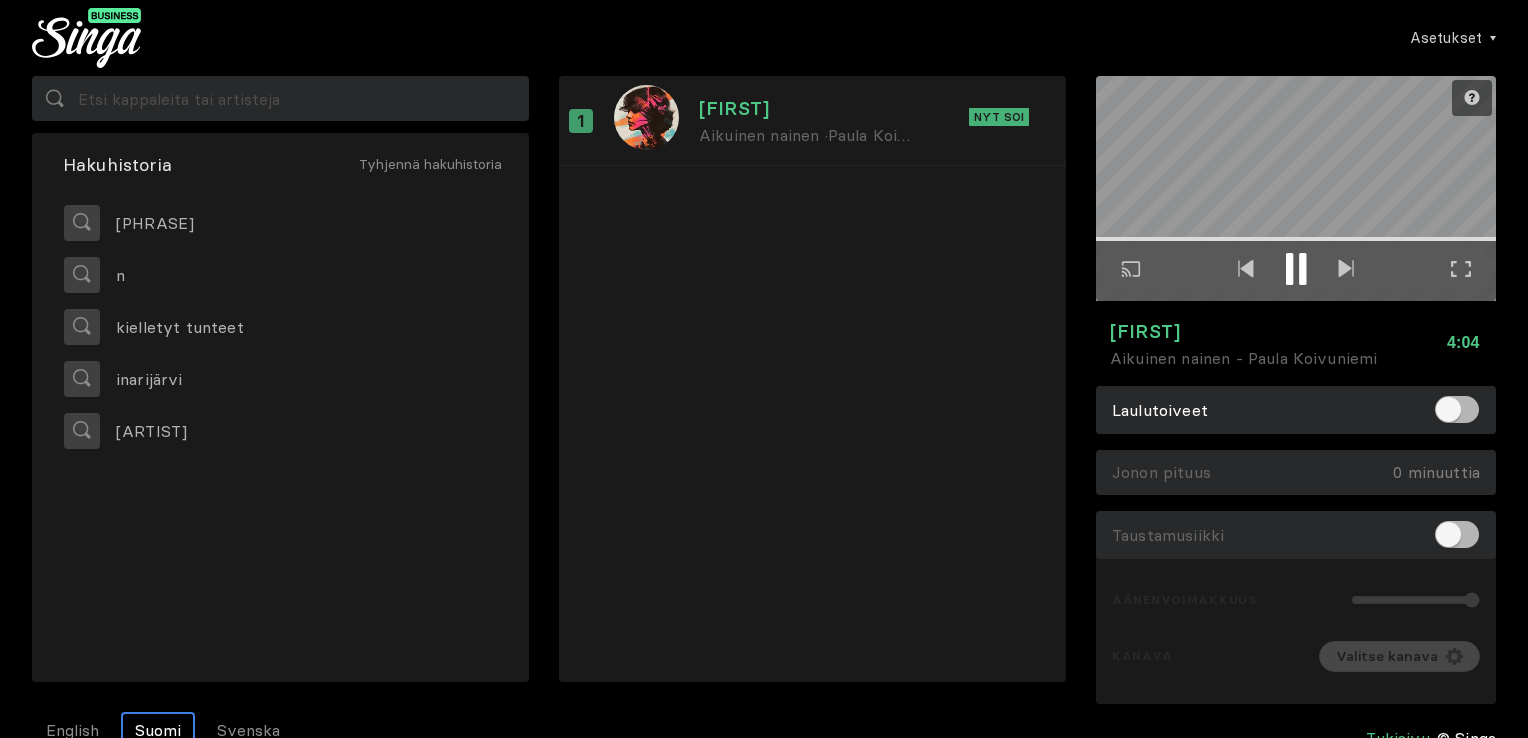 click at bounding box center (1461, 269) 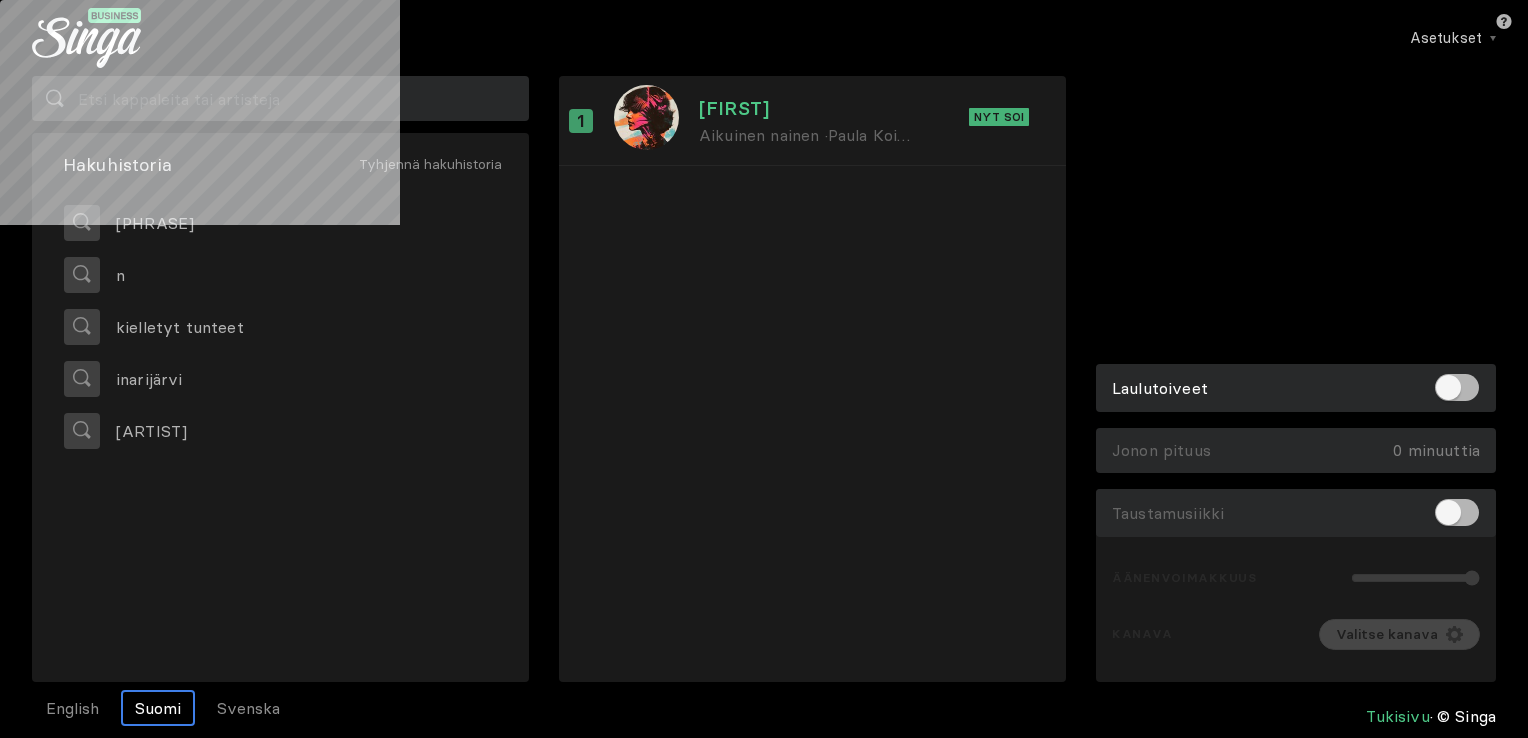 click on "Toista ulkoisessa näytössä Koko näytön tila Poistu koko näytön tilasta" at bounding box center [764, 430] 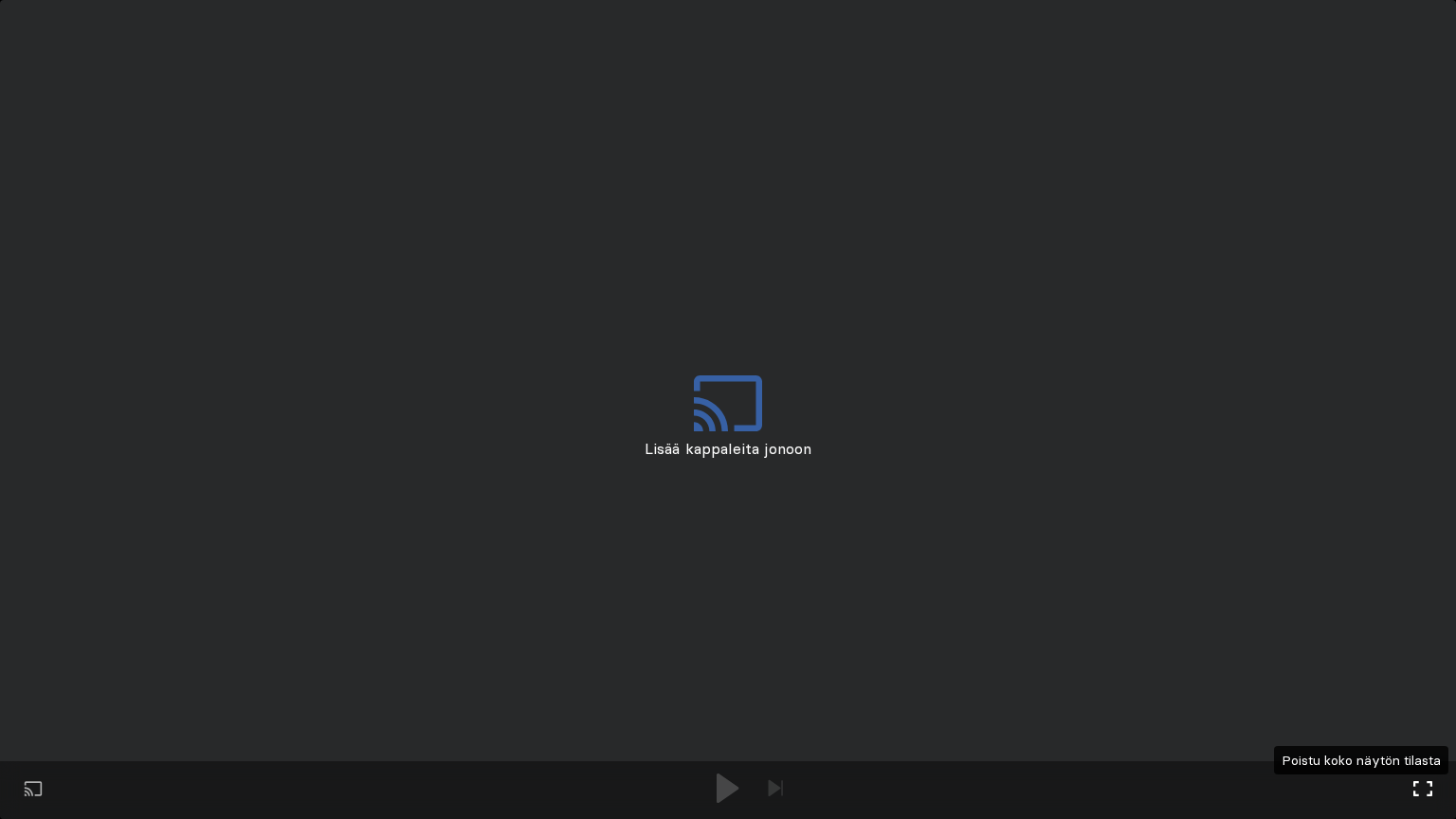 click at bounding box center (1423, 789) 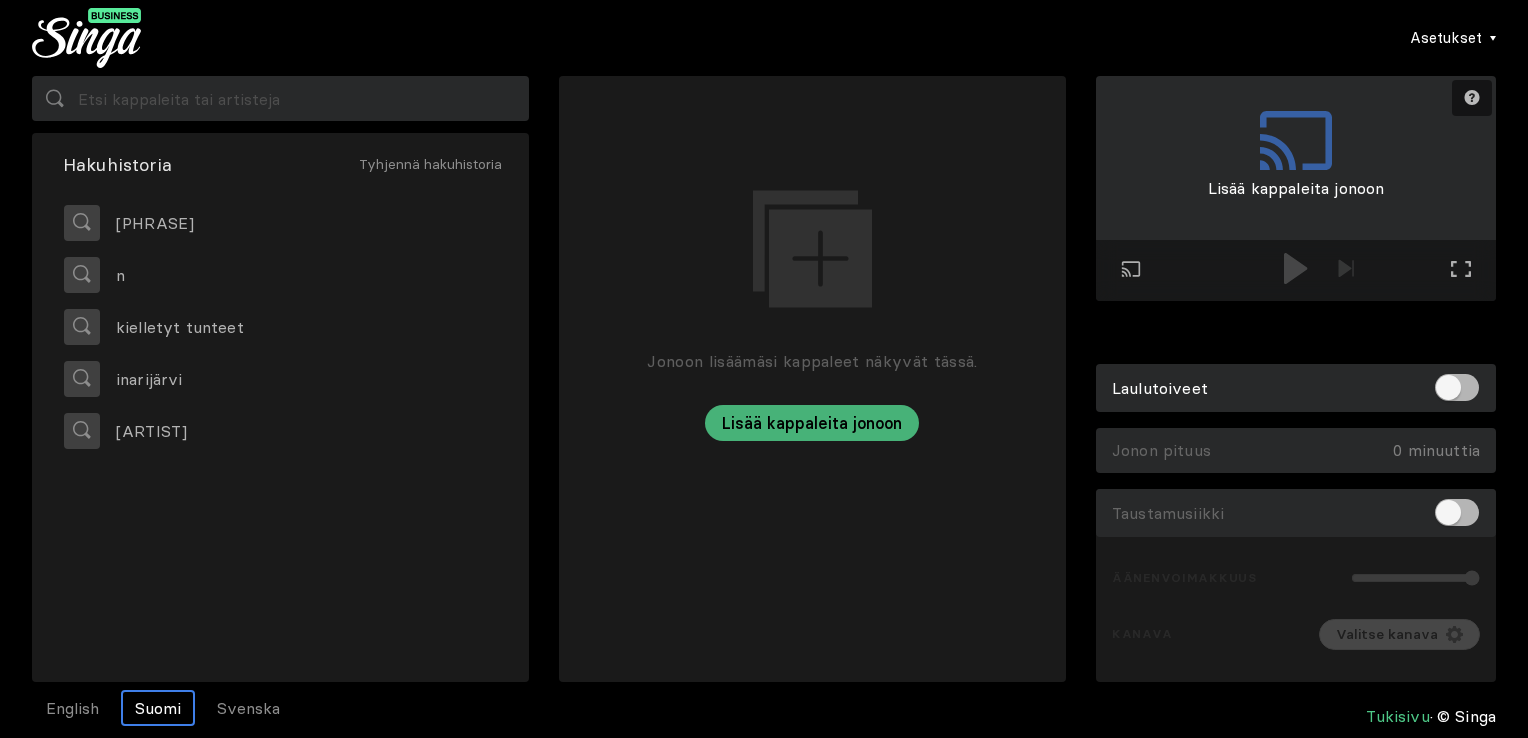 click on "Asetukset" at bounding box center (1446, 38) 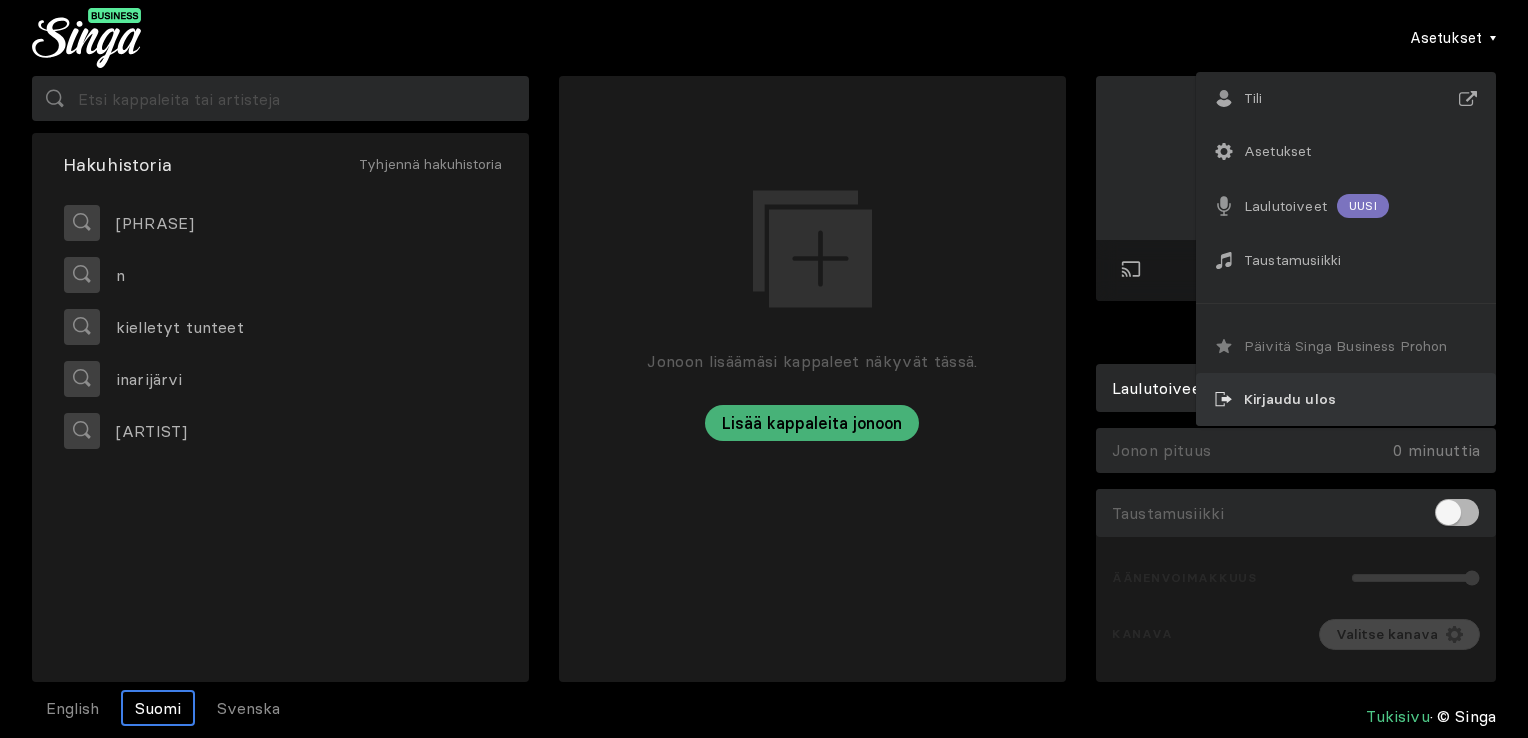click on "Kirjaudu ulos" at bounding box center [1346, 346] 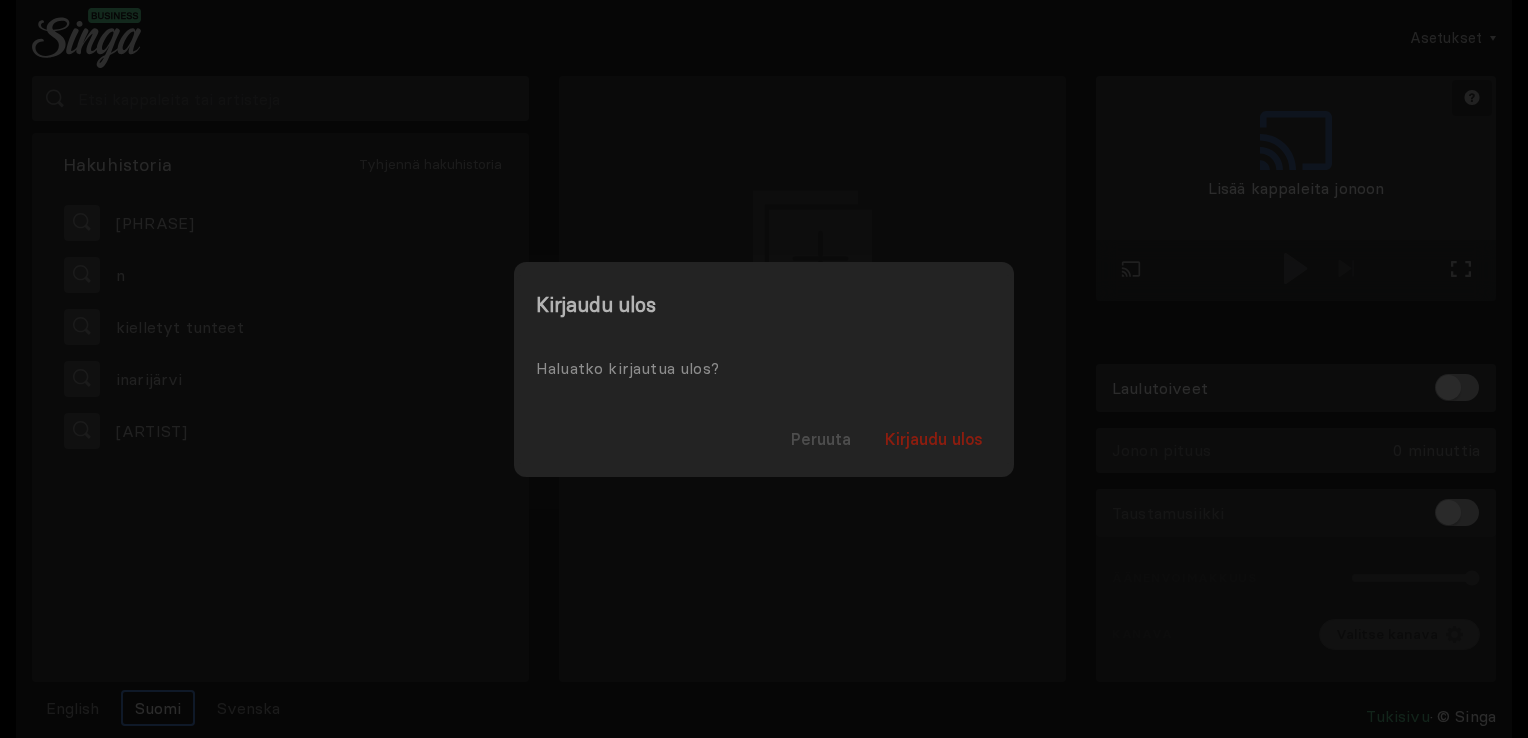 click on "Kirjaudu ulos" at bounding box center (934, 439) 